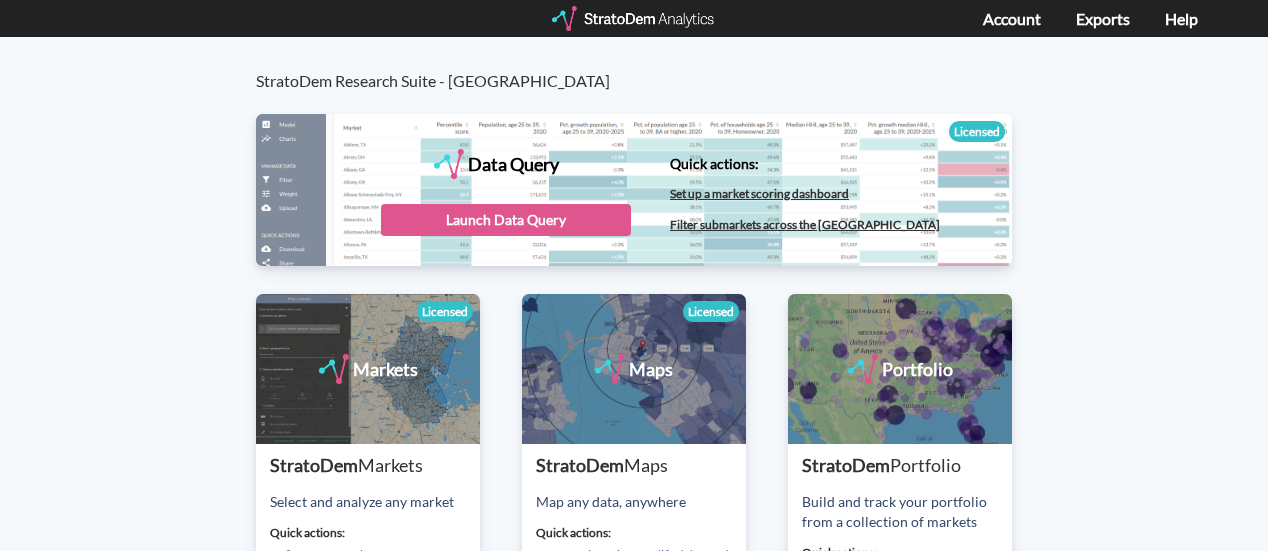 scroll, scrollTop: 0, scrollLeft: 0, axis: both 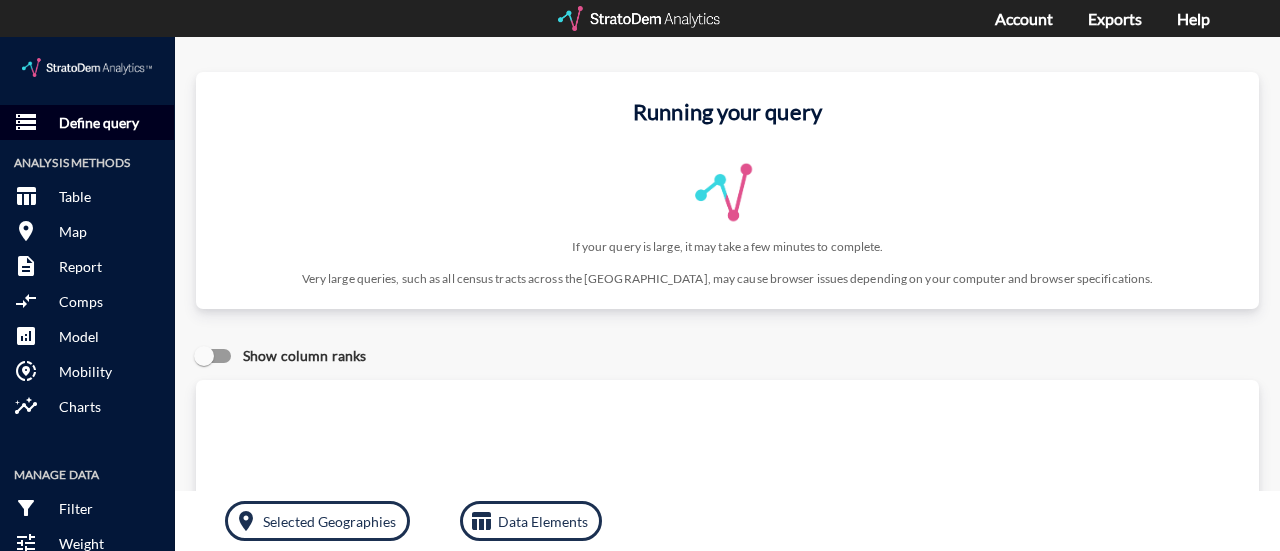 click on "Define query" 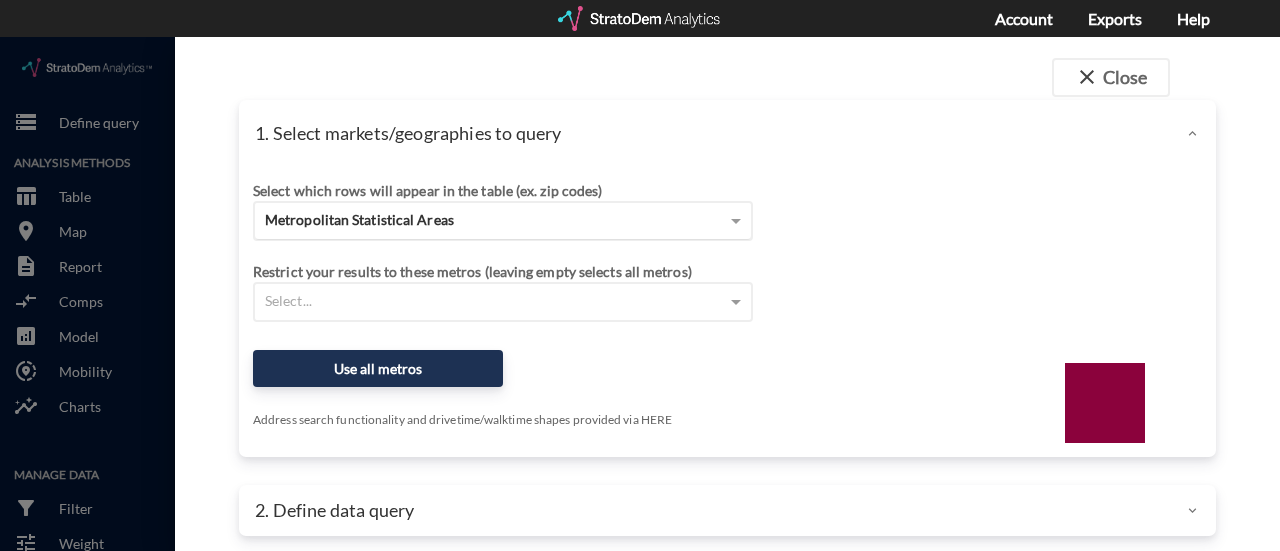 click on "Metropolitan Statistical Areas" 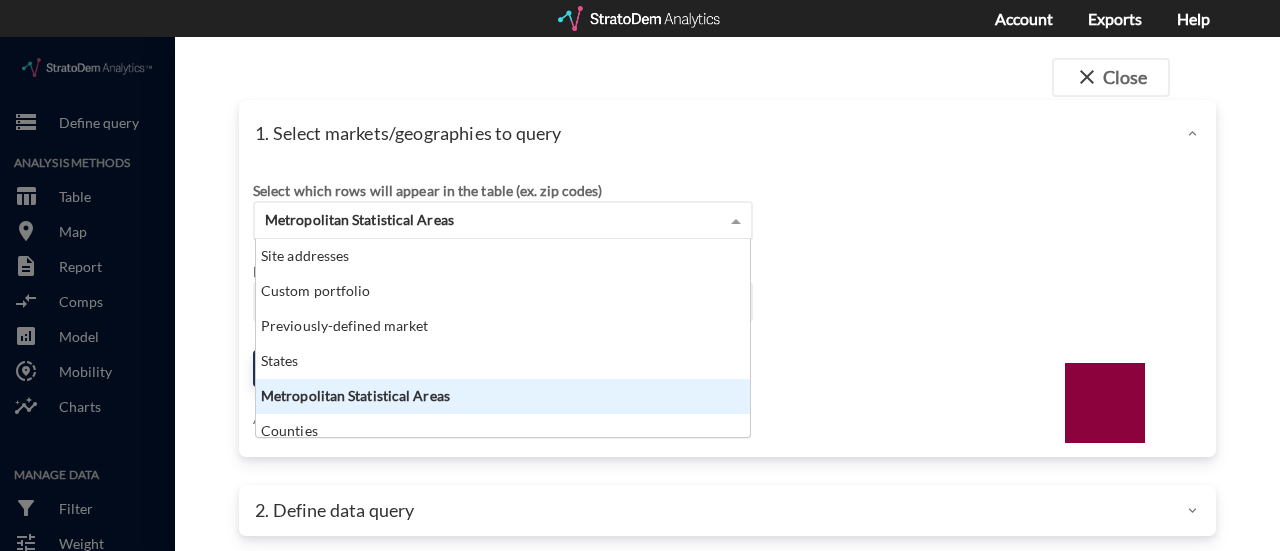 scroll, scrollTop: 16, scrollLeft: 13, axis: both 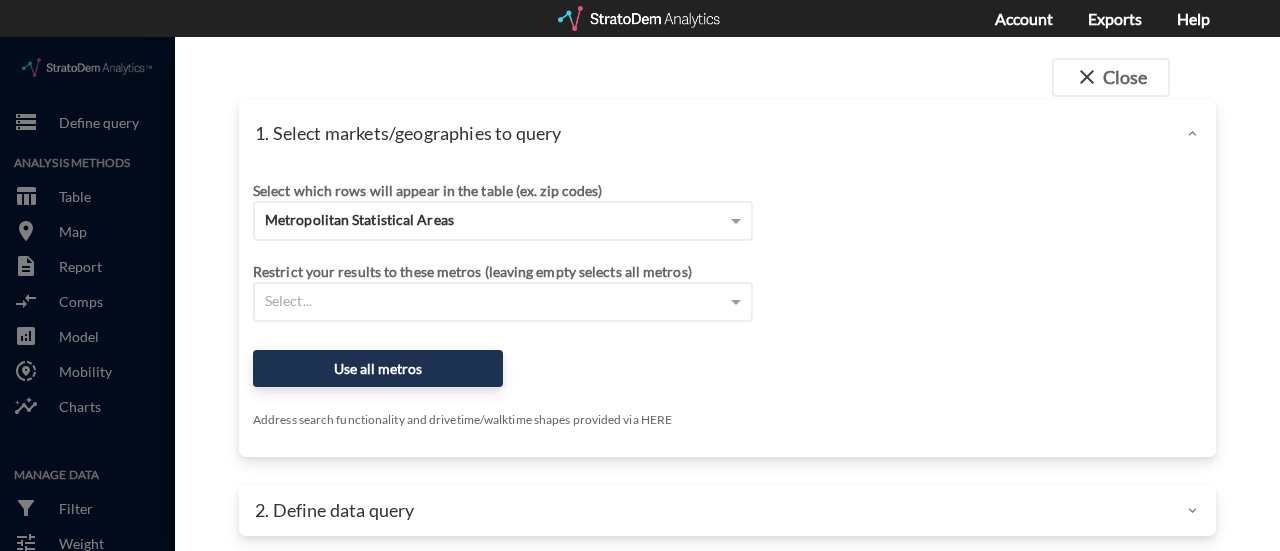 click on "Select which rows will appear in the table (ex. zip codes) Metropolitan Statistical Areas Select a portfolio Select a market Search for a site address Enter an address Enter an address Select query method using selected site Aggregate census tracts into single market definition Select buffers × 3-mile radius   Select... Restrict your results to these metros (leaving empty selects all metros) Select... Use all metros Address search functionality and drivetime/walktime shapes provided via HERE OPTIONAL Select a benchmark set No benchmark set Select a portfolio" 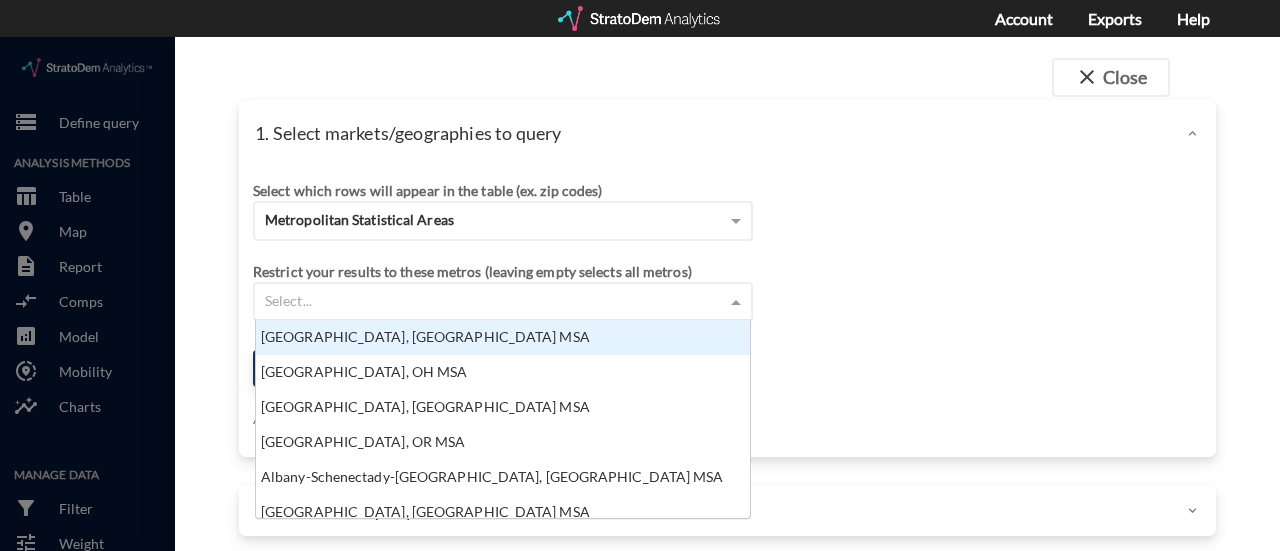 click on "Select..." 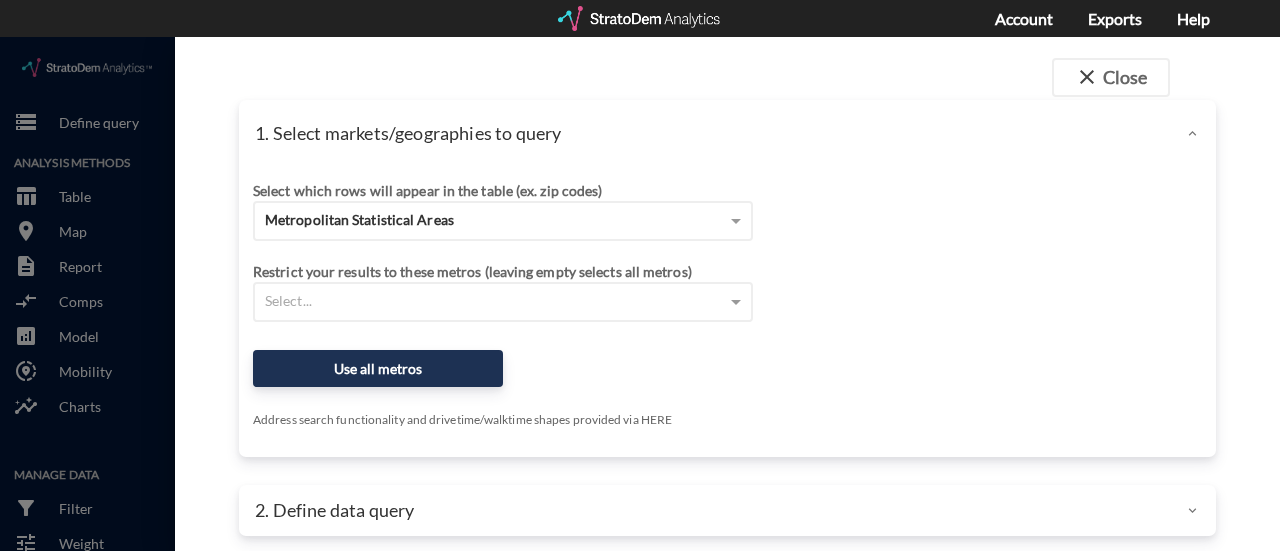click on "Select which rows will appear in the table (ex. zip codes) Metropolitan Statistical Areas Select a portfolio Select a market Search for a site address Enter an address Enter an address Select query method using selected site Aggregate census tracts into single market definition Select buffers × 3-mile radius   Select... Restrict your results to these metros (leaving empty selects all metros) Select... Use all metros Address search functionality and drivetime/walktime shapes provided via HERE OPTIONAL Select a benchmark set No benchmark set Select a portfolio" 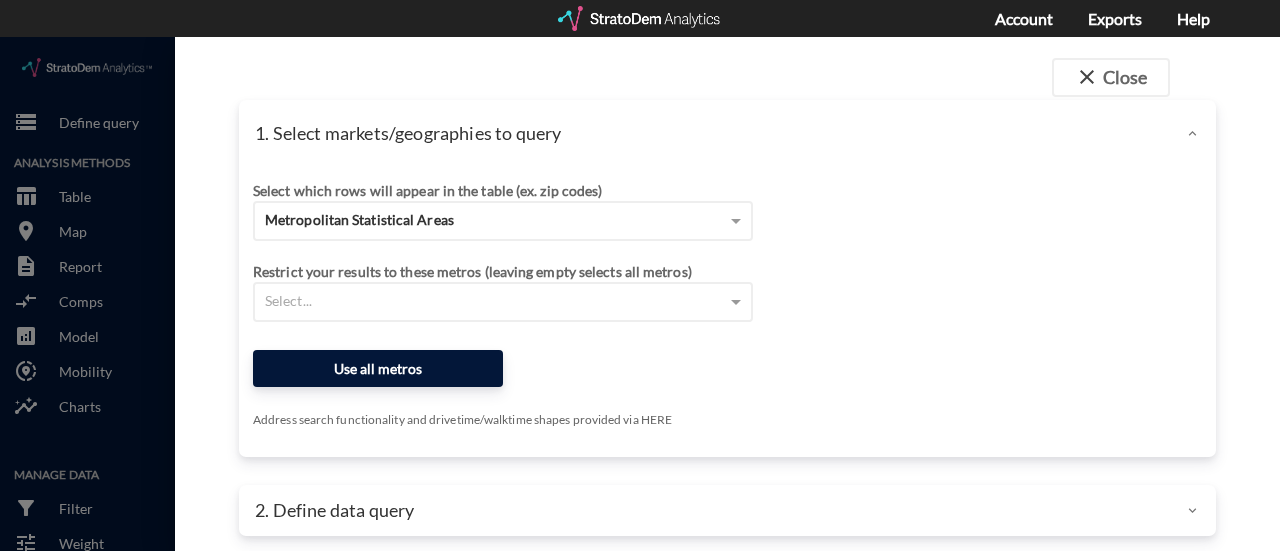 click on "Use all metros" 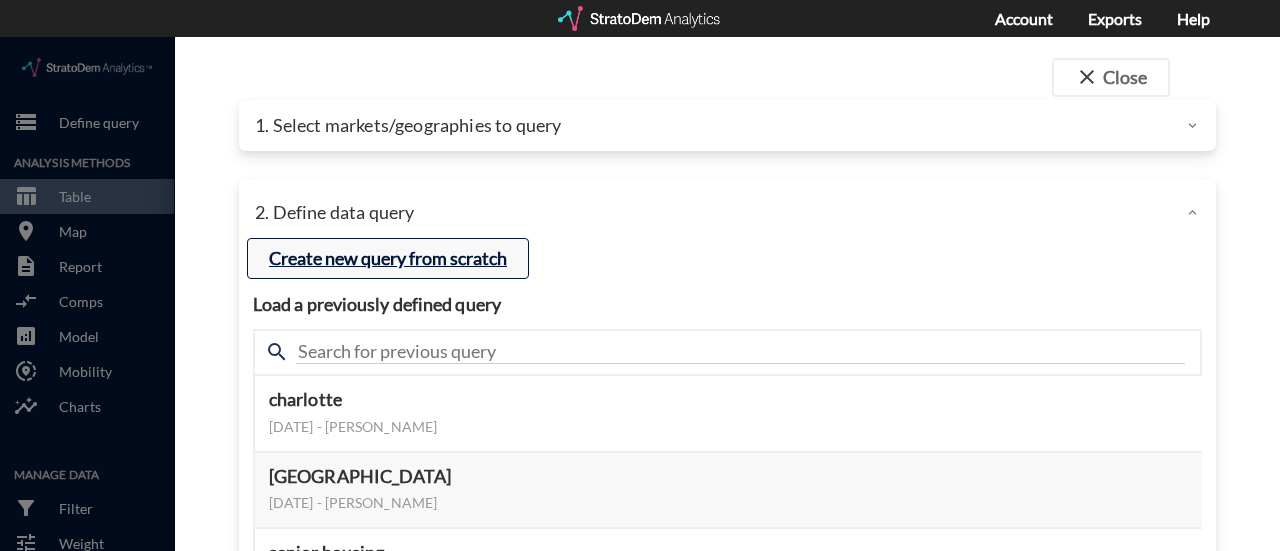 click on "Create new query from scratch" 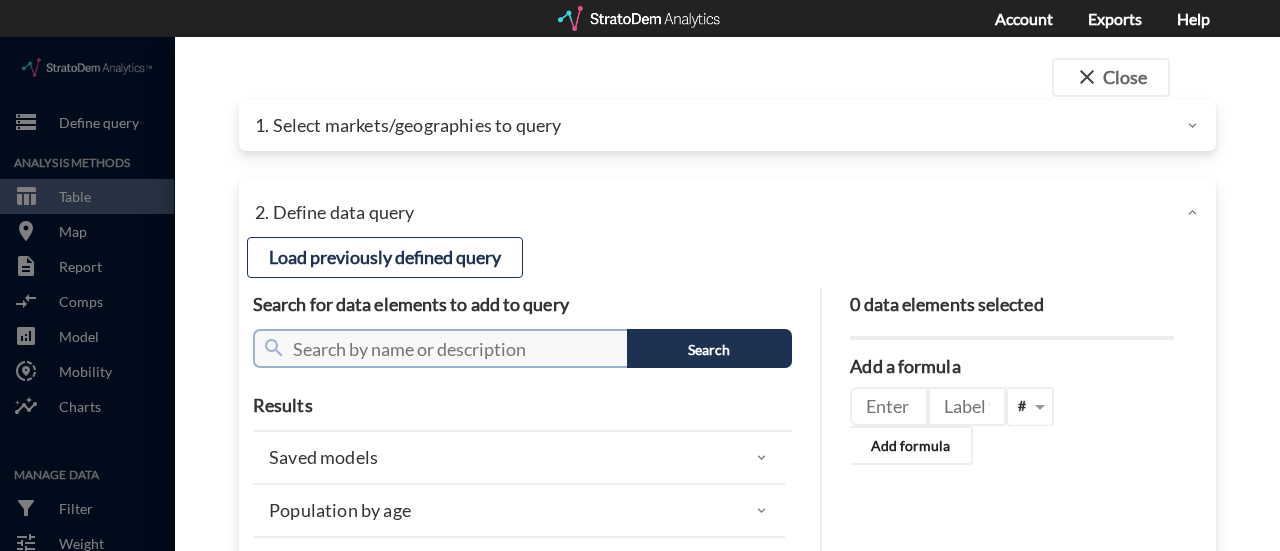 click 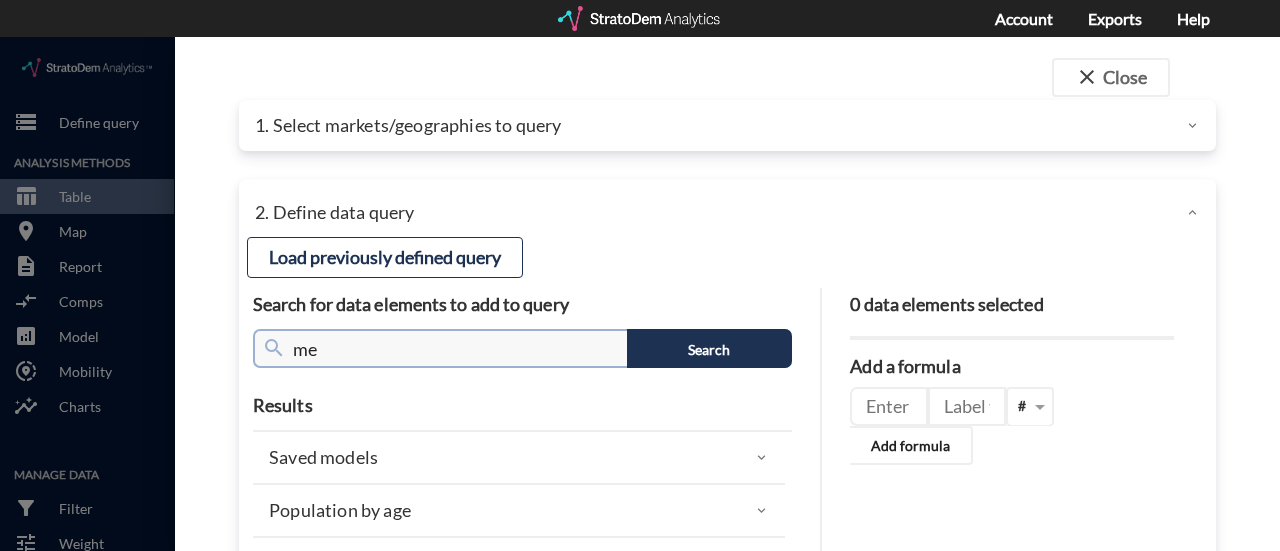 type on "m" 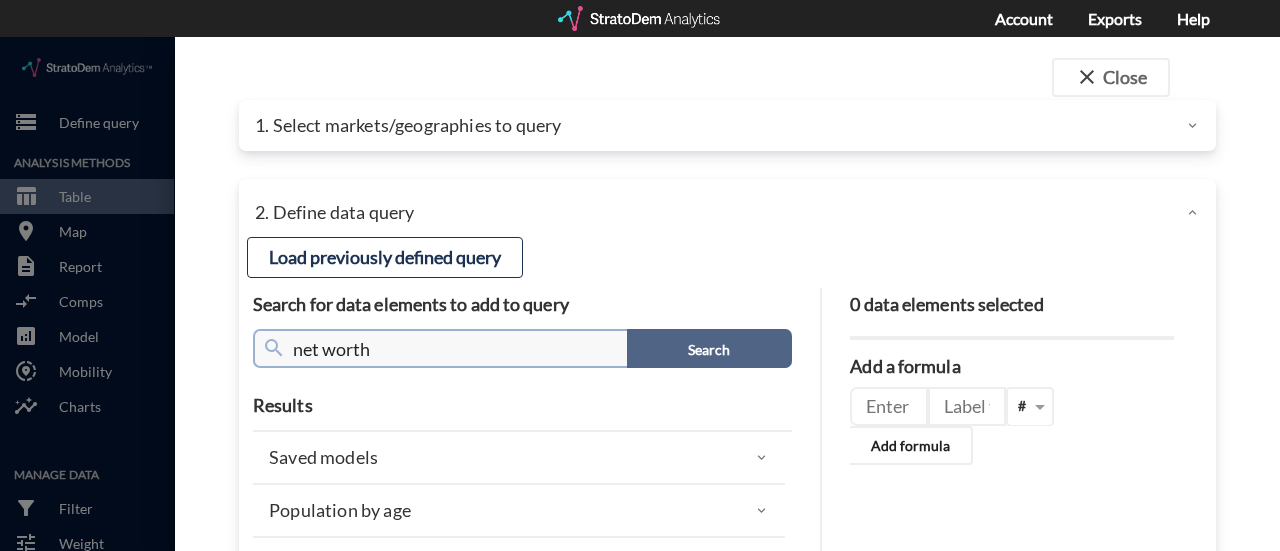 type on "net worth" 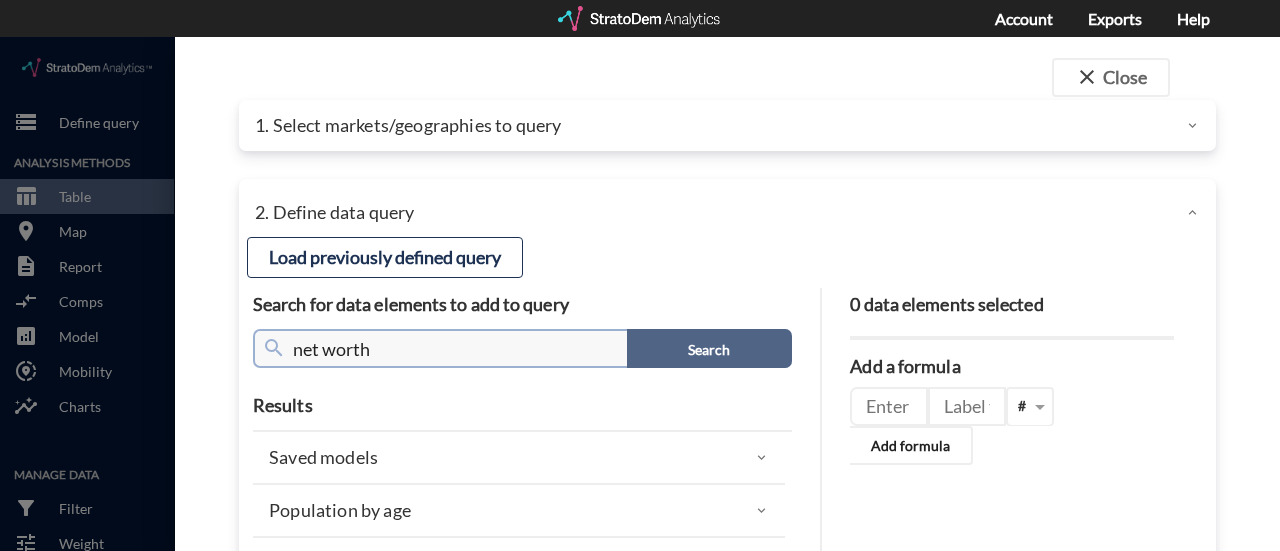 click on "Search" 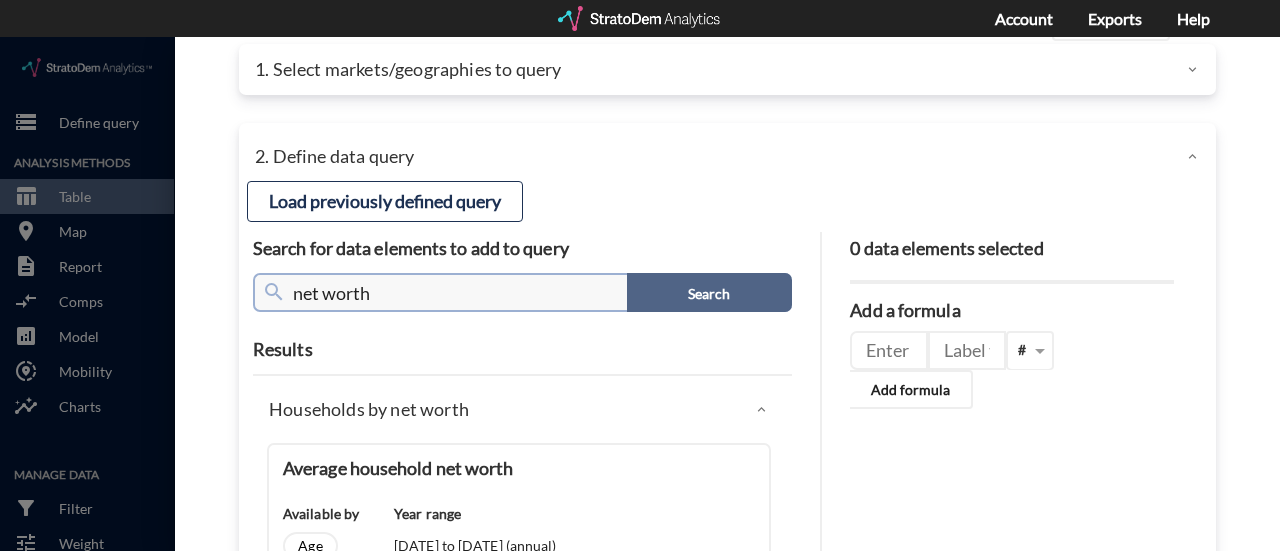 scroll, scrollTop: 100, scrollLeft: 0, axis: vertical 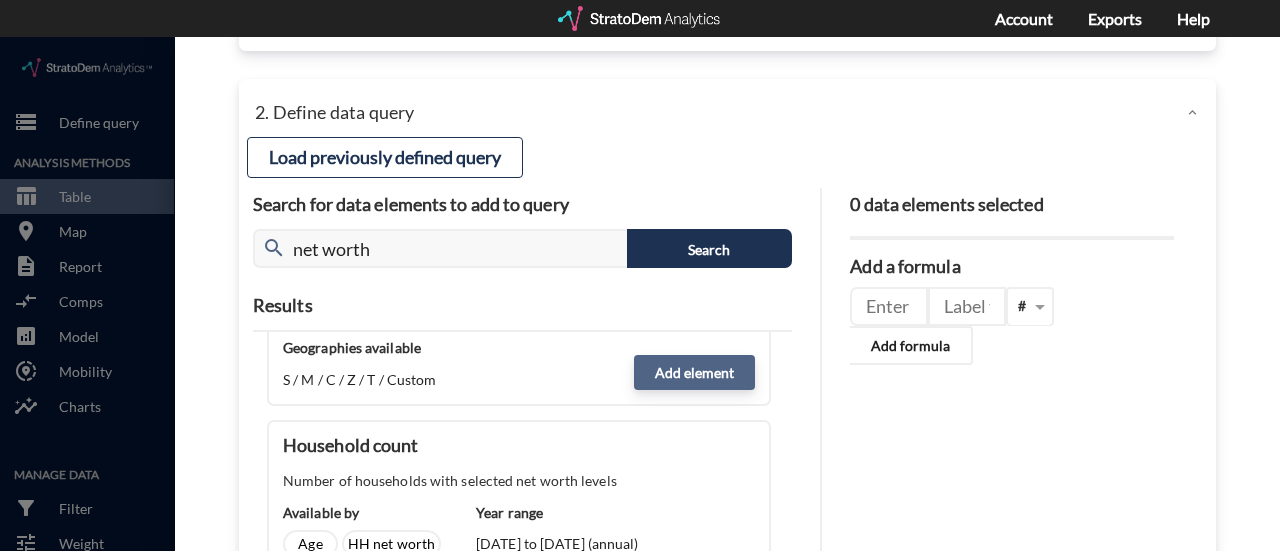 click on "Add element" 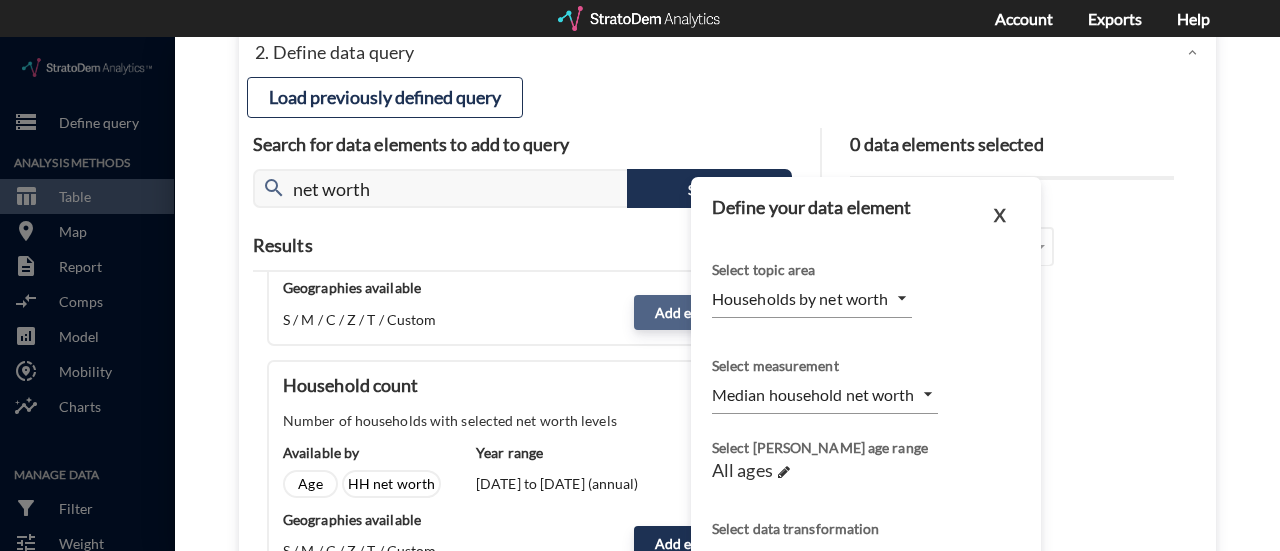 scroll, scrollTop: 200, scrollLeft: 0, axis: vertical 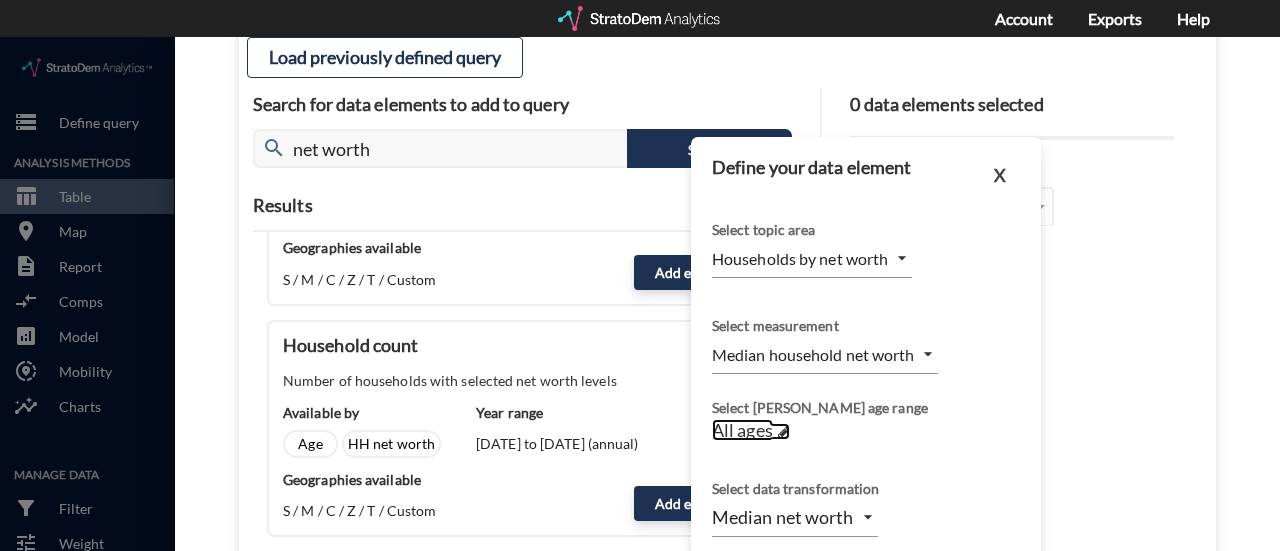 click 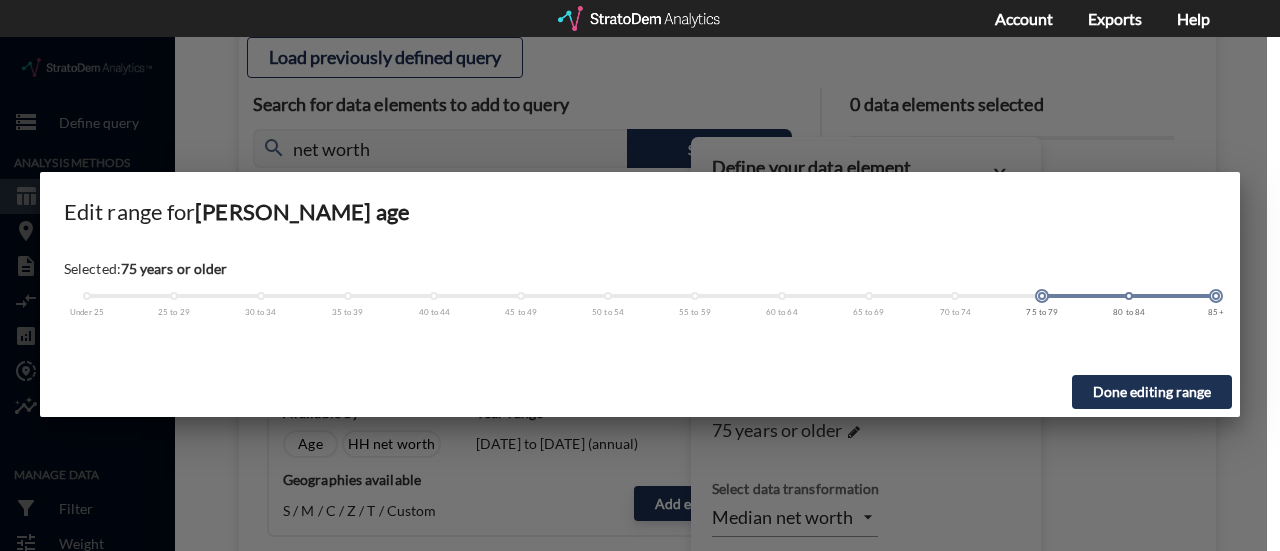 drag, startPoint x: 93, startPoint y: 265, endPoint x: 1034, endPoint y: 264, distance: 941.00055 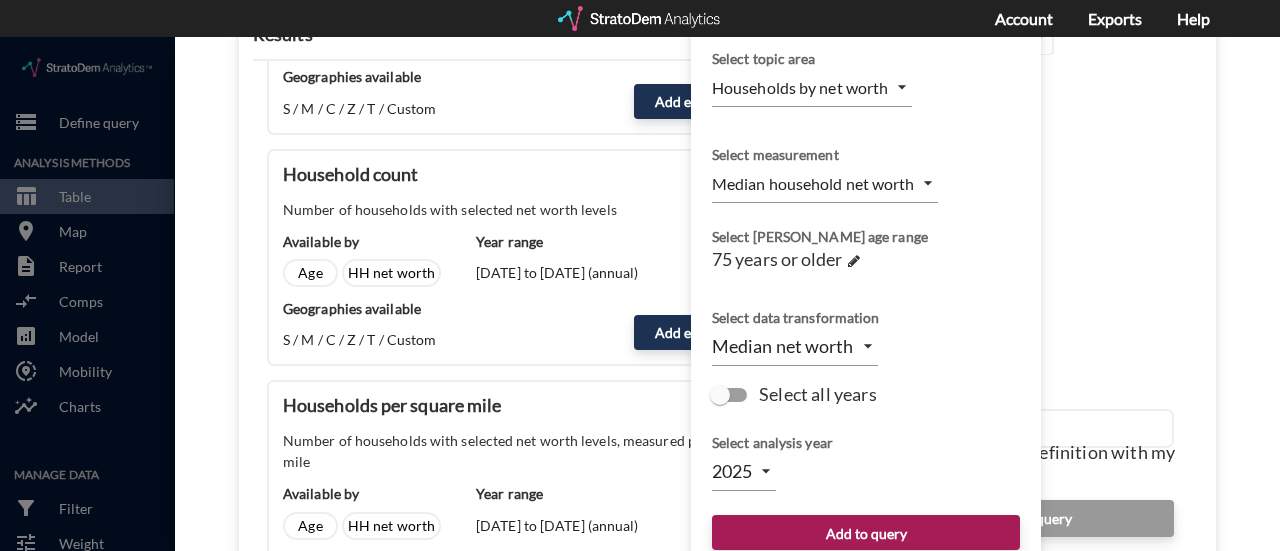 scroll, scrollTop: 400, scrollLeft: 0, axis: vertical 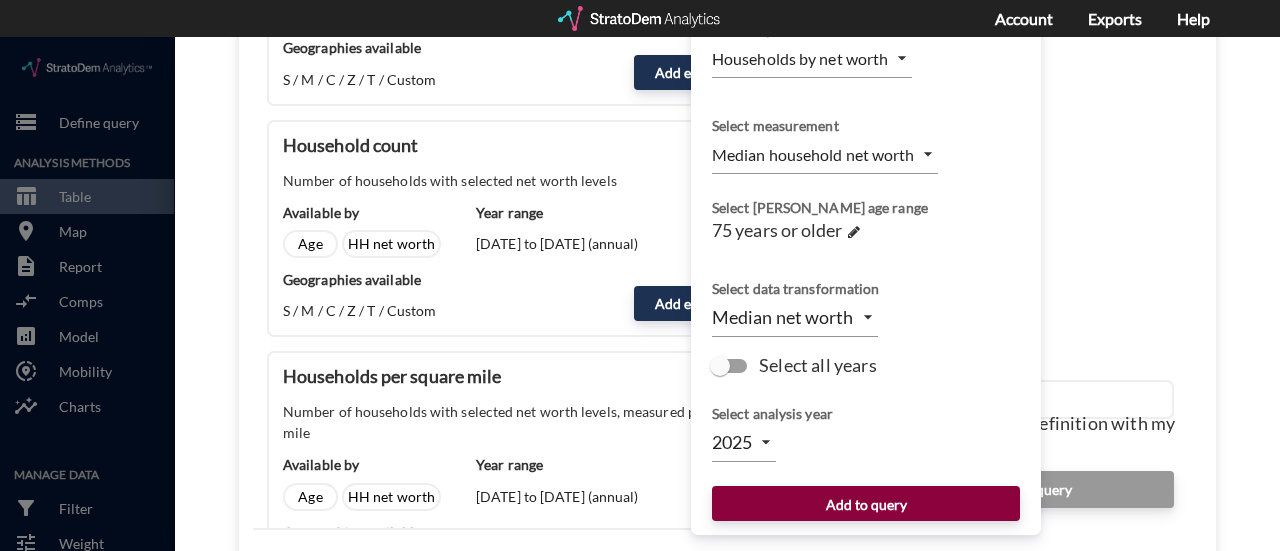 click on "Add to query" 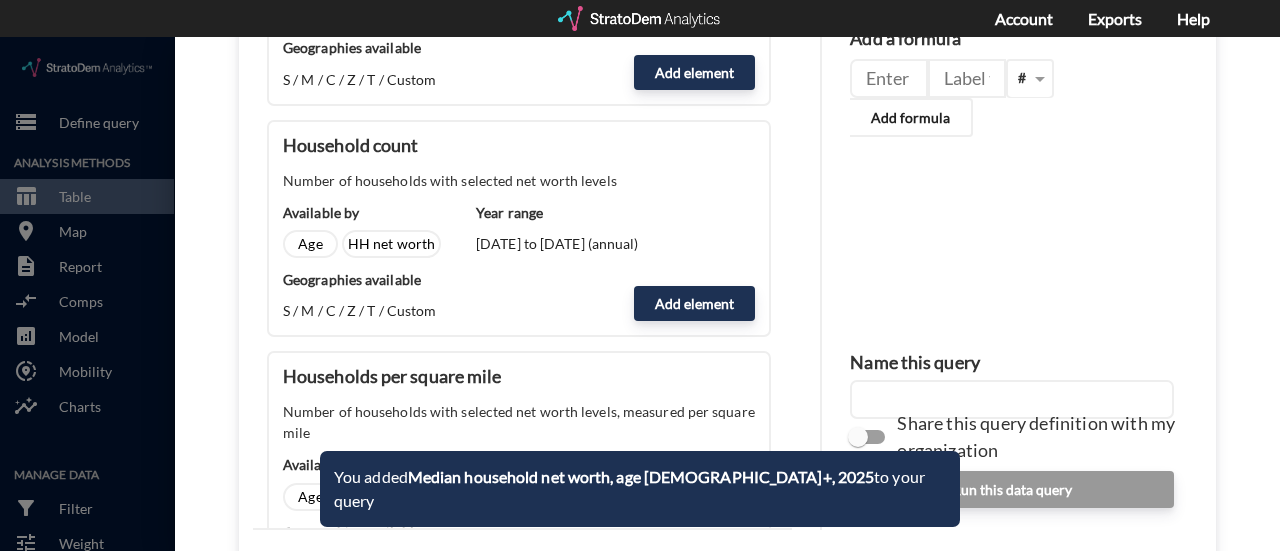 scroll, scrollTop: 300, scrollLeft: 0, axis: vertical 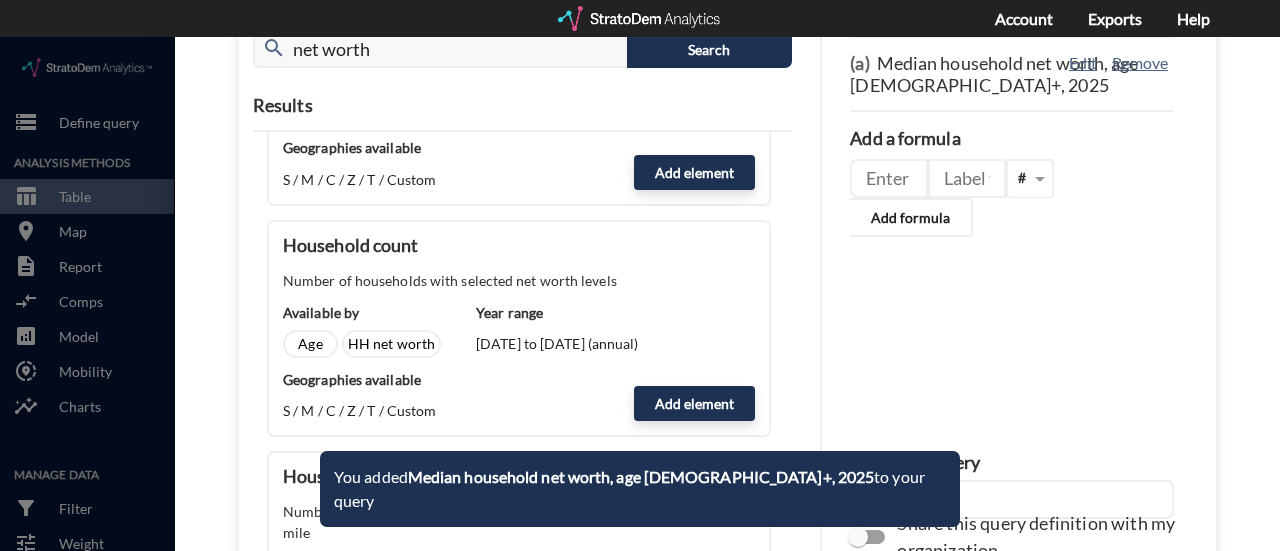 click 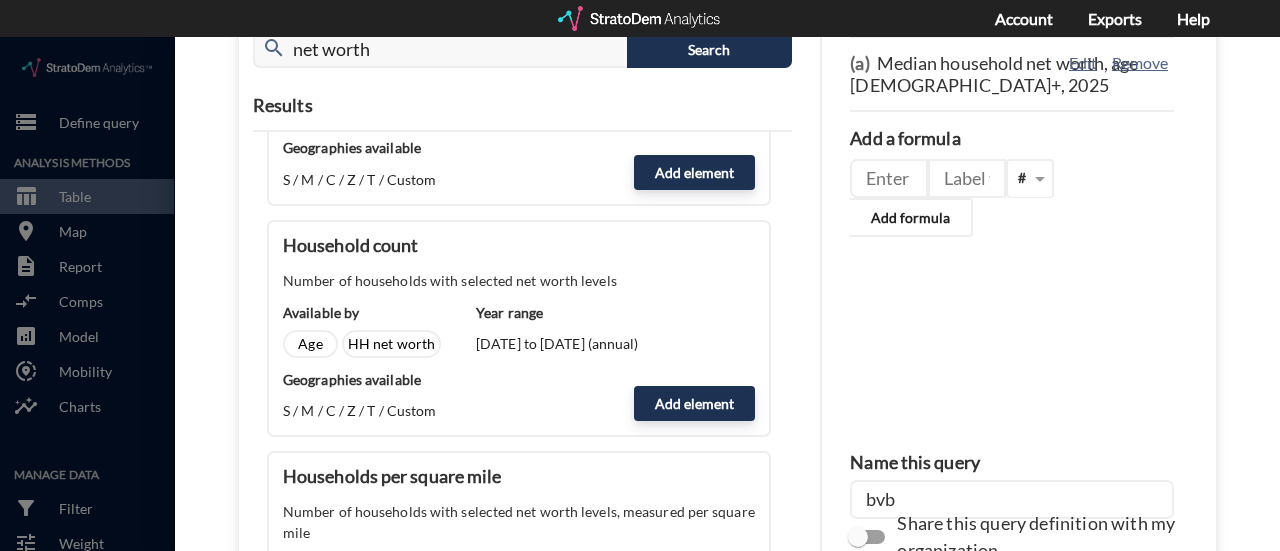 type on "bvb" 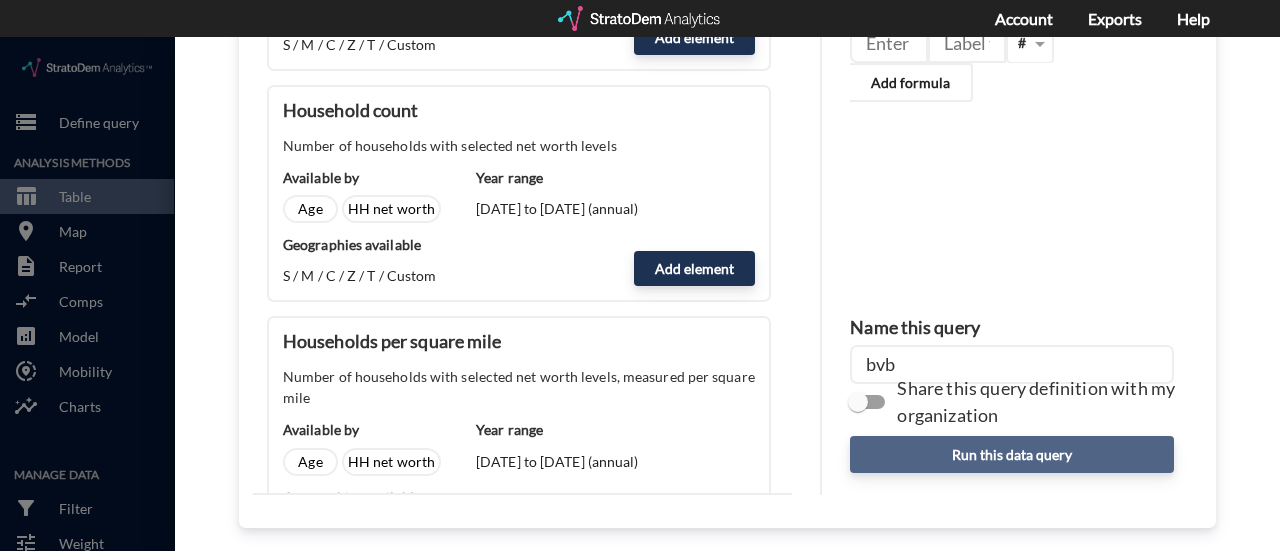 scroll, scrollTop: 438, scrollLeft: 0, axis: vertical 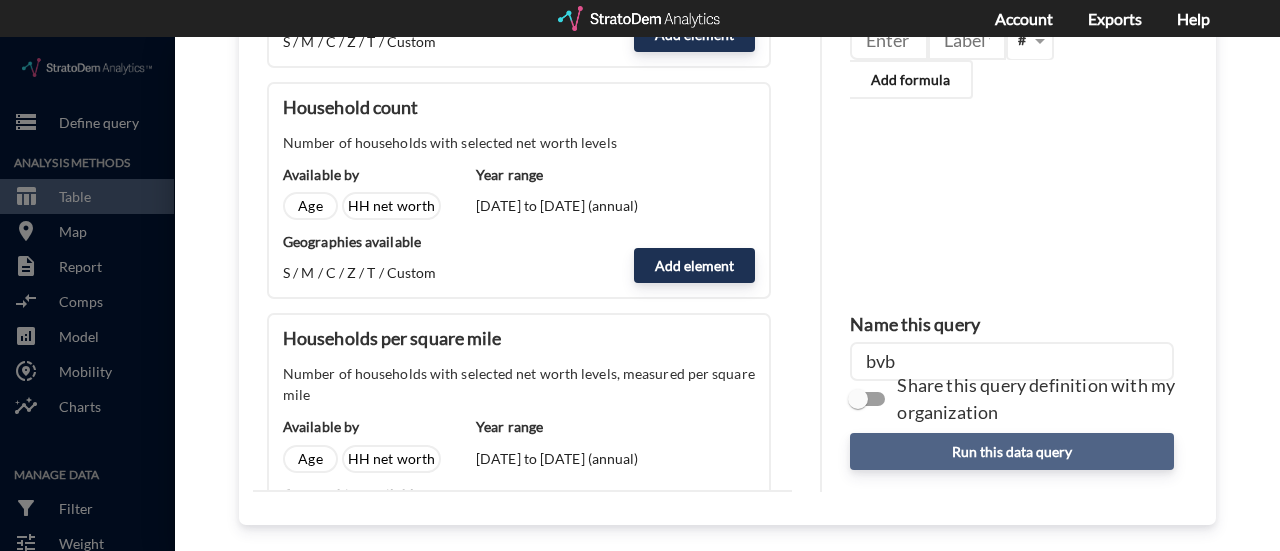 click on "Run this data query" 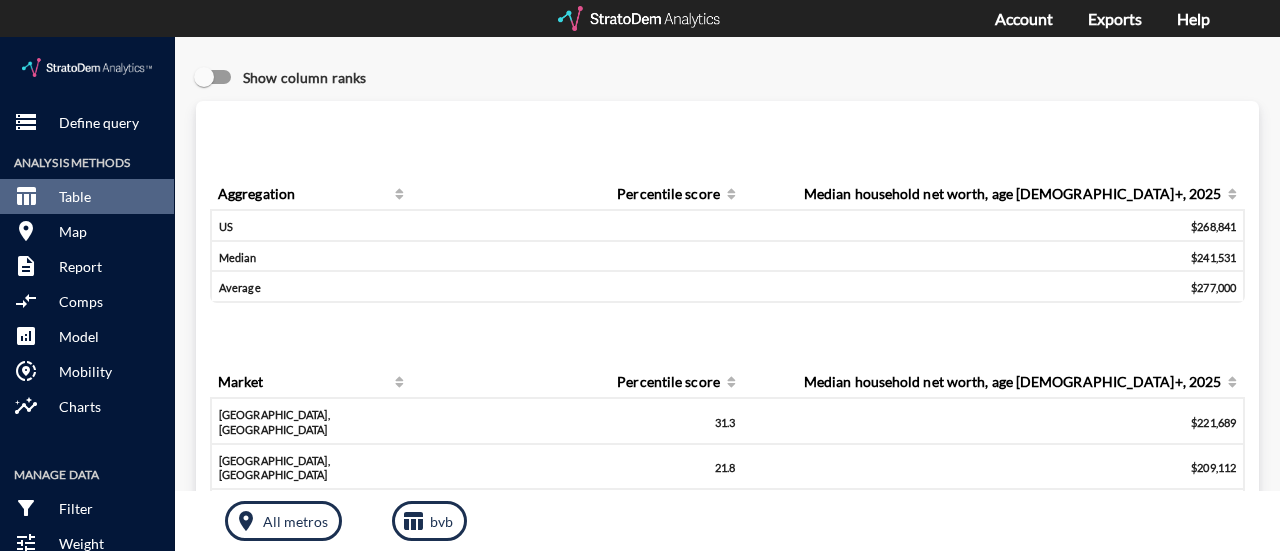 drag, startPoint x: 790, startPoint y: 95, endPoint x: 880, endPoint y: 222, distance: 155.65668 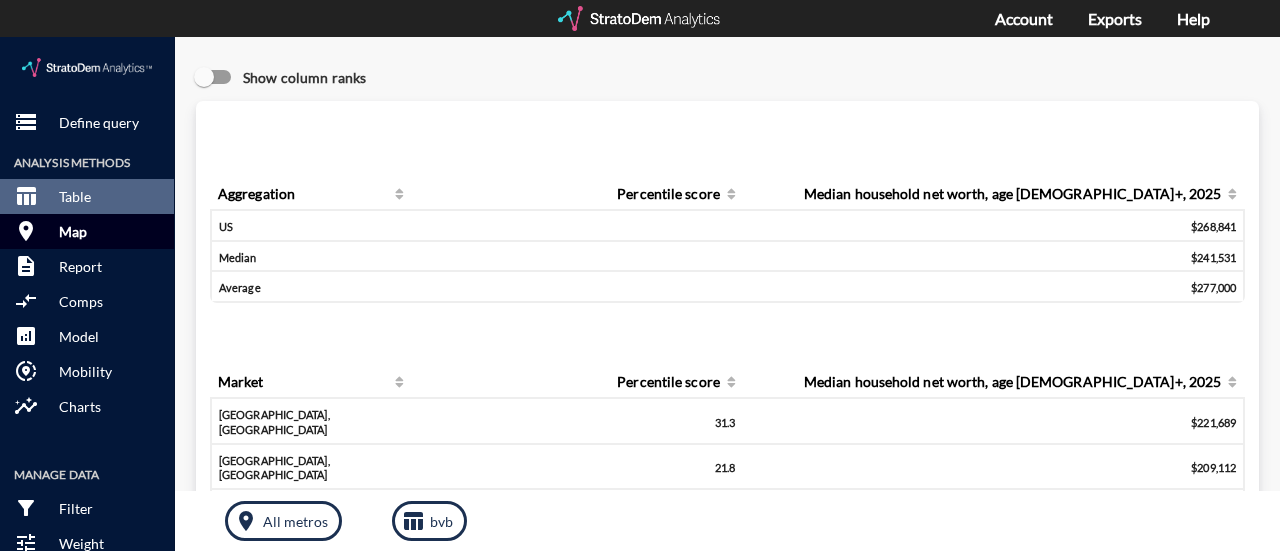 click on "room Map" 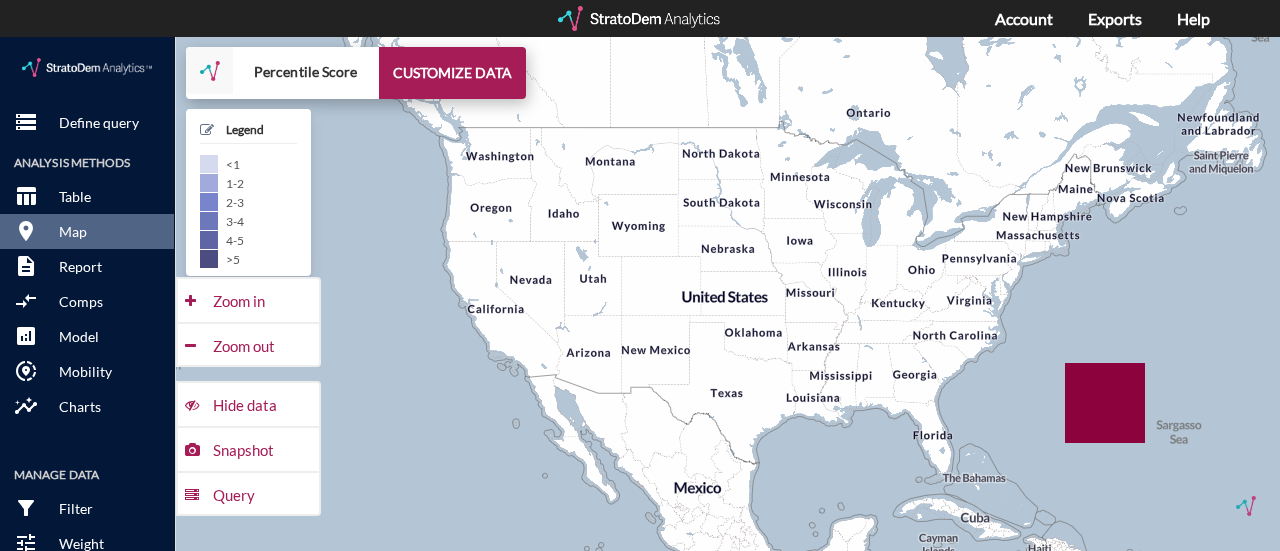 click on "Percentile Score  CUSTOMIZE DATA" 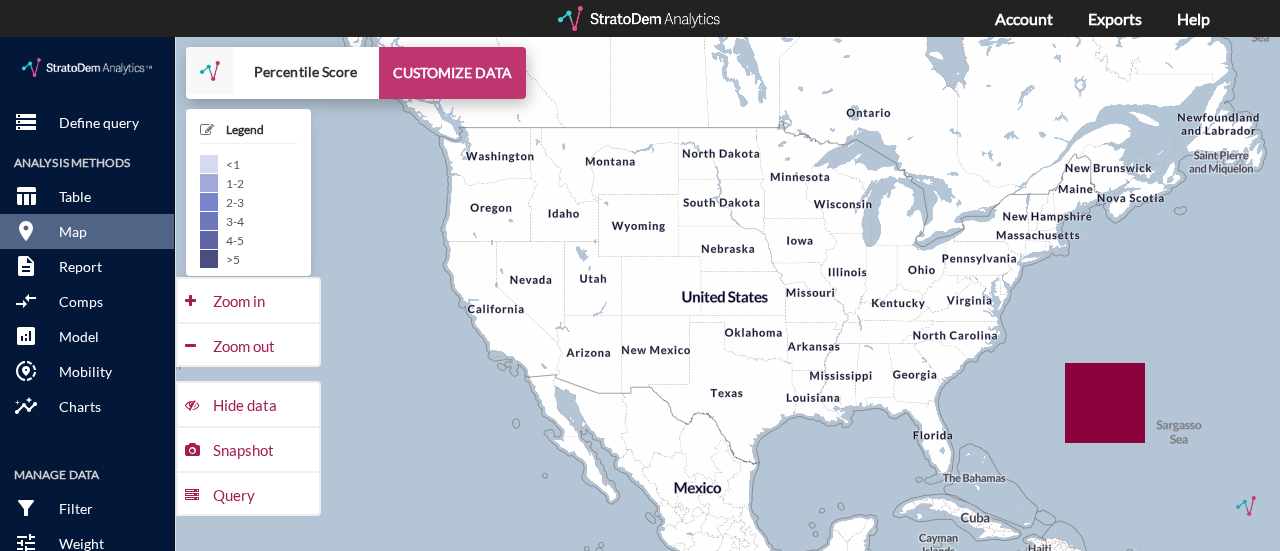 click on "CUSTOMIZE DATA" 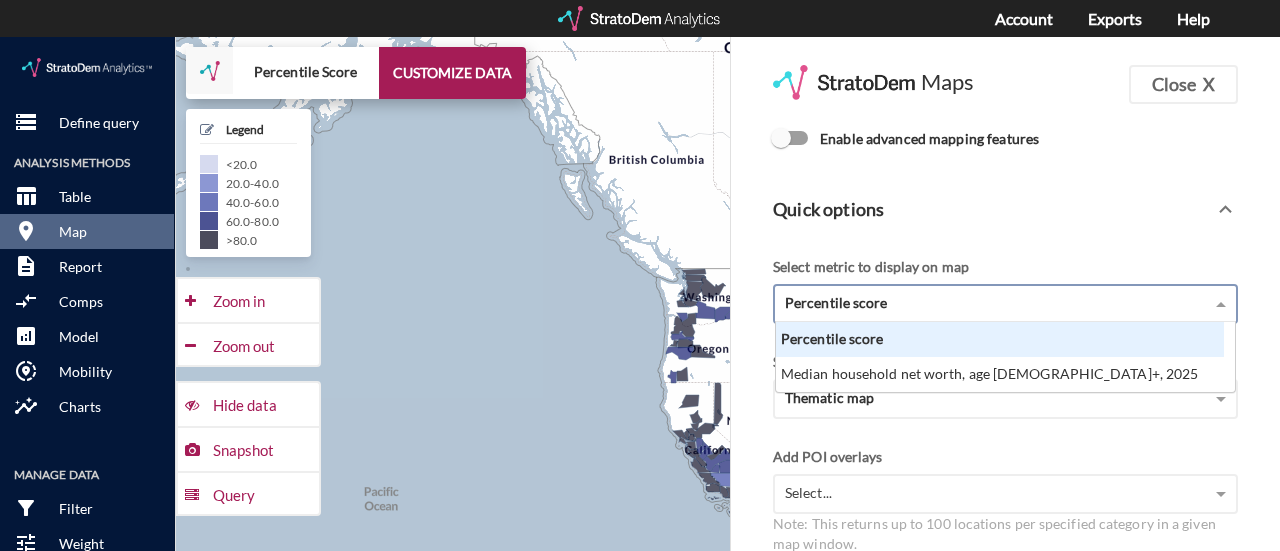 click on "Percentile score" 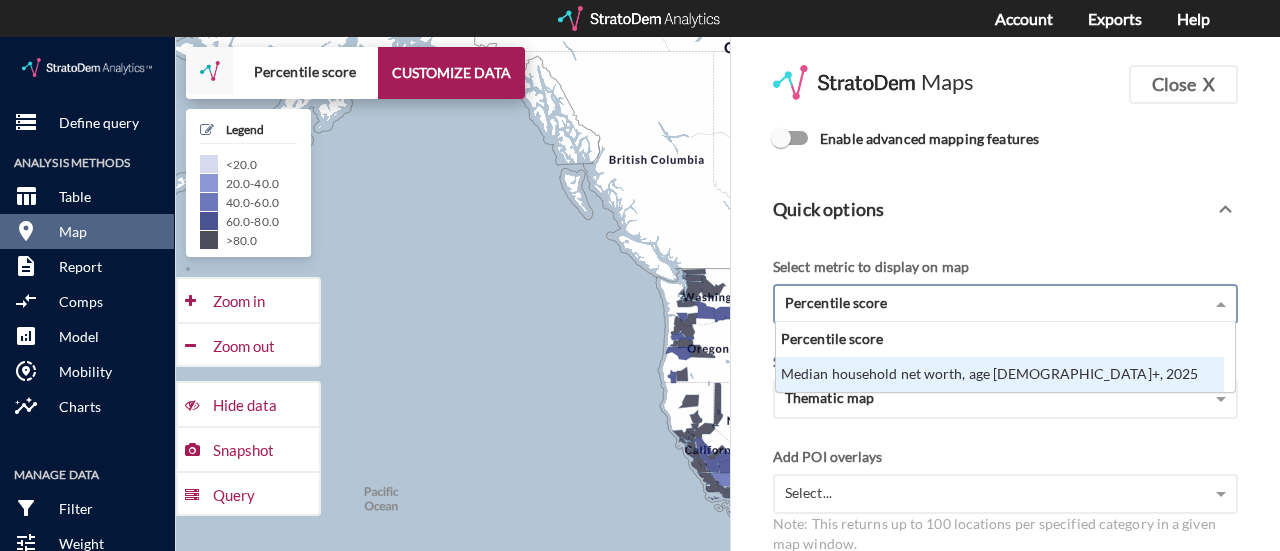 click on "Median household net worth, age [DEMOGRAPHIC_DATA]+, 2025" 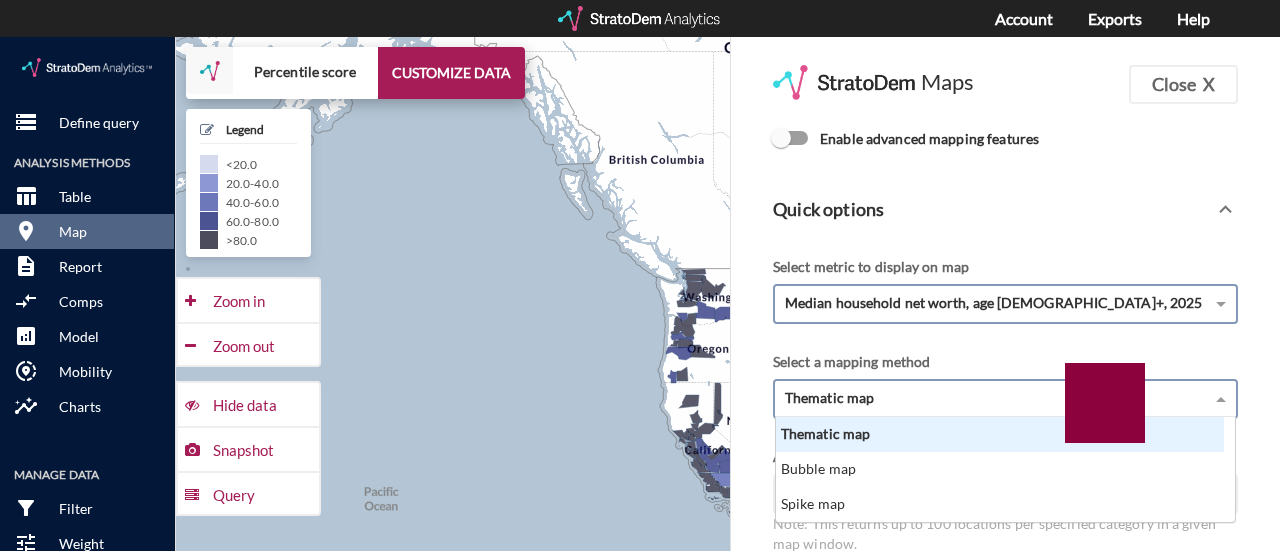 click on "Thematic map" 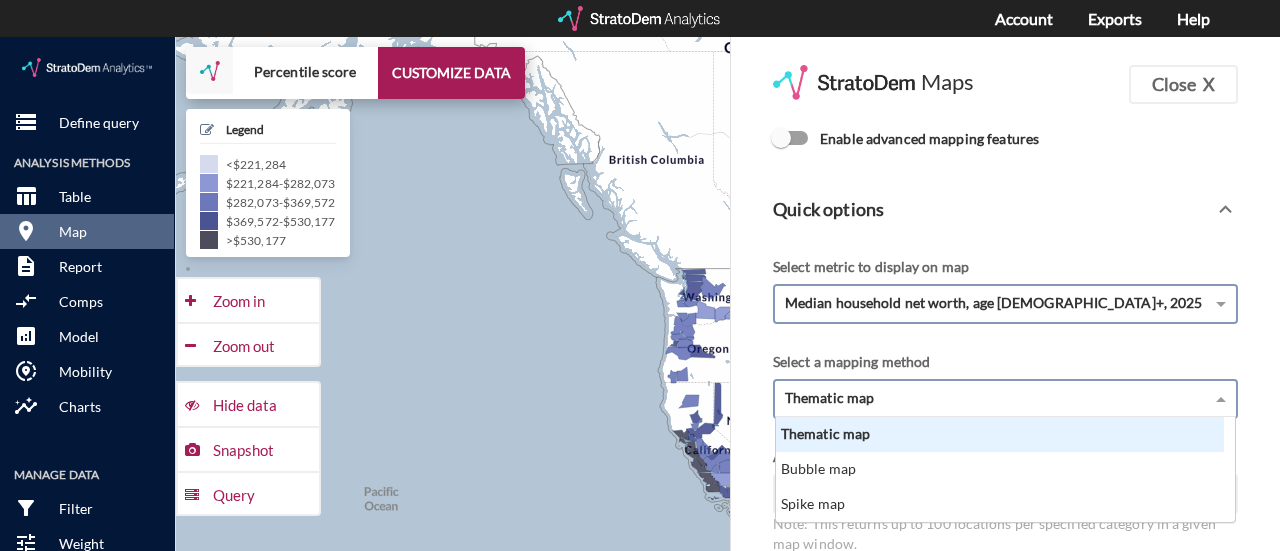 click on "Thematic map" 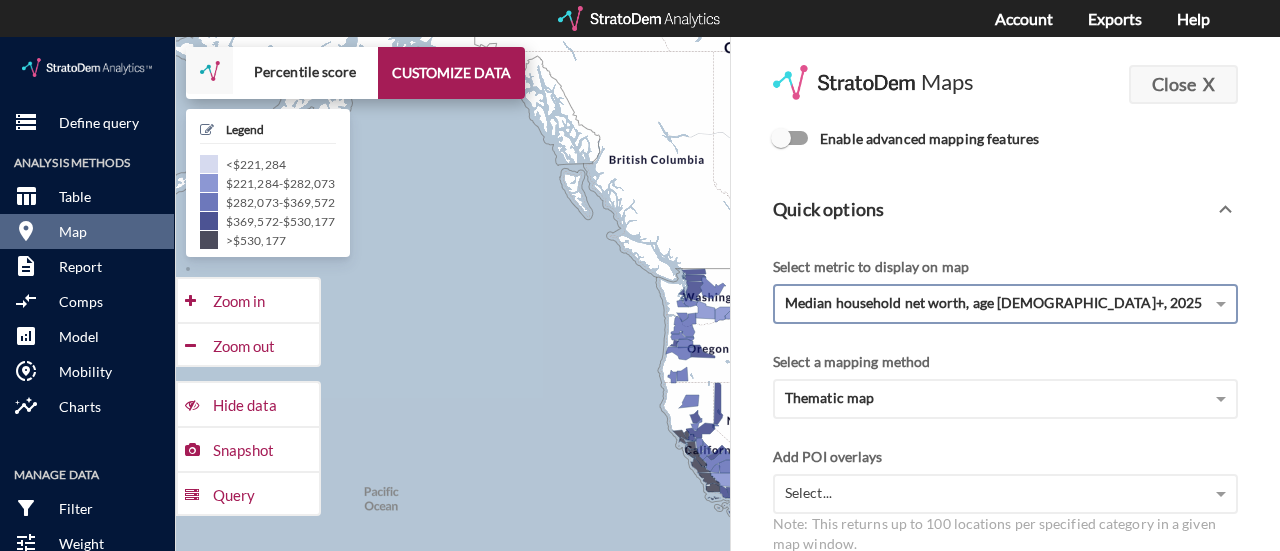 click on "Close X" 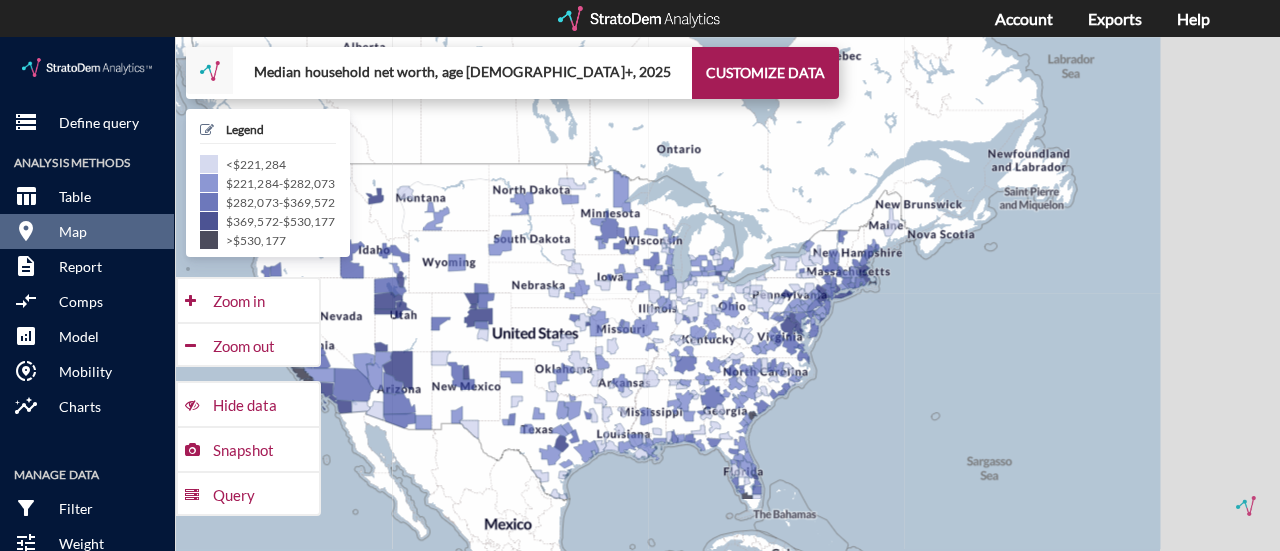 drag, startPoint x: 1052, startPoint y: 361, endPoint x: 634, endPoint y: 254, distance: 431.4777 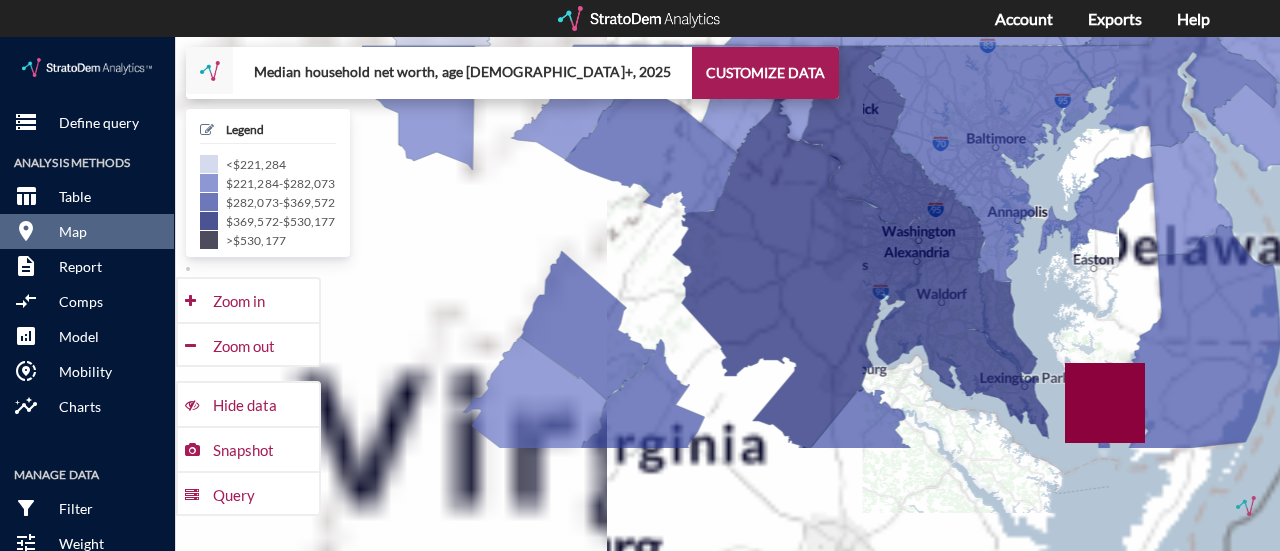drag, startPoint x: 780, startPoint y: 358, endPoint x: 1082, endPoint y: 218, distance: 332.87234 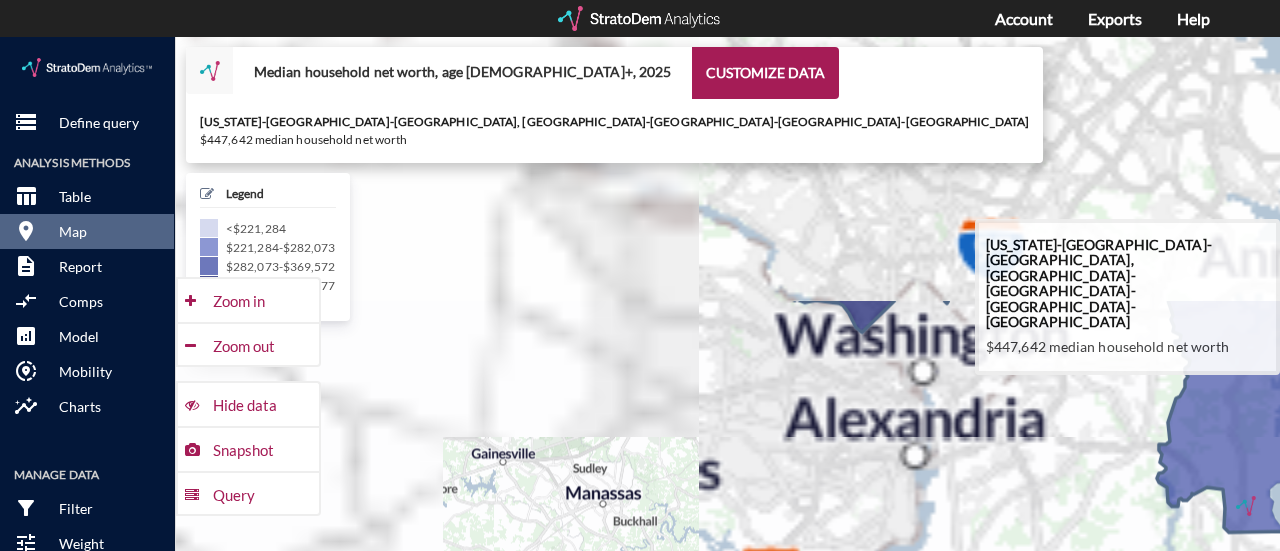 drag, startPoint x: 880, startPoint y: 111, endPoint x: 978, endPoint y: 447, distance: 350 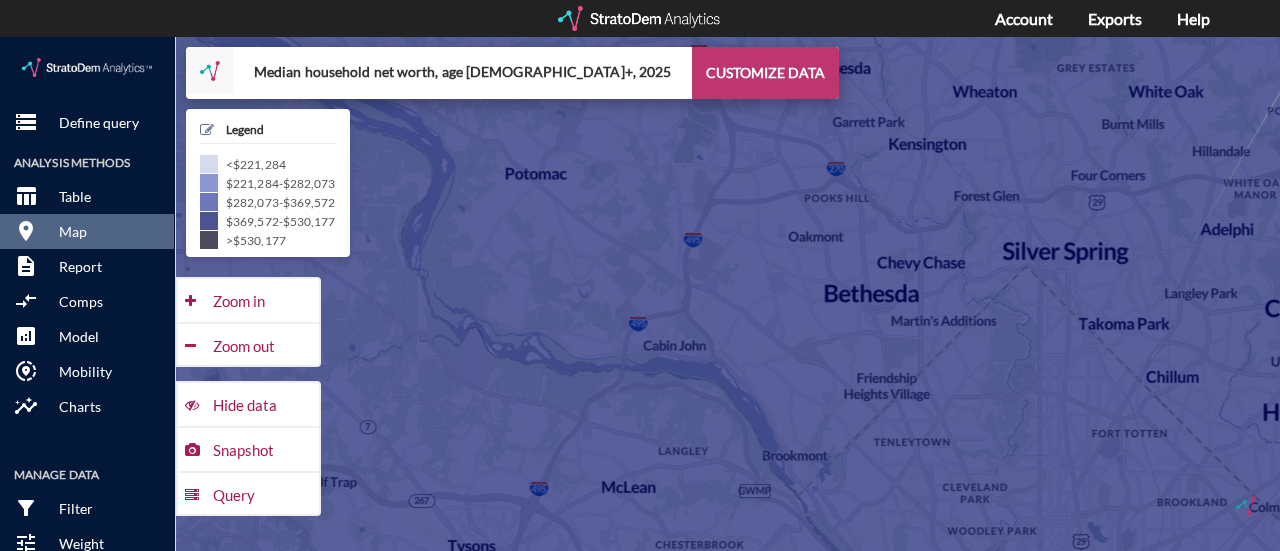 click on "CUSTOMIZE DATA" 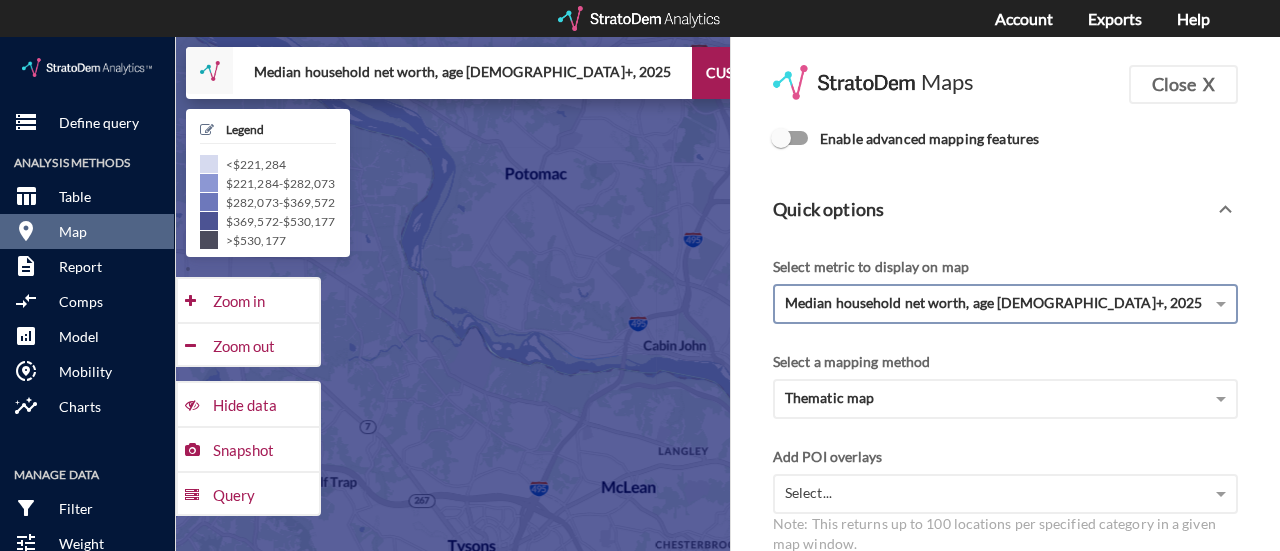 scroll, scrollTop: 266, scrollLeft: 0, axis: vertical 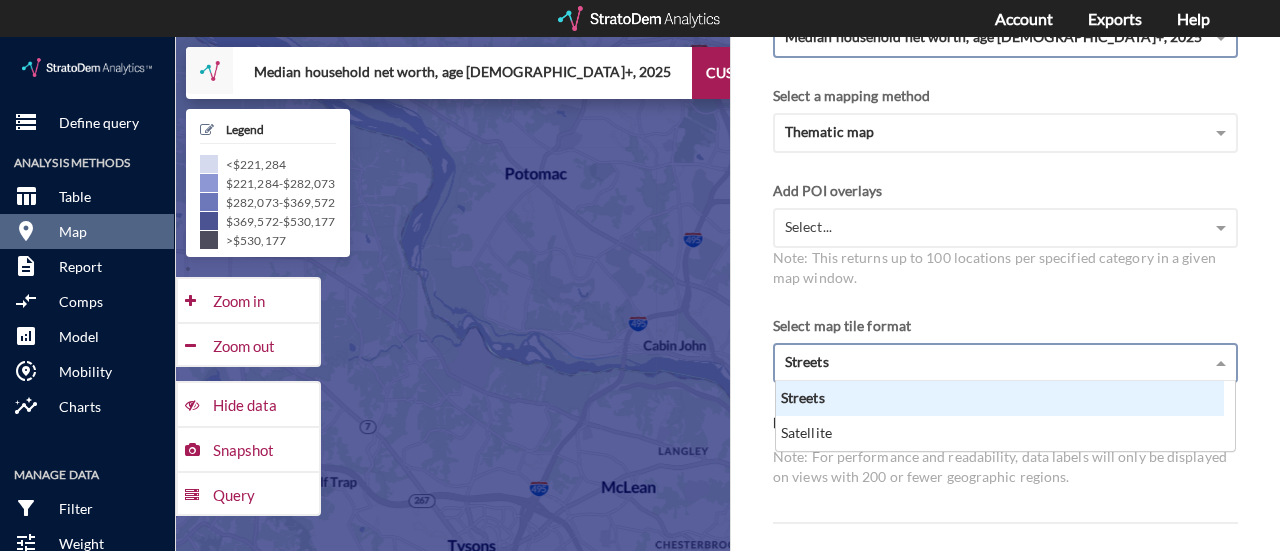 click on "Streets" 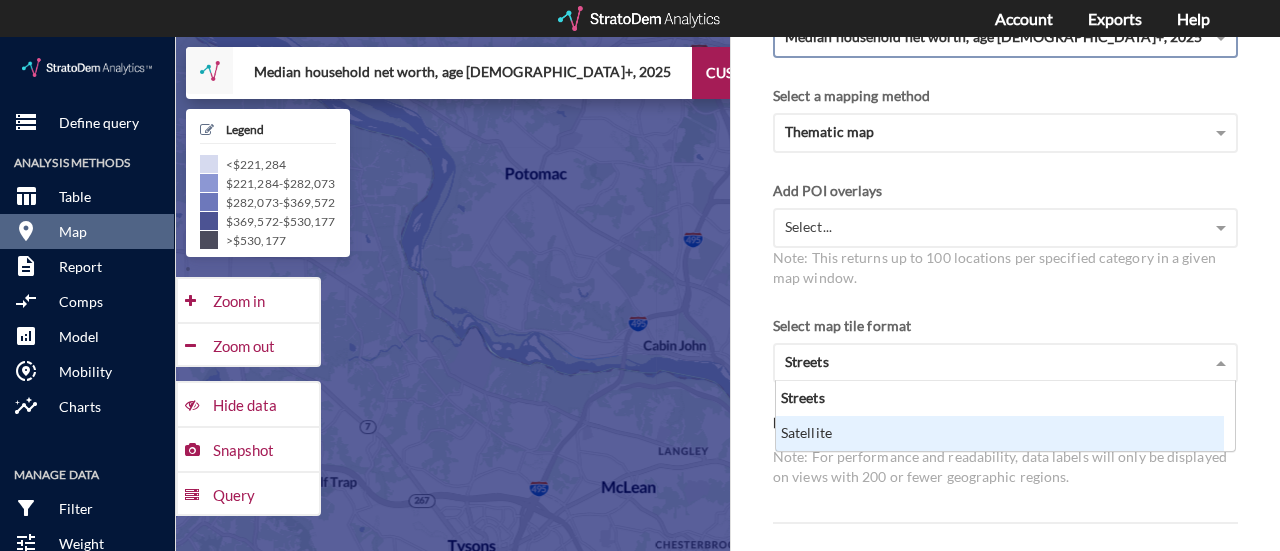 click on "Maps Close X Enable advanced mapping features Upload controls Color markers by Select... Display uploaded data Use or hide selected upload as a map overlay Search for an address or market US US Data controls Select topic area Households by household income Select measurement Median household income Select [PERSON_NAME] age range All ages → Select household income range $40,000 to $74,999 → Select data transformation Median HHI Select analysis year [DATE] Select the end year [DATE] Select the end year [DATE] Select geographic level Metro Select a scenario ​ Quick options Select metric to display on map Median household net worth, age [DEMOGRAPHIC_DATA]+, 2025 Select a mapping method Thematic map Add POI overlays Select... Note: This returns up to 100 locations per specified category in a given map window. Select map tile format Streets Streets Satellite Label geographies Note: For performance and readability, data labels will only be displayed on views with 200 or fewer geographic regions." 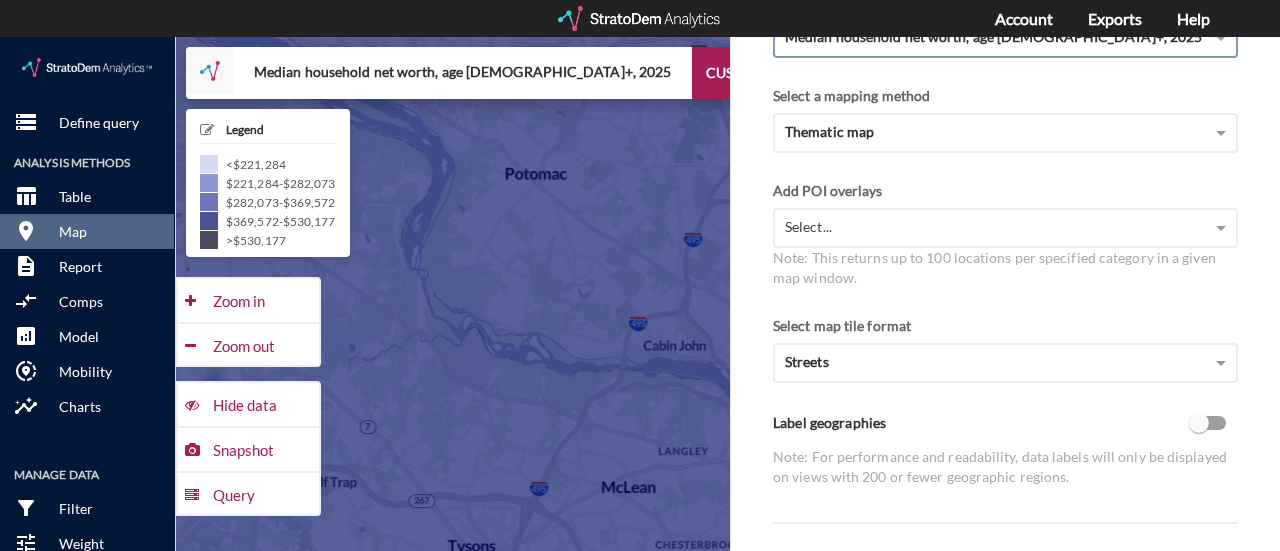 scroll, scrollTop: 200, scrollLeft: 0, axis: vertical 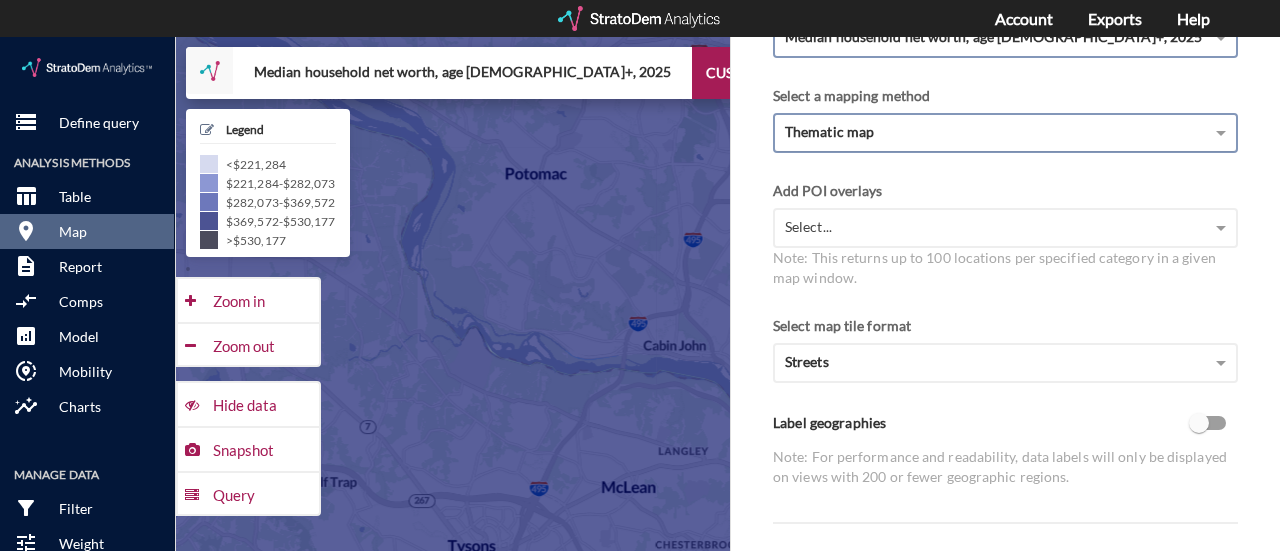 click on "Thematic map" 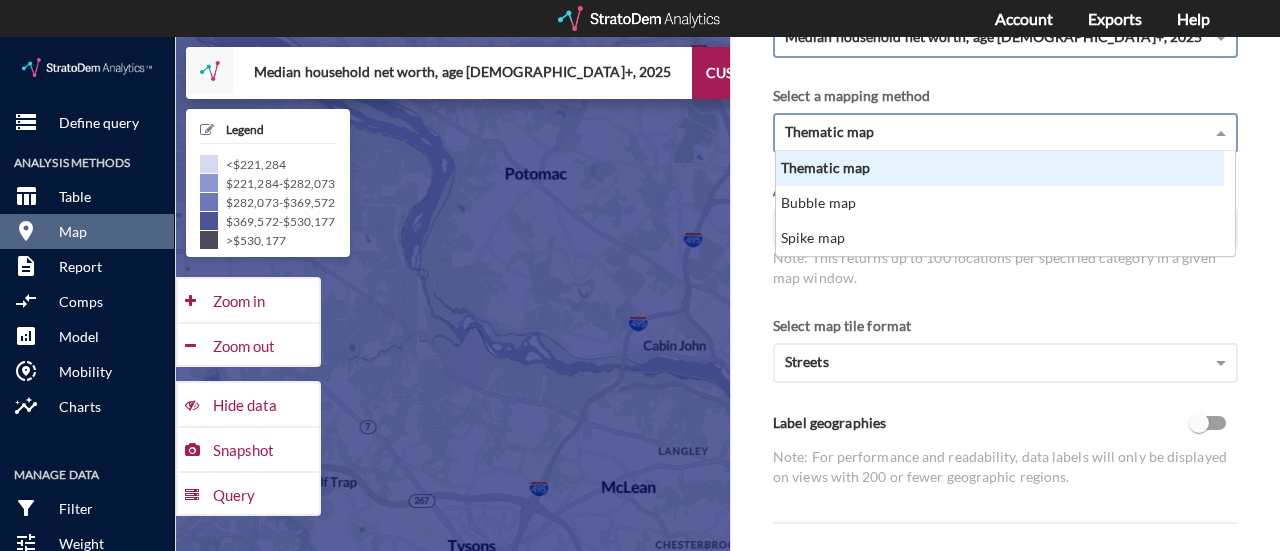 scroll, scrollTop: 16, scrollLeft: 13, axis: both 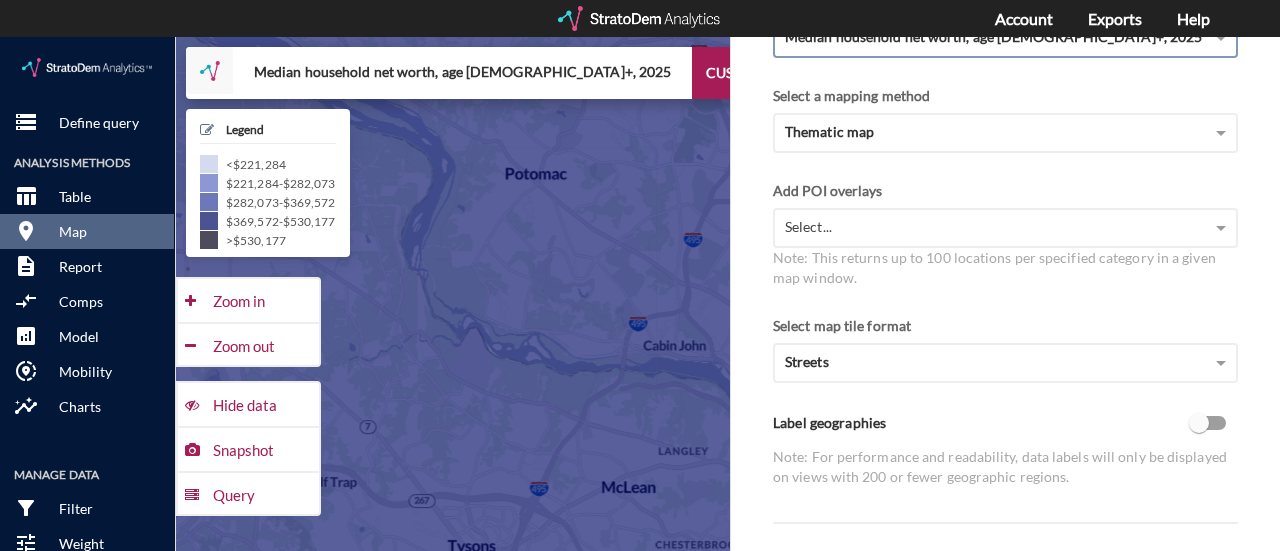 click on "Select metric to display on map Median household net worth, age [DEMOGRAPHIC_DATA]+, 2025 Select a mapping method Thematic map Add POI overlays Select... Note: This returns up to 100 locations per specified category in a given map window. Select map tile format Streets Label geographies Note: For performance and readability, data labels will only be displayed on views with 200 or fewer geographic regions." 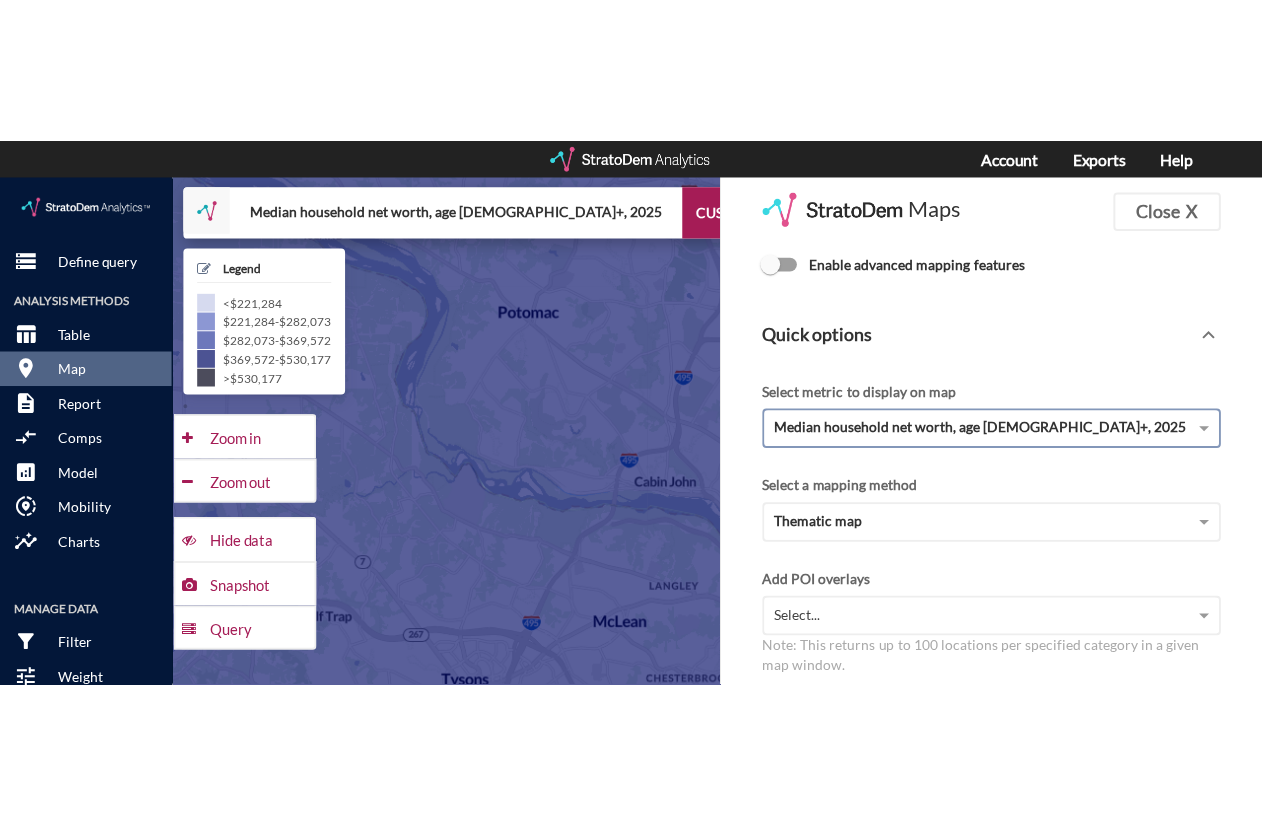 scroll, scrollTop: 0, scrollLeft: 0, axis: both 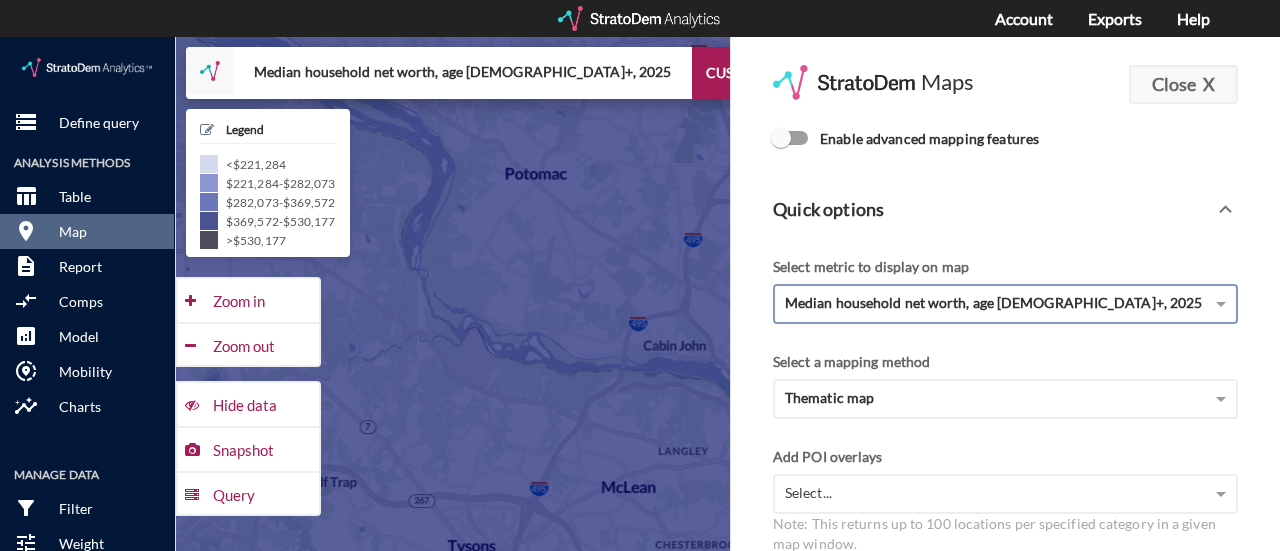 click on "Close X" 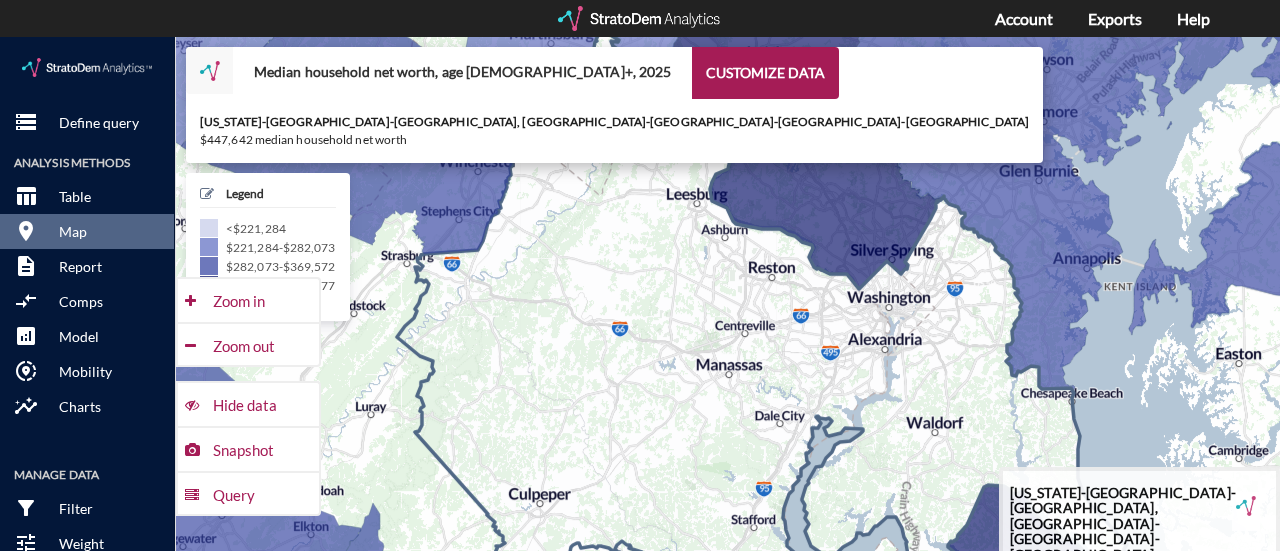 drag, startPoint x: 815, startPoint y: 253, endPoint x: 729, endPoint y: 286, distance: 92.11406 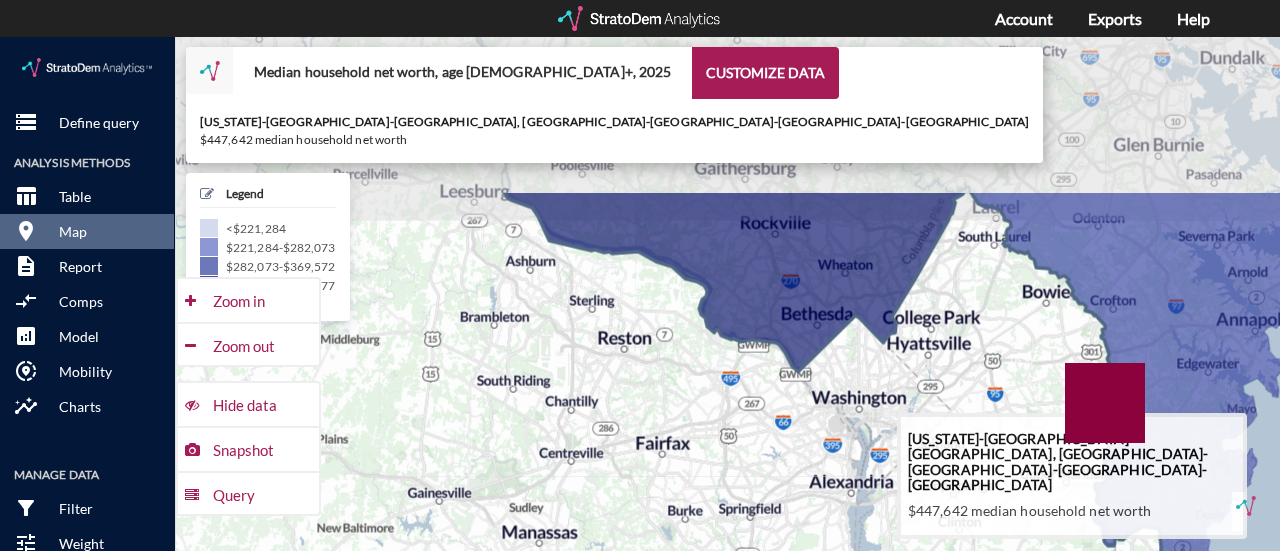 drag, startPoint x: 784, startPoint y: 192, endPoint x: 800, endPoint y: 424, distance: 232.55107 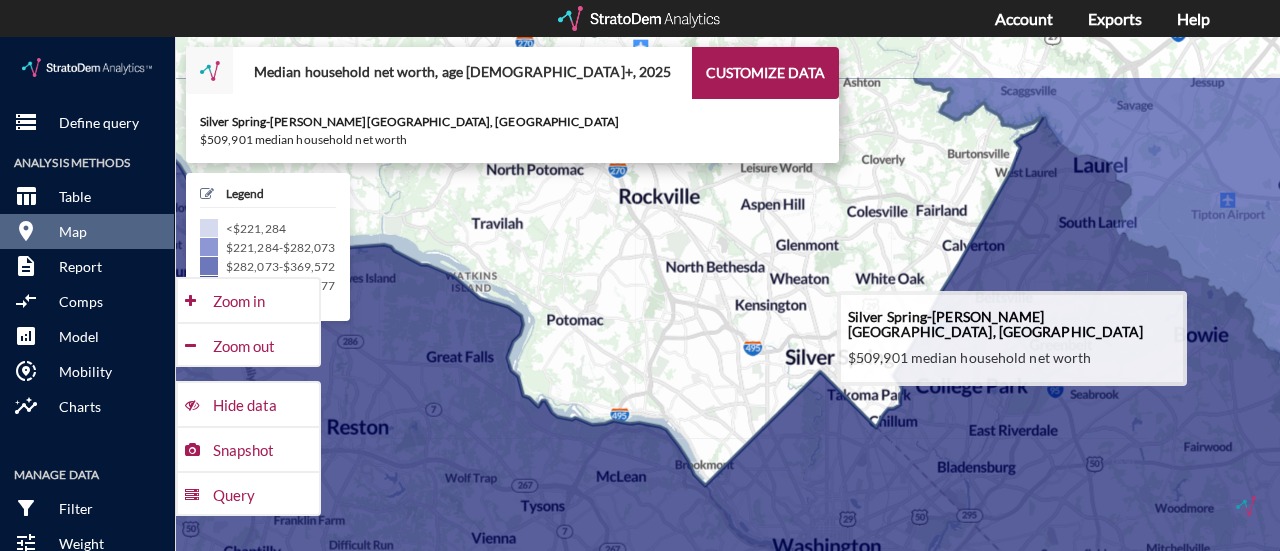 drag, startPoint x: 823, startPoint y: 231, endPoint x: 752, endPoint y: 324, distance: 117.00427 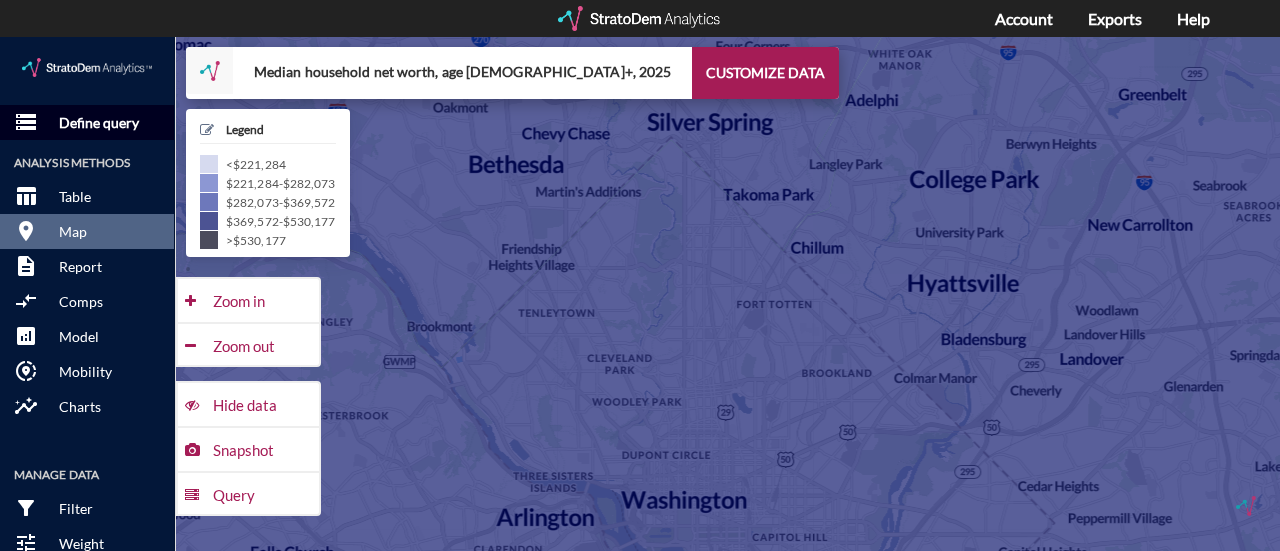 click on "Define query" 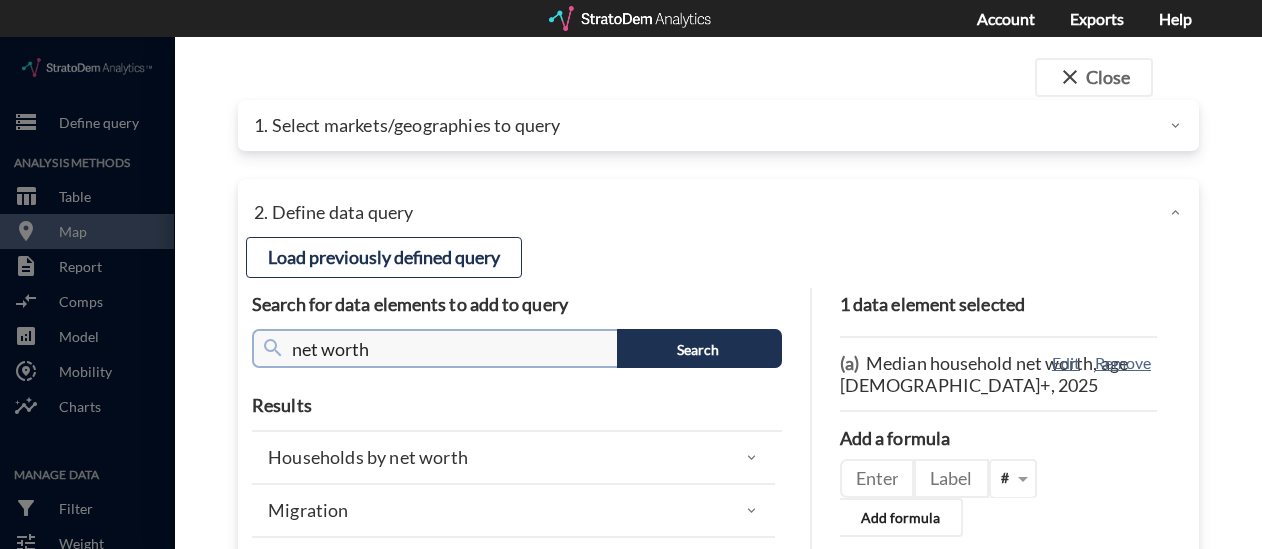 drag, startPoint x: 476, startPoint y: 308, endPoint x: 62, endPoint y: 309, distance: 414.00122 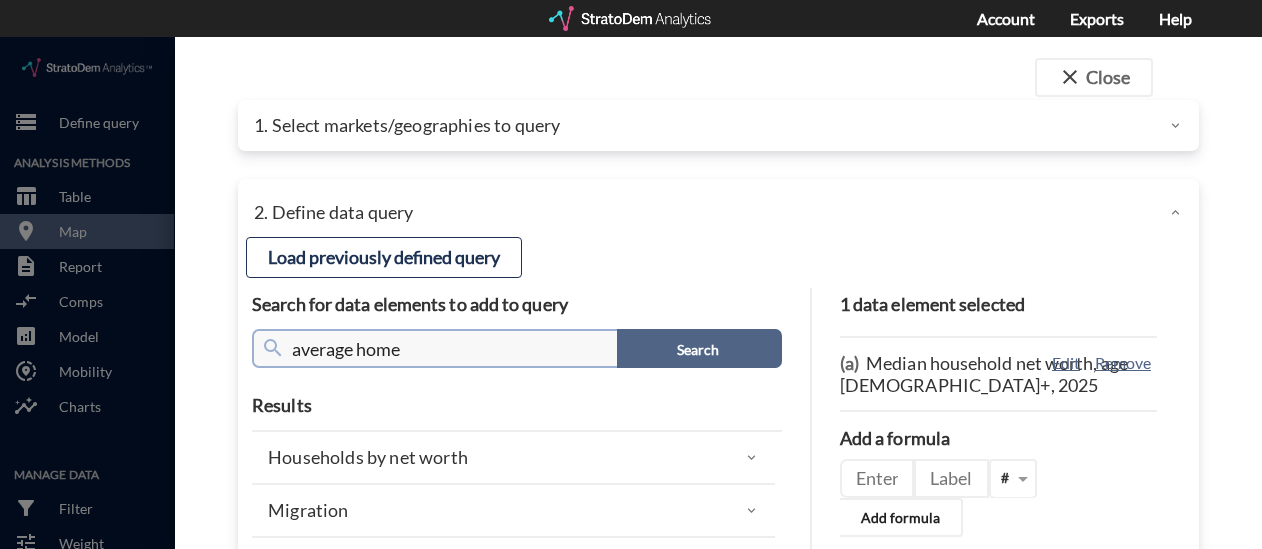 type on "average home" 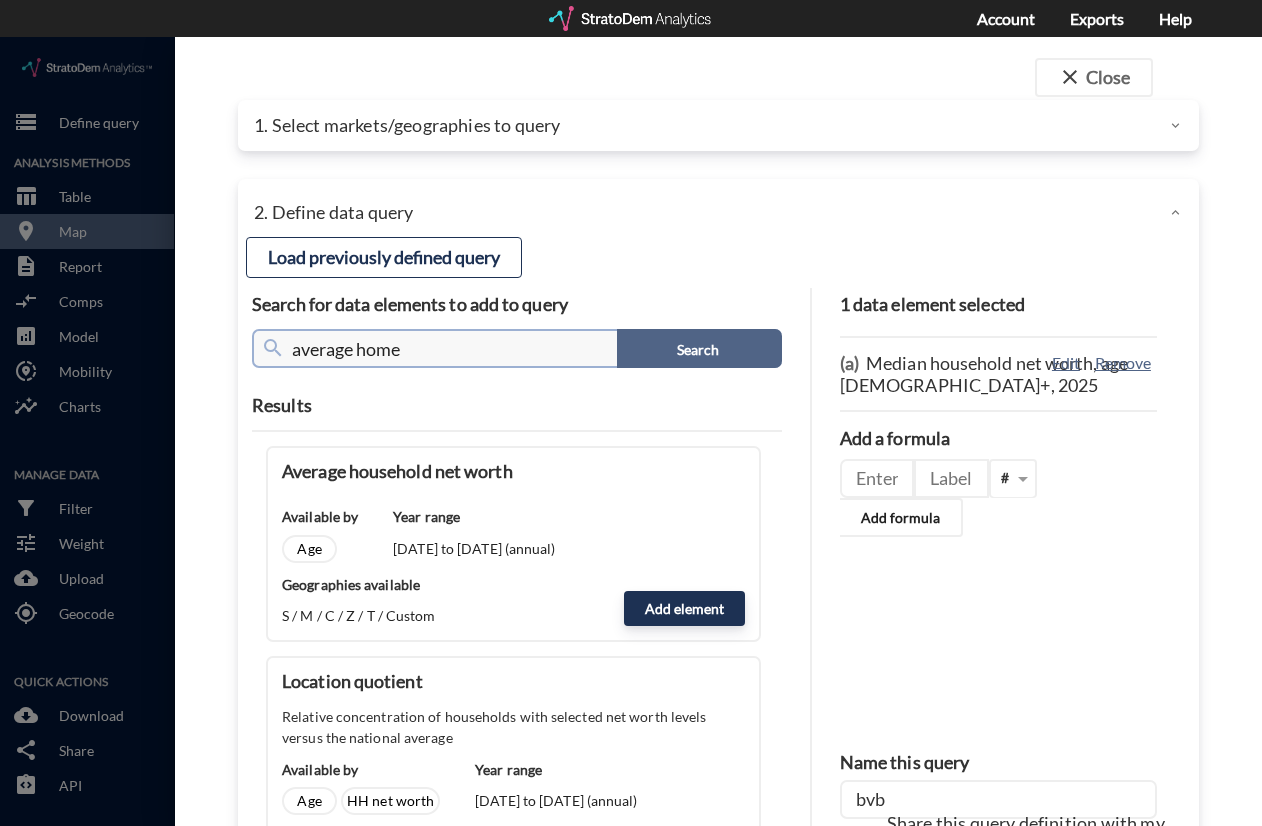 scroll, scrollTop: 315, scrollLeft: 0, axis: vertical 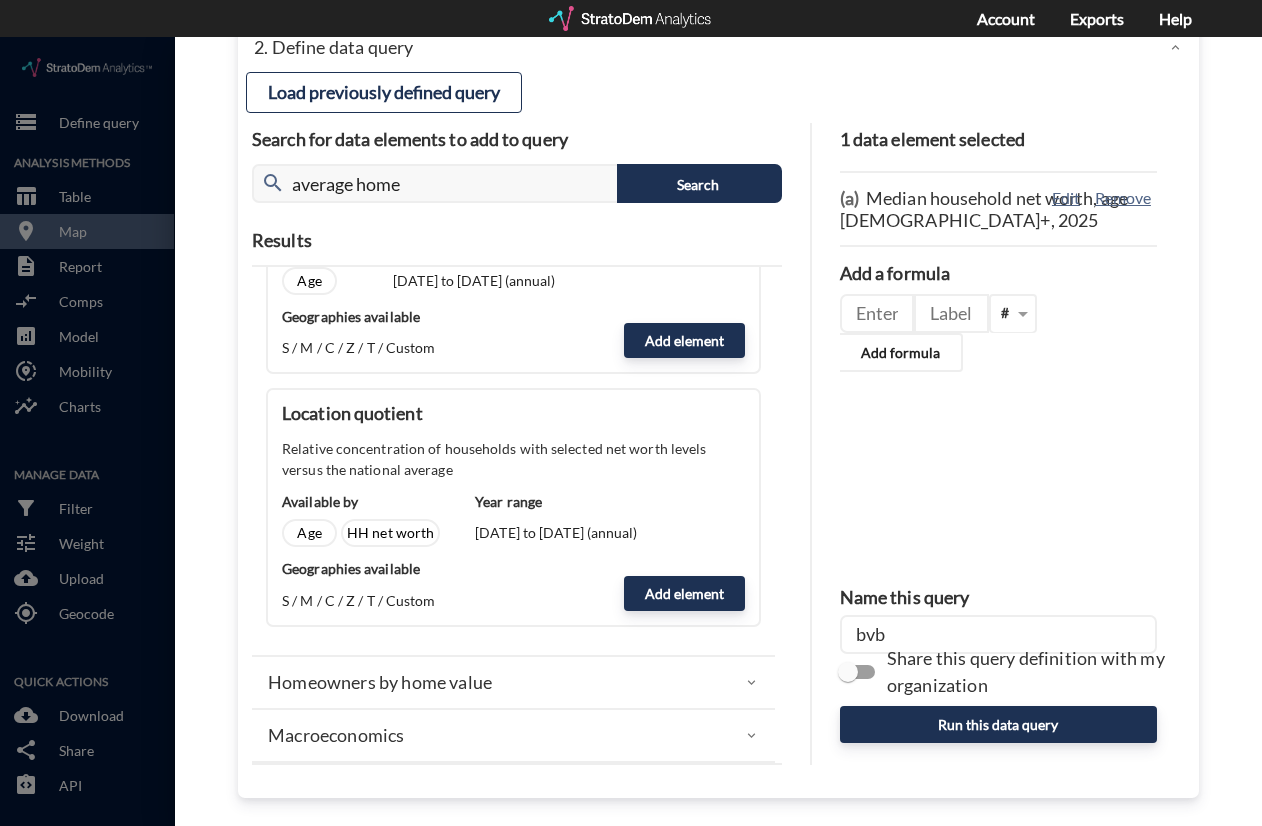 click on "Homeowners by home value" 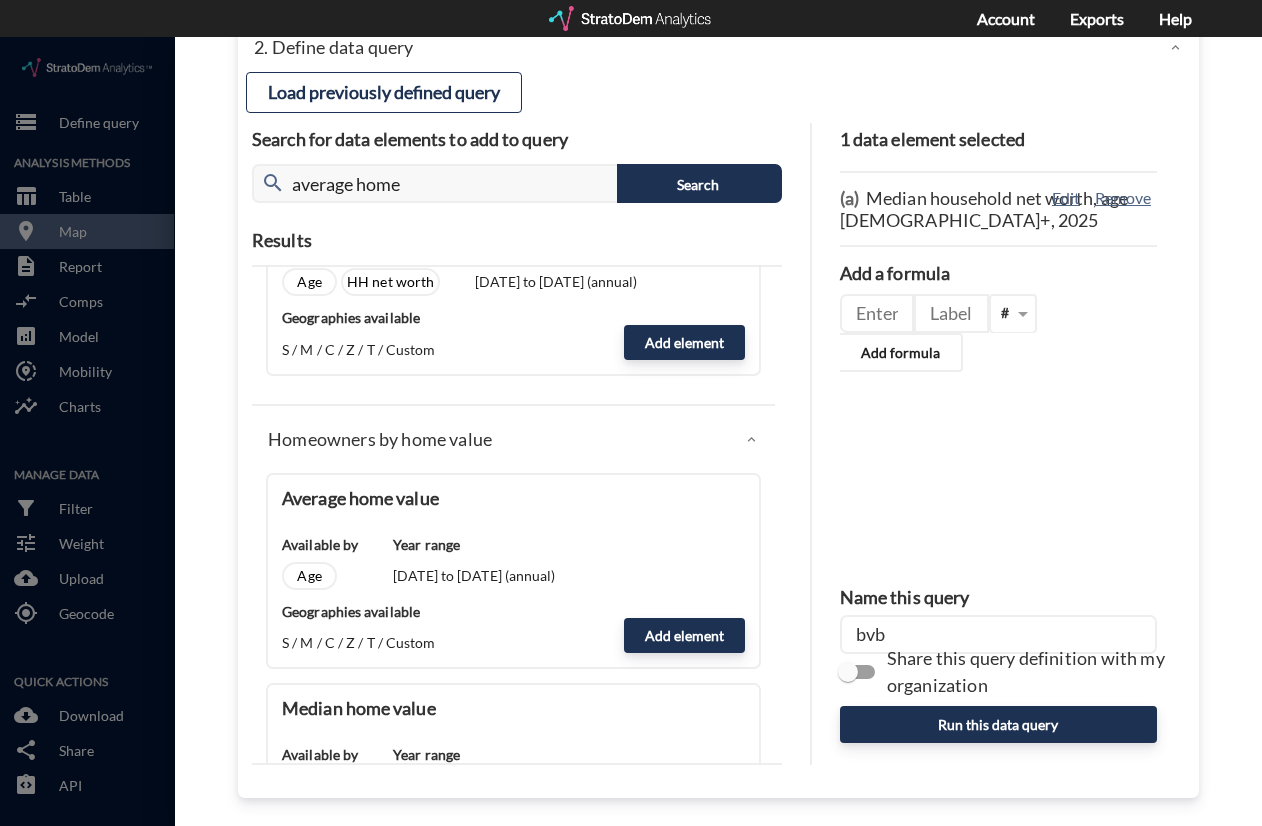 scroll, scrollTop: 715, scrollLeft: 0, axis: vertical 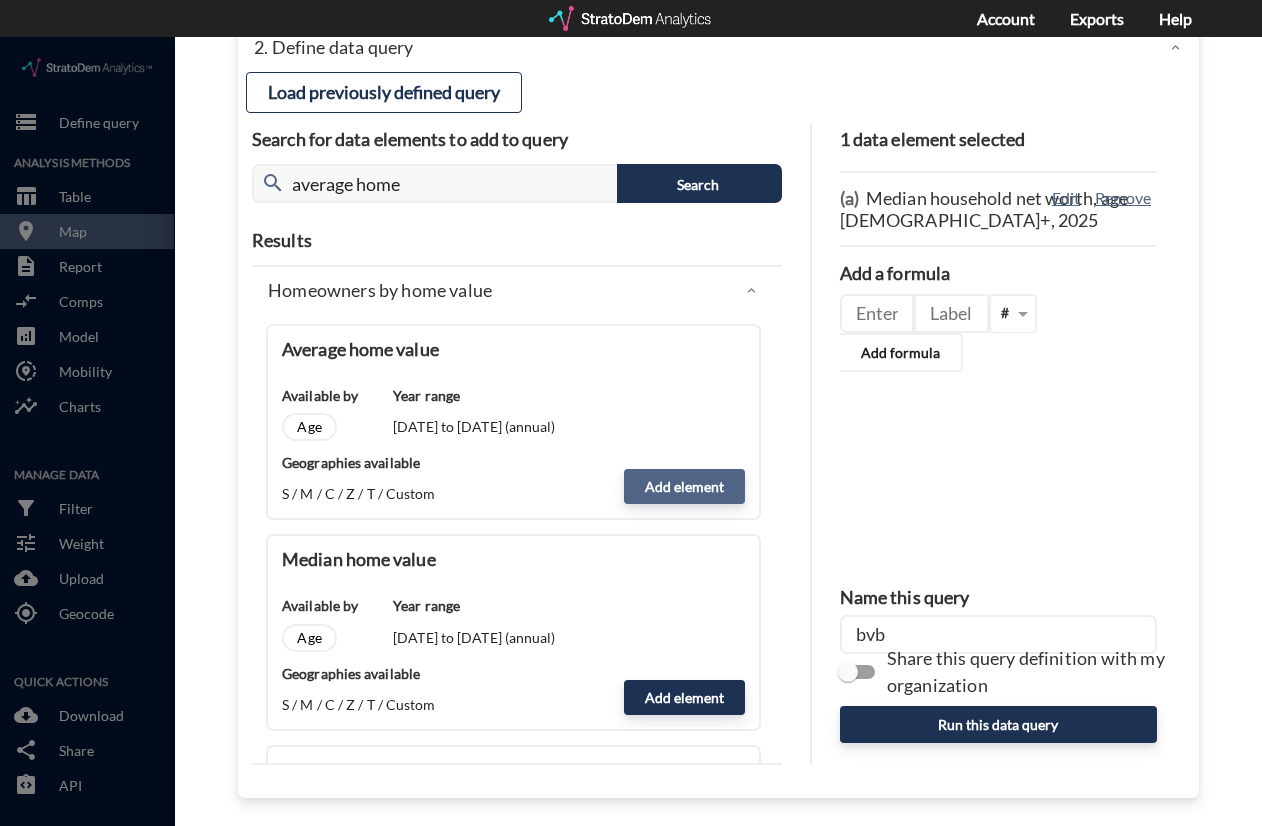 click on "Add element" 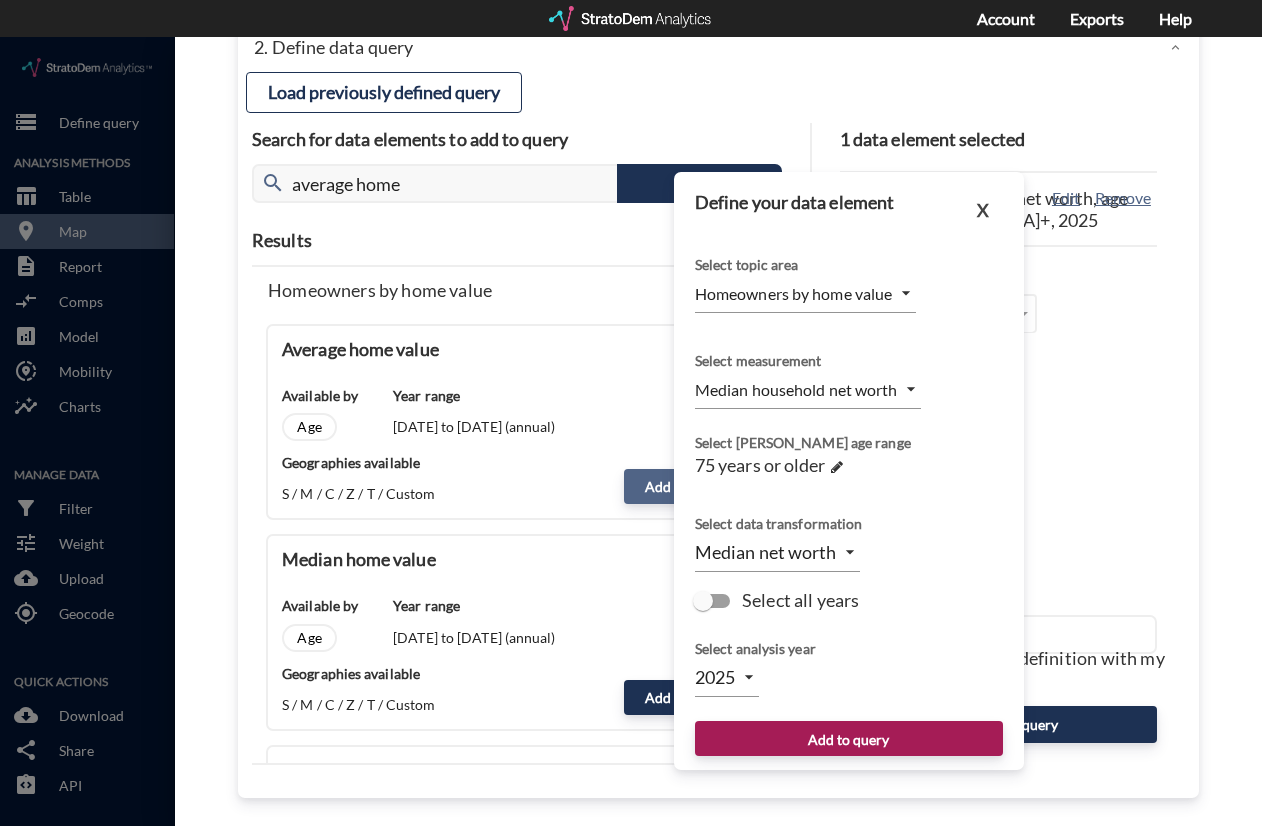 type on "MEAN" 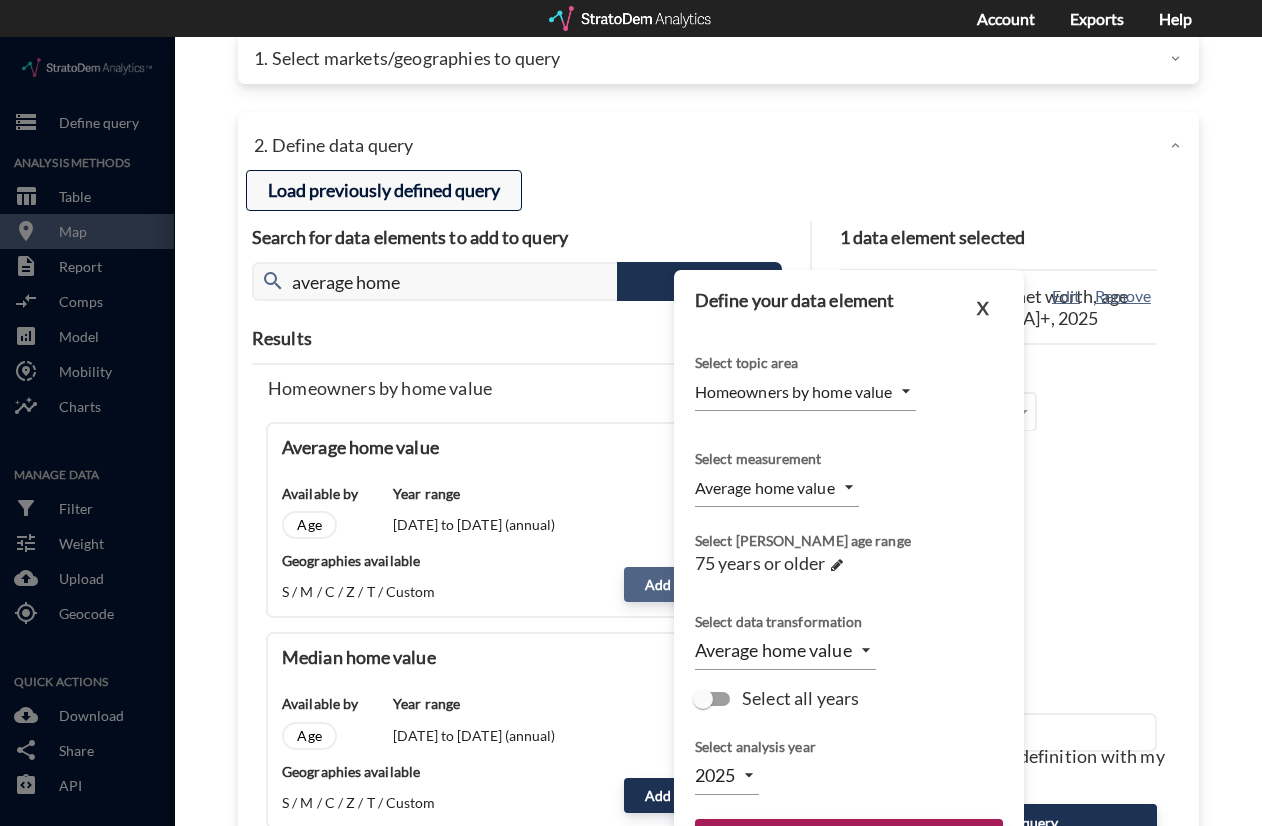 scroll, scrollTop: 0, scrollLeft: 0, axis: both 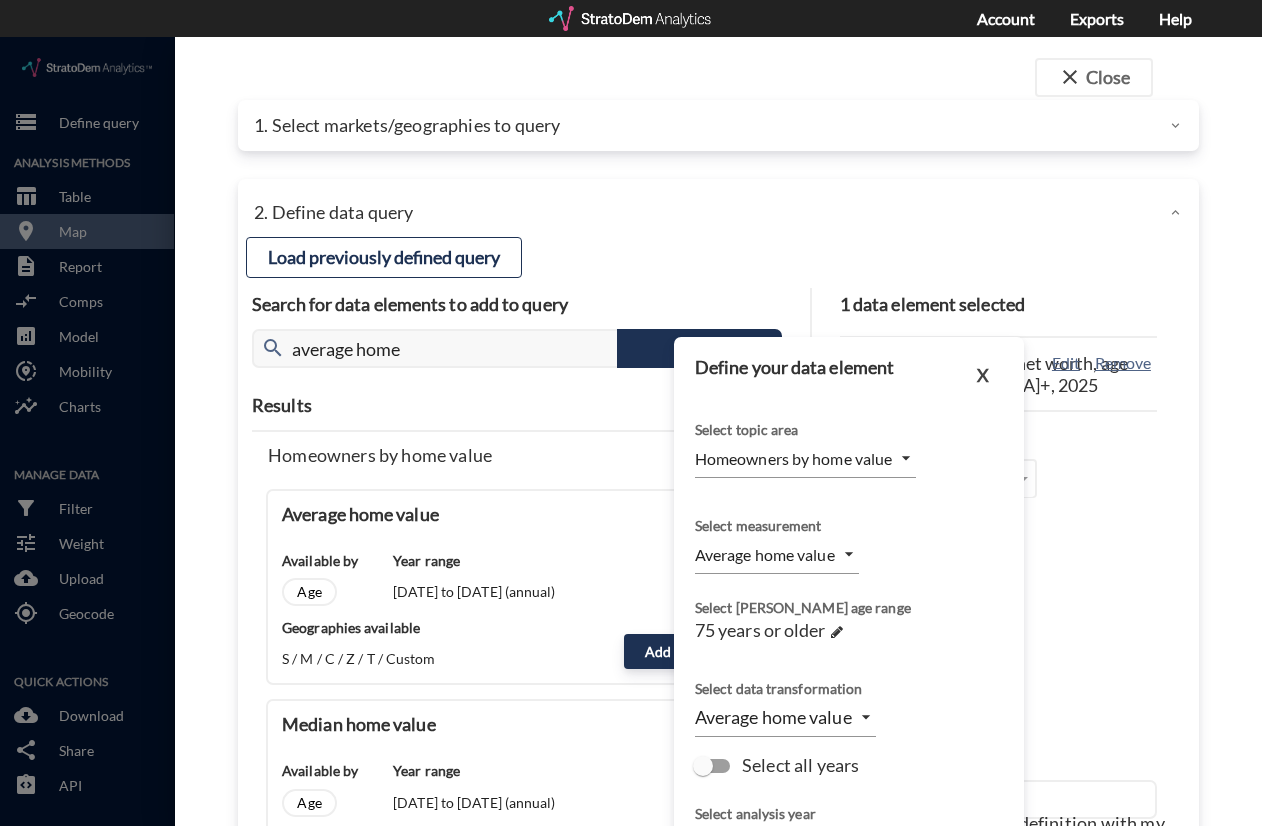 click on "1. Select markets/geographies to query" 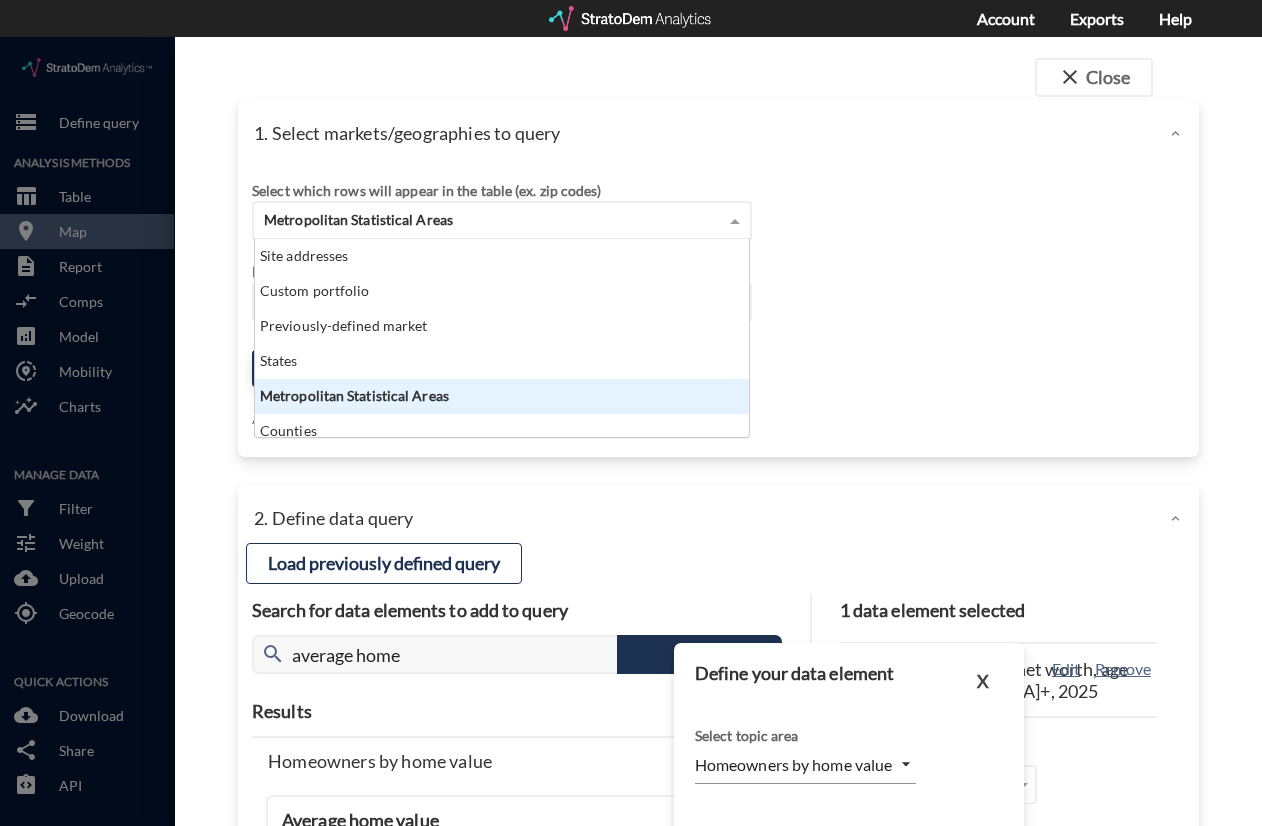 click on "Metropolitan Statistical Areas" 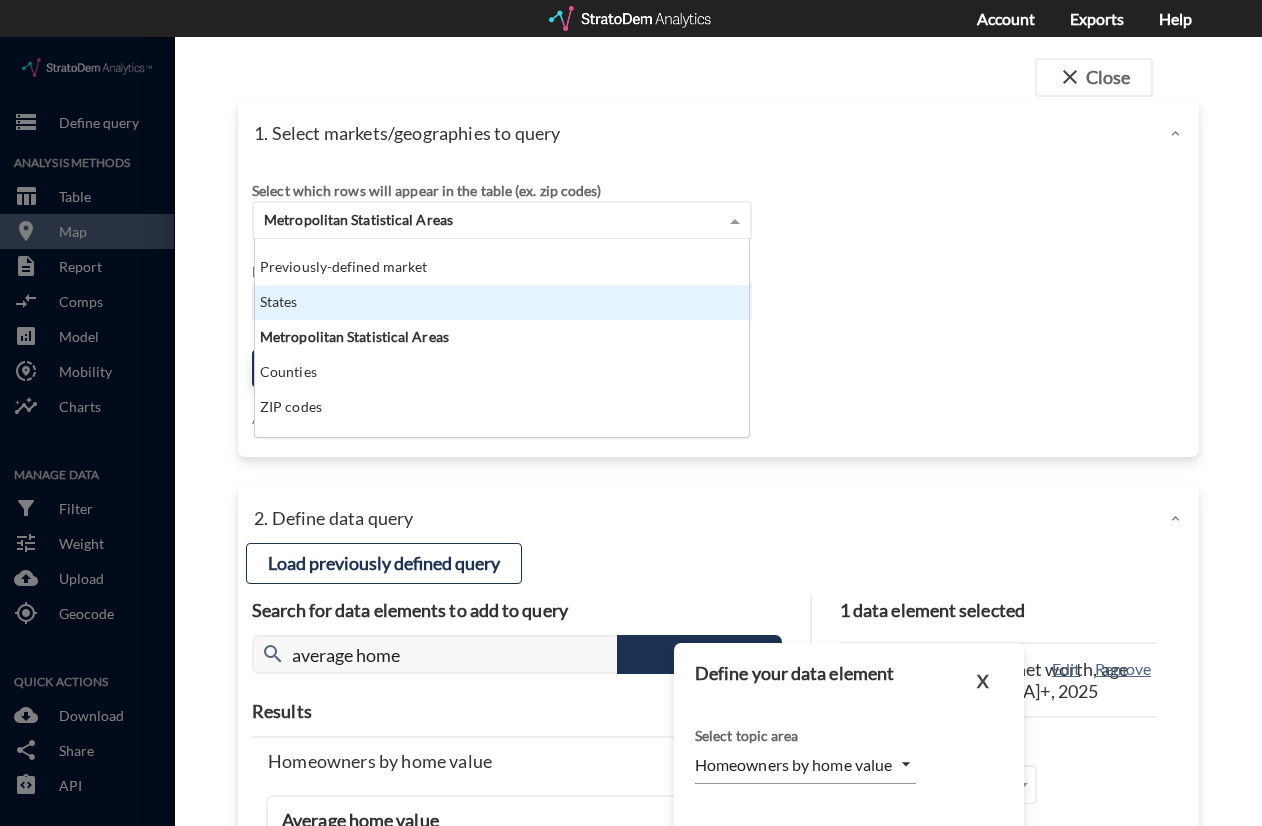 scroll, scrollTop: 80, scrollLeft: 0, axis: vertical 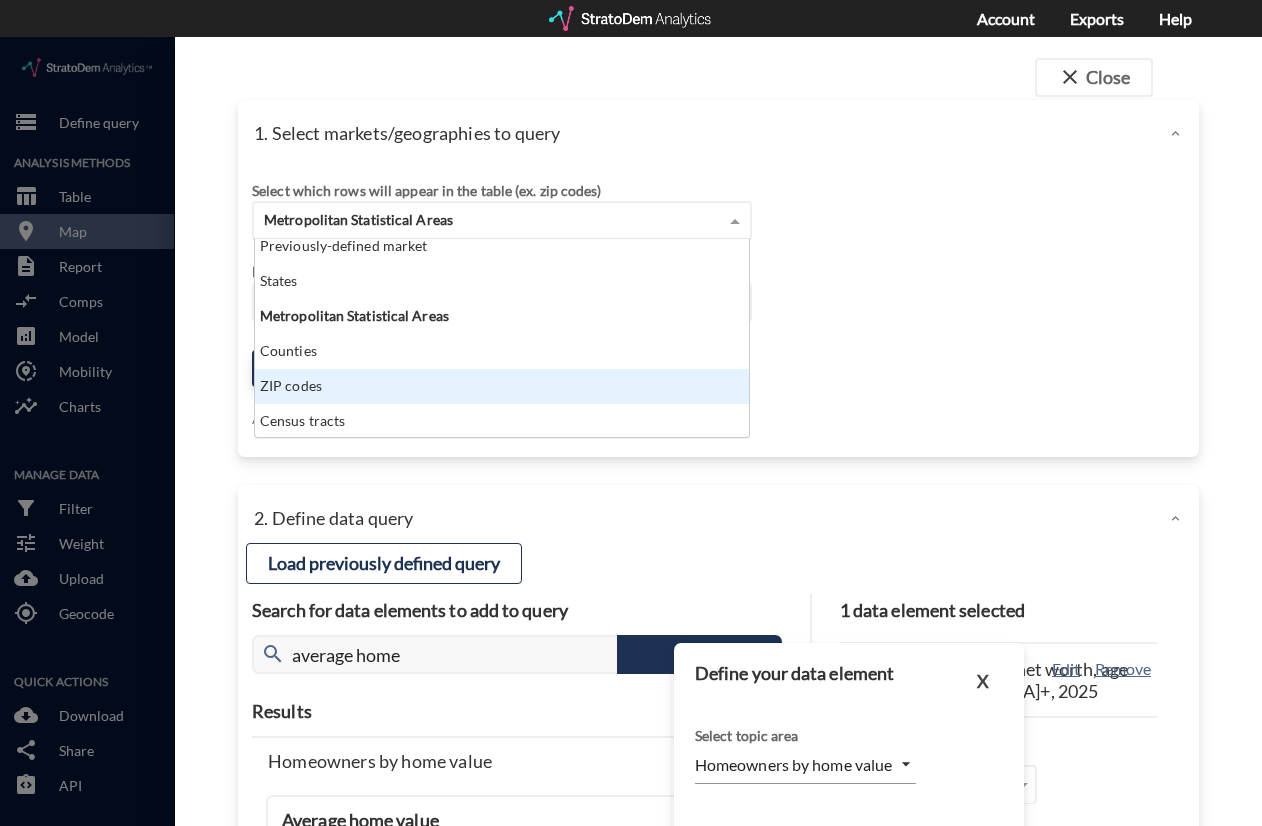 click on "Select which rows will appear in the table (ex. zip codes) Metropolitan Statistical Areas Custom portfolio Previously-defined market States Metropolitan Statistical Areas Counties ZIP codes Census tracts Select a portfolio Select a market Search for a site address Enter an address Enter an address Select query method using selected site Aggregate census tracts into single market definition Select buffers × 3-mile radius   Select... Restrict your results to these metros (leaving empty selects all metros) Select... Use all metros Address search functionality and drivetime/walktime shapes provided via HERE OPTIONAL Select a benchmark set No benchmark set Select a portfolio" 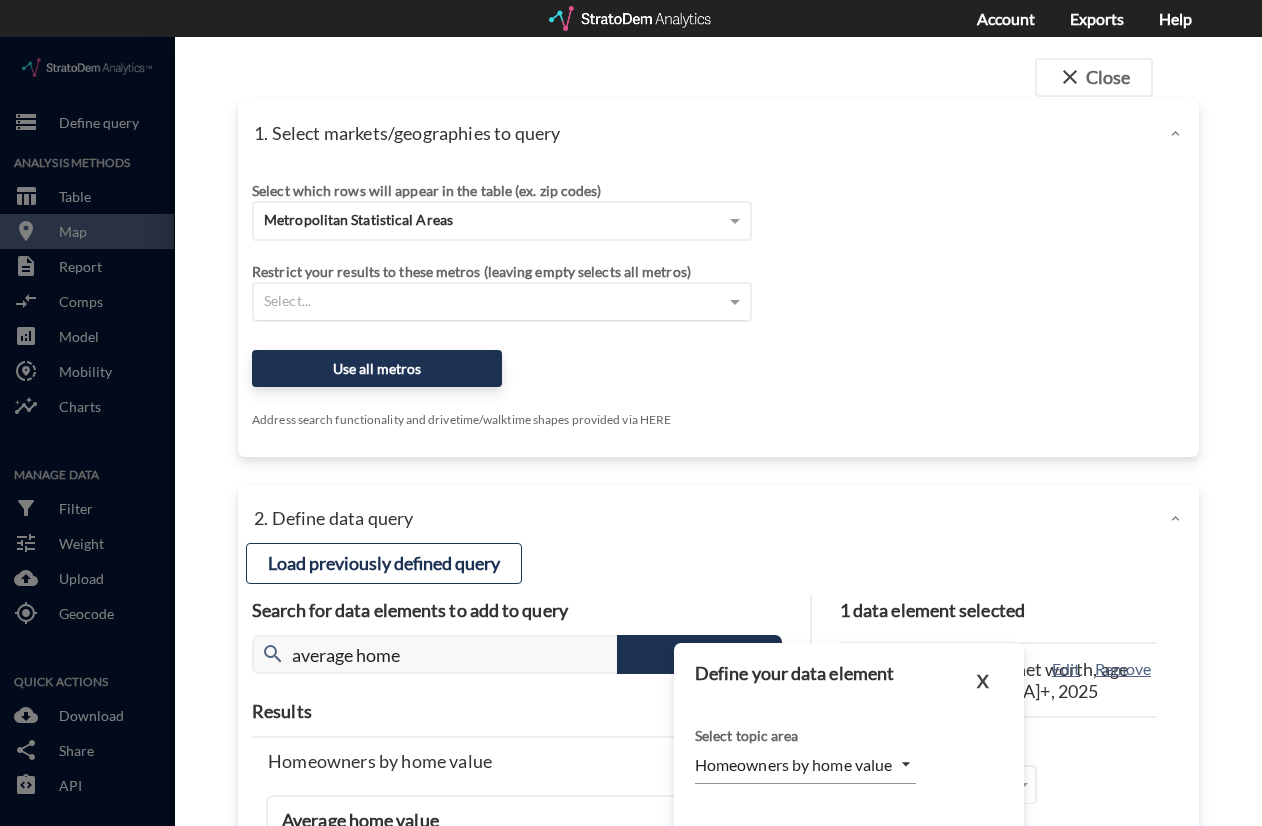 click on "Select..." 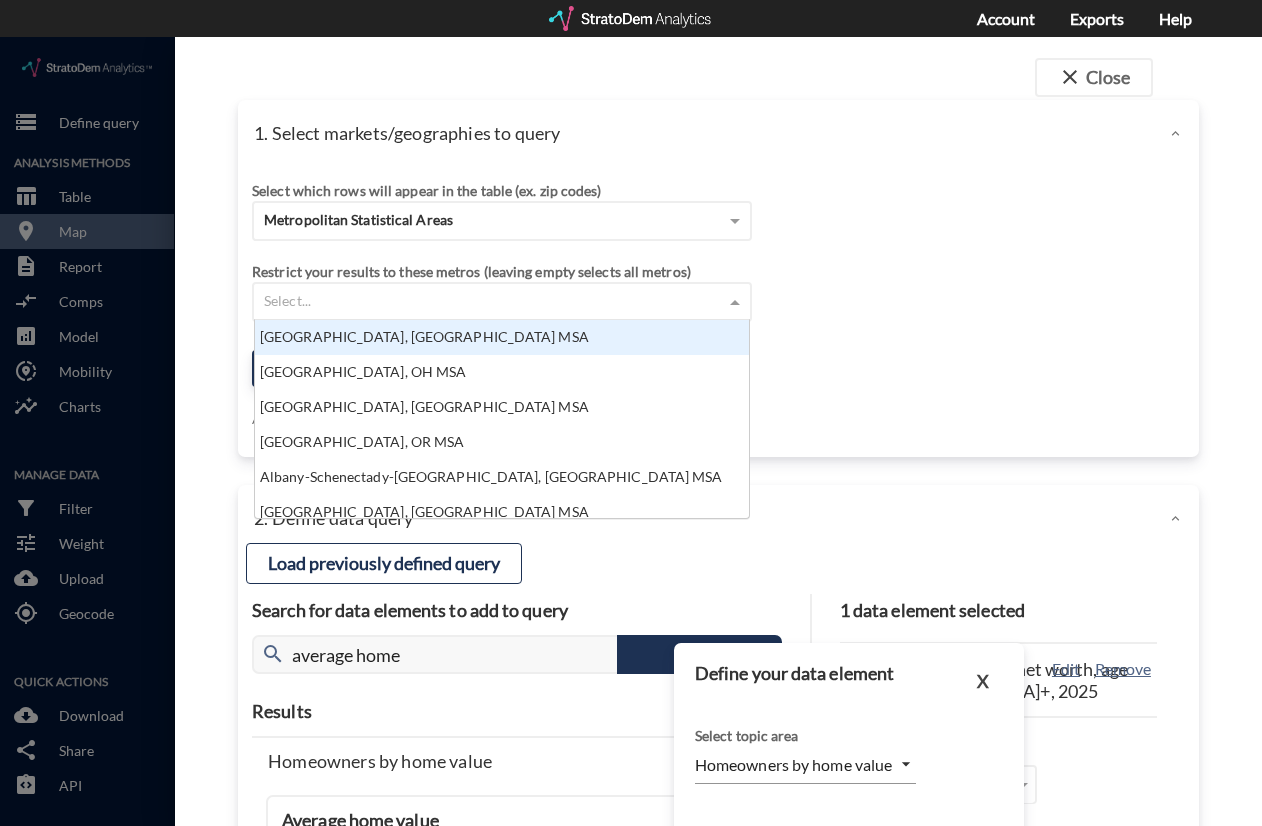 scroll, scrollTop: 16, scrollLeft: 13, axis: both 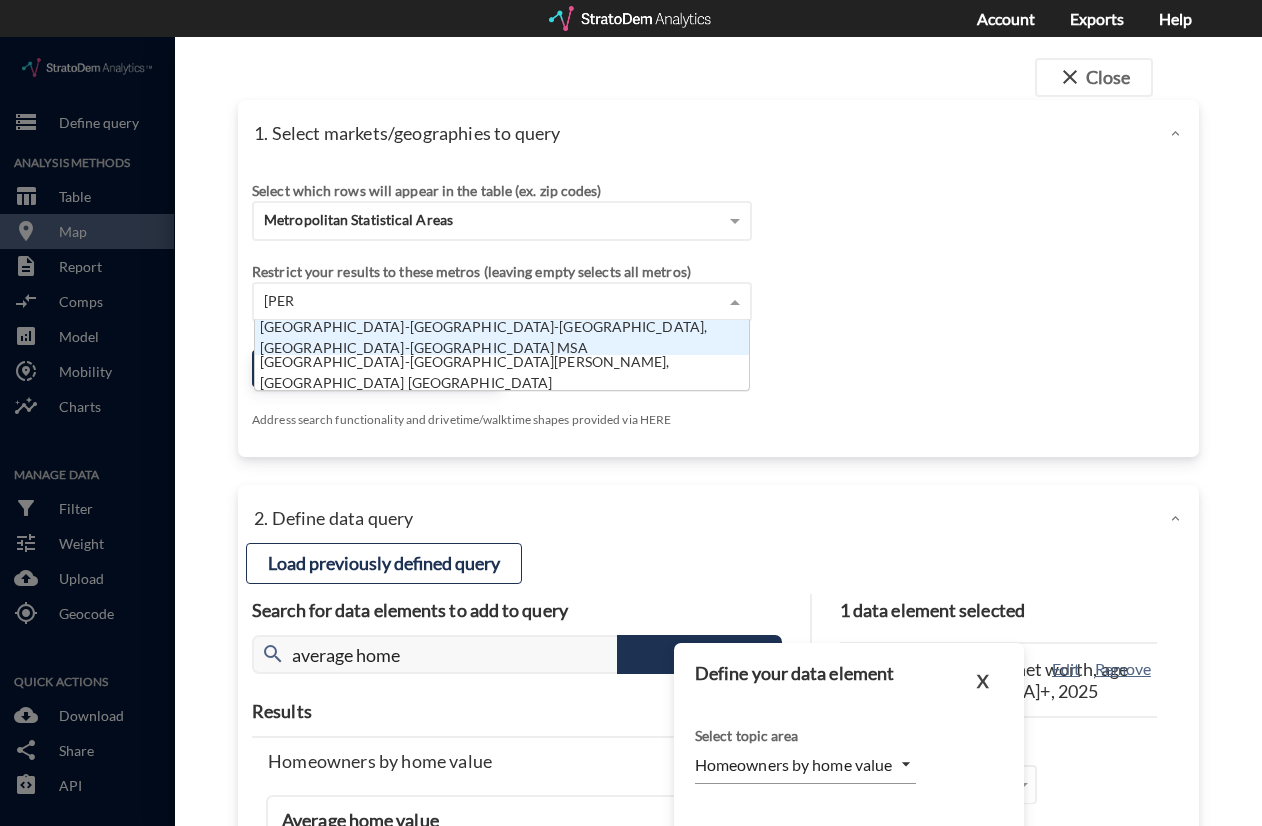 drag, startPoint x: 357, startPoint y: 270, endPoint x: 112, endPoint y: 263, distance: 245.09998 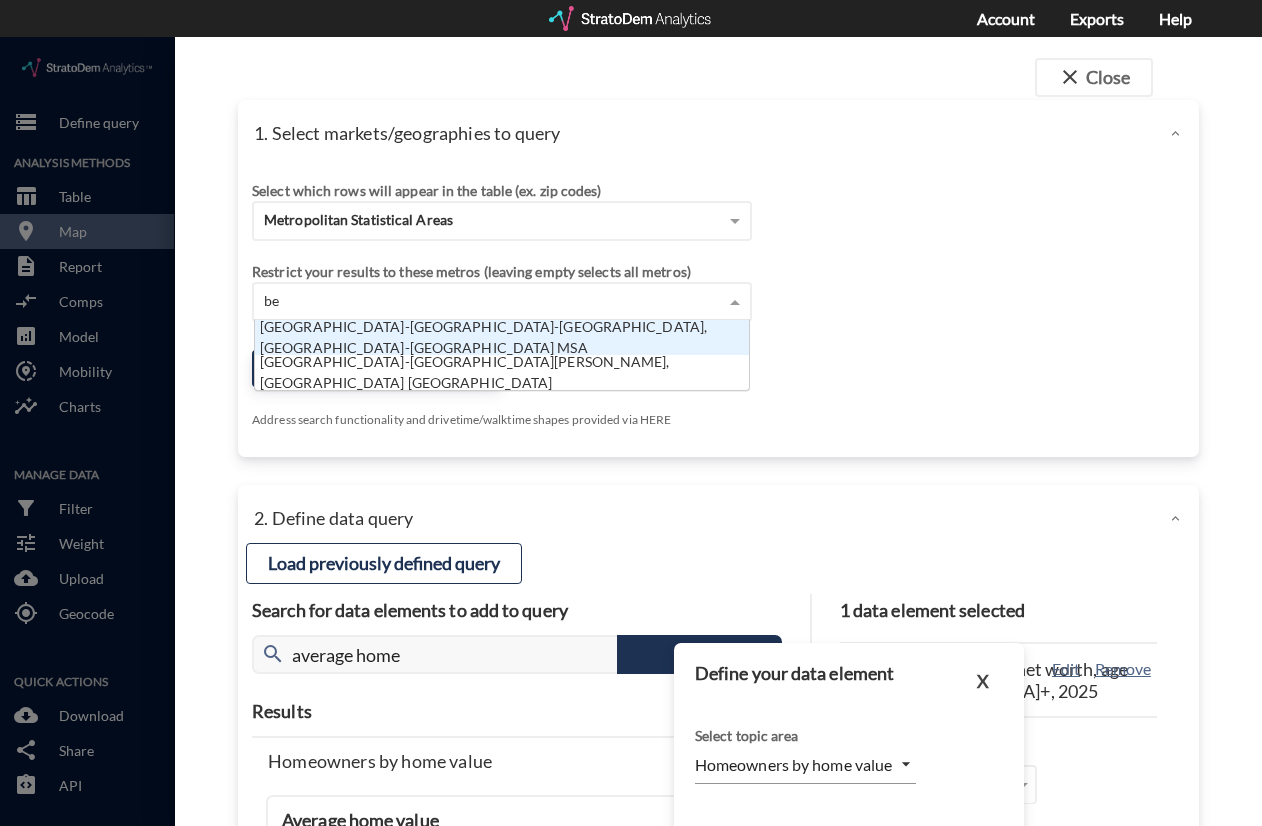 scroll, scrollTop: 16, scrollLeft: 13, axis: both 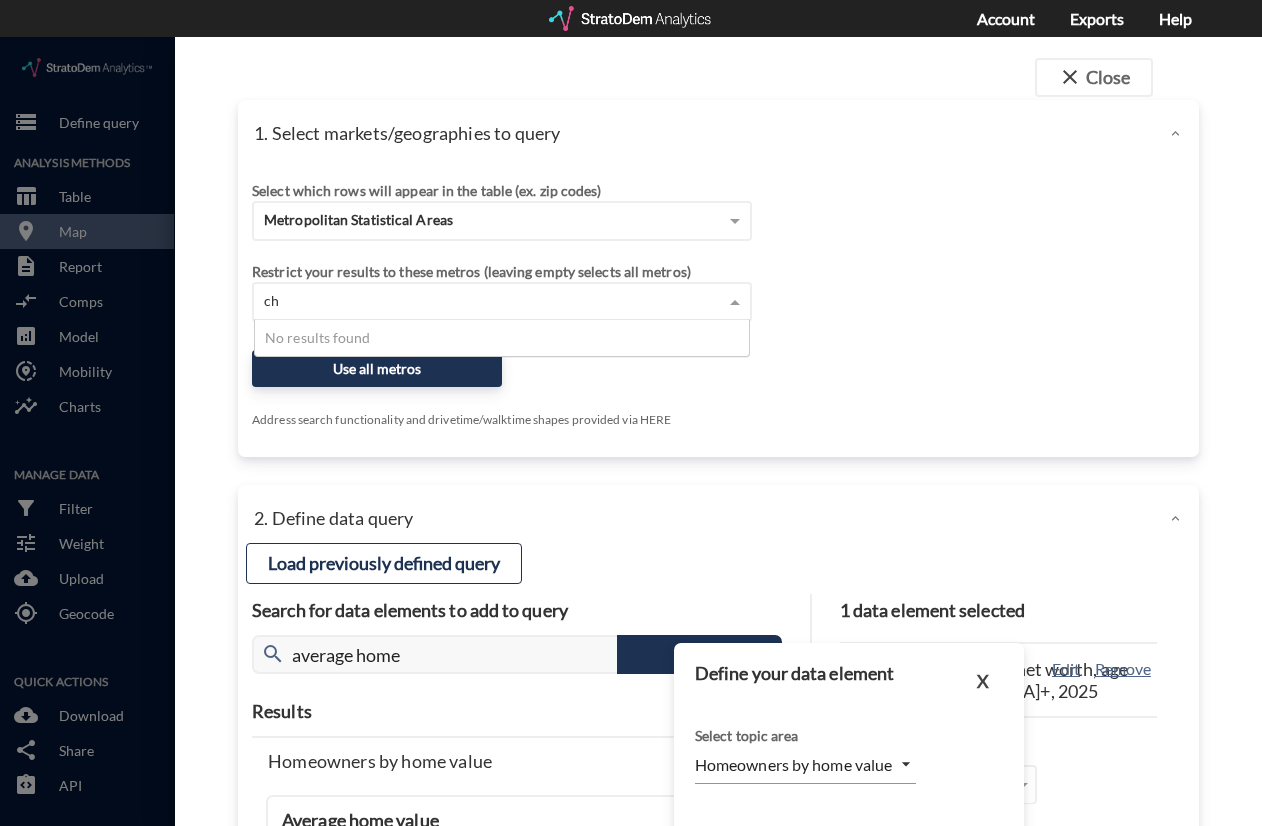 type on "c" 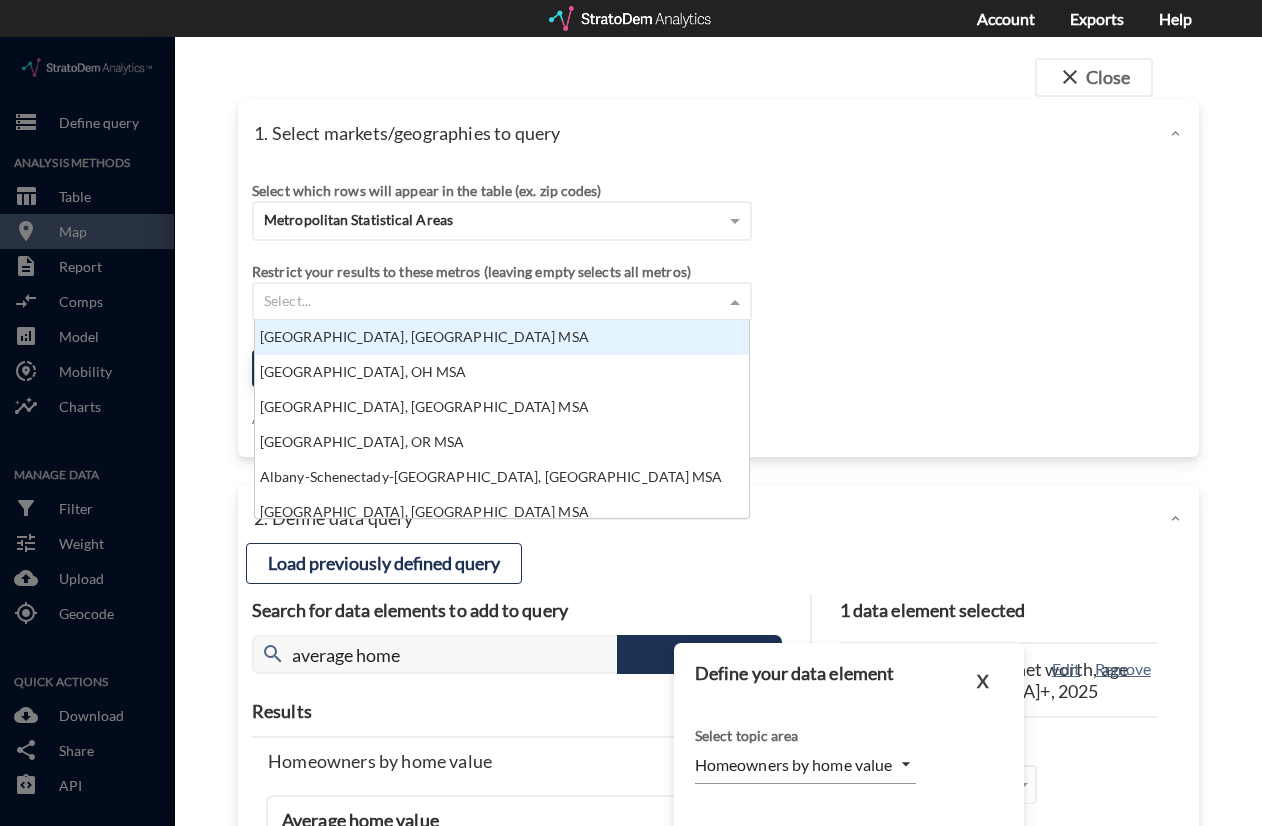 scroll, scrollTop: 16, scrollLeft: 13, axis: both 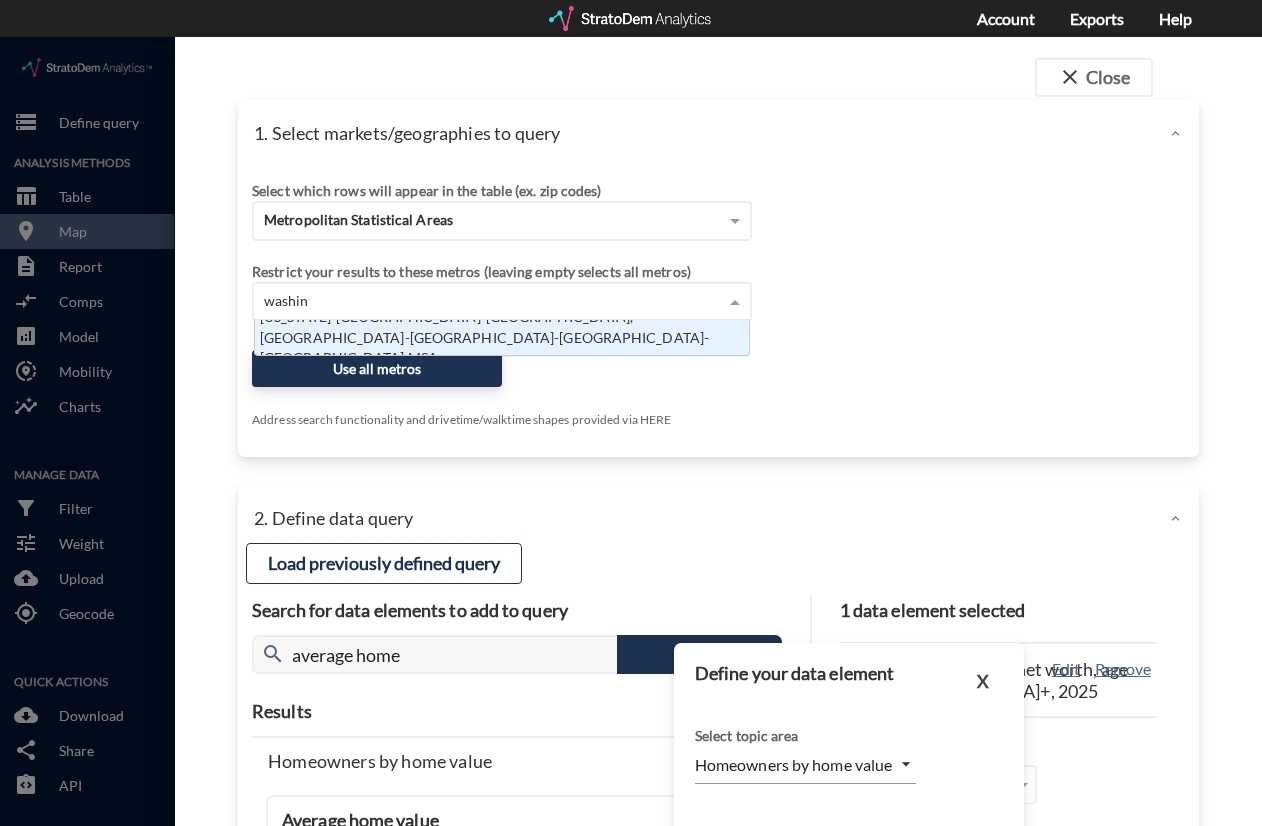 type on "washing" 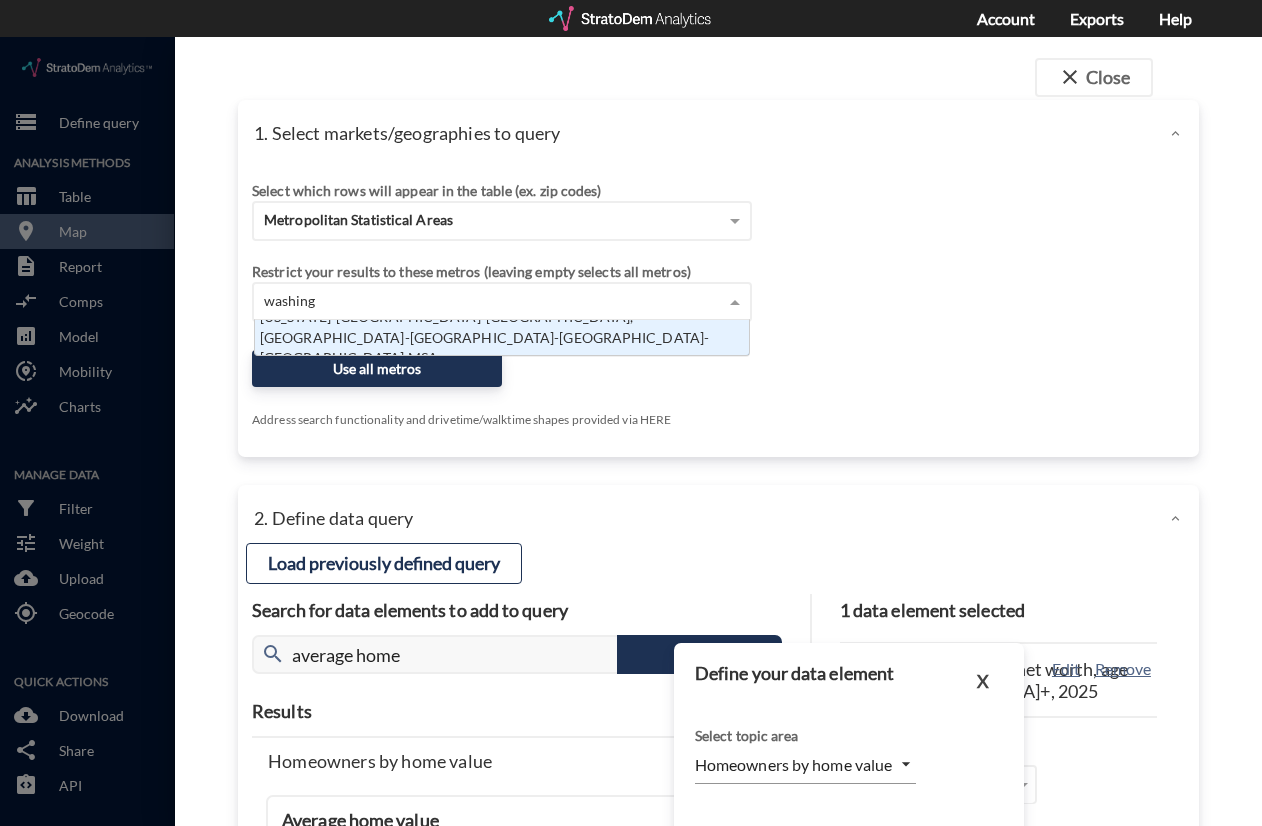 click on "[US_STATE]-[GEOGRAPHIC_DATA]-[GEOGRAPHIC_DATA], [GEOGRAPHIC_DATA]-[GEOGRAPHIC_DATA]-[GEOGRAPHIC_DATA]-[GEOGRAPHIC_DATA] MSA" 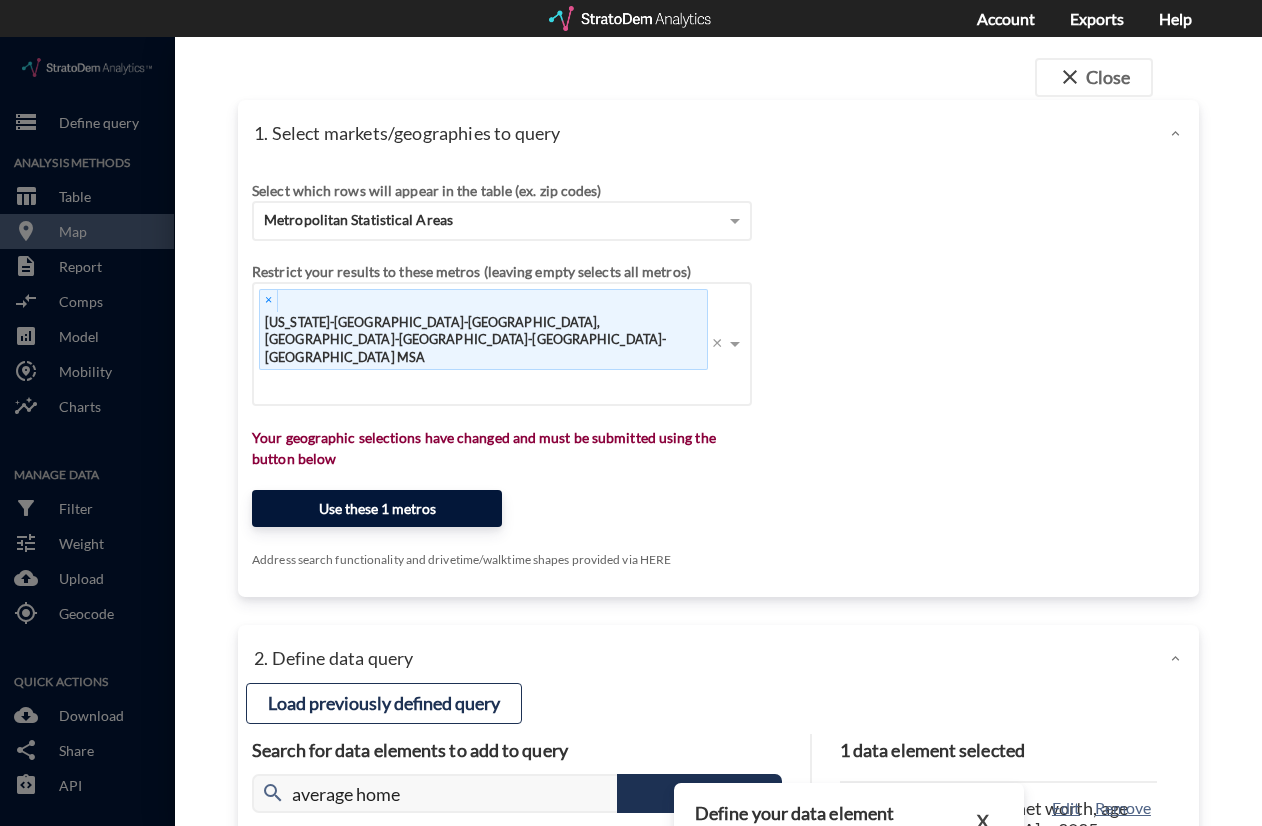 click on "Use these 1 metros" 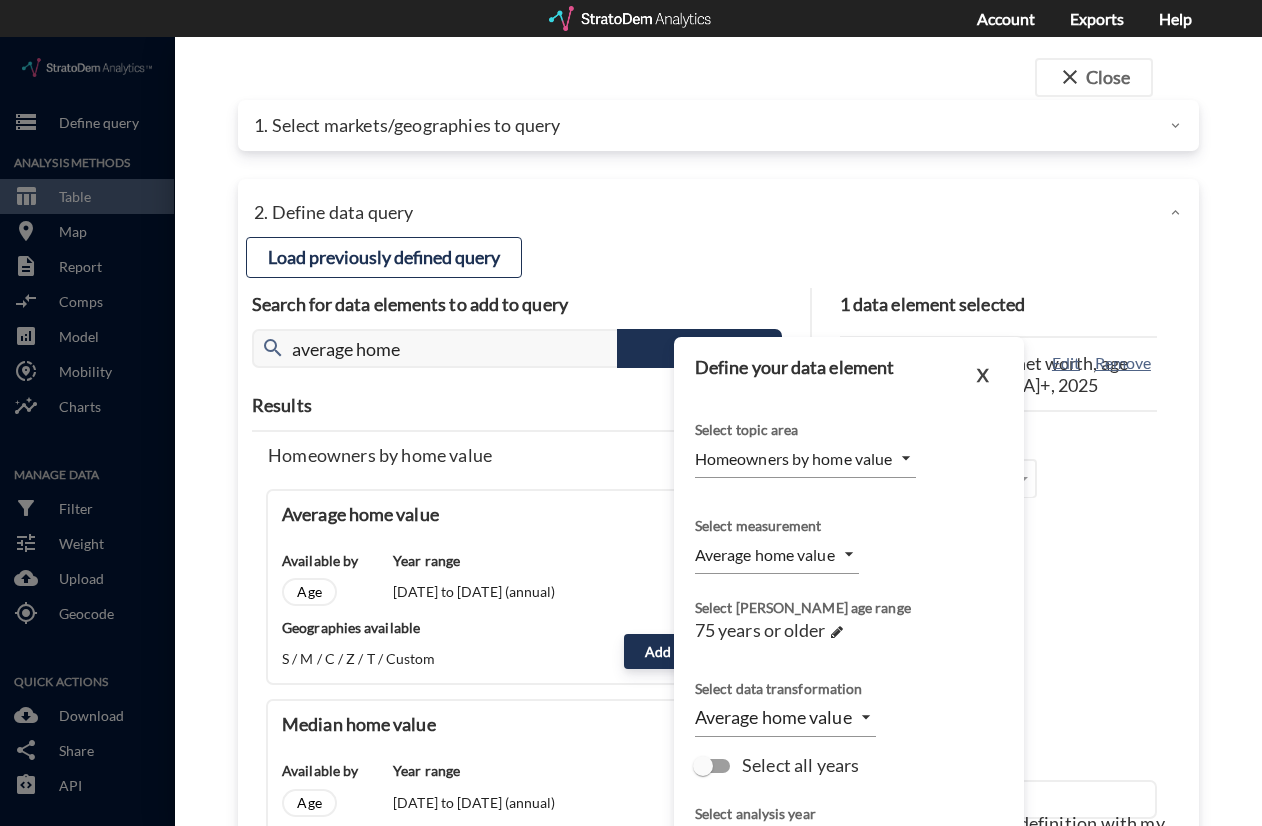 click on "close  Close 1. Select markets/geographies to query Select which rows will appear in the table (ex. zip codes) Metropolitan Statistical Areas Select a portfolio Select a market Search for a site address Enter an address Enter an address Select query method using selected site Aggregate census tracts into single market definition Select buffers × 3-mile radius   Select... Restrict your results to these metros (leaving empty selects all metros) × [US_STATE]-[GEOGRAPHIC_DATA]-[GEOGRAPHIC_DATA], [GEOGRAPHIC_DATA]-[GEOGRAPHIC_DATA]-MD-WV MSA   × Use these 1 metros Address search functionality and drivetime/walktime shapes provided via HERE OPTIONAL Select a benchmark set No benchmark set Select a portfolio 2. Define data query Load a previously defined query Create new query from scratch search [PERSON_NAME][DATE] - [PERSON_NAME] Preview data elements Edit this query Update query years Select this query 3 data elements Average HHI, age [DEMOGRAPHIC_DATA], 2025 Population, age [DEMOGRAPHIC_DATA]+  (Time Series) Average household net worth, age [DEMOGRAPHIC_DATA]+  (Time Series) gYaOn2ql 1 2 3" 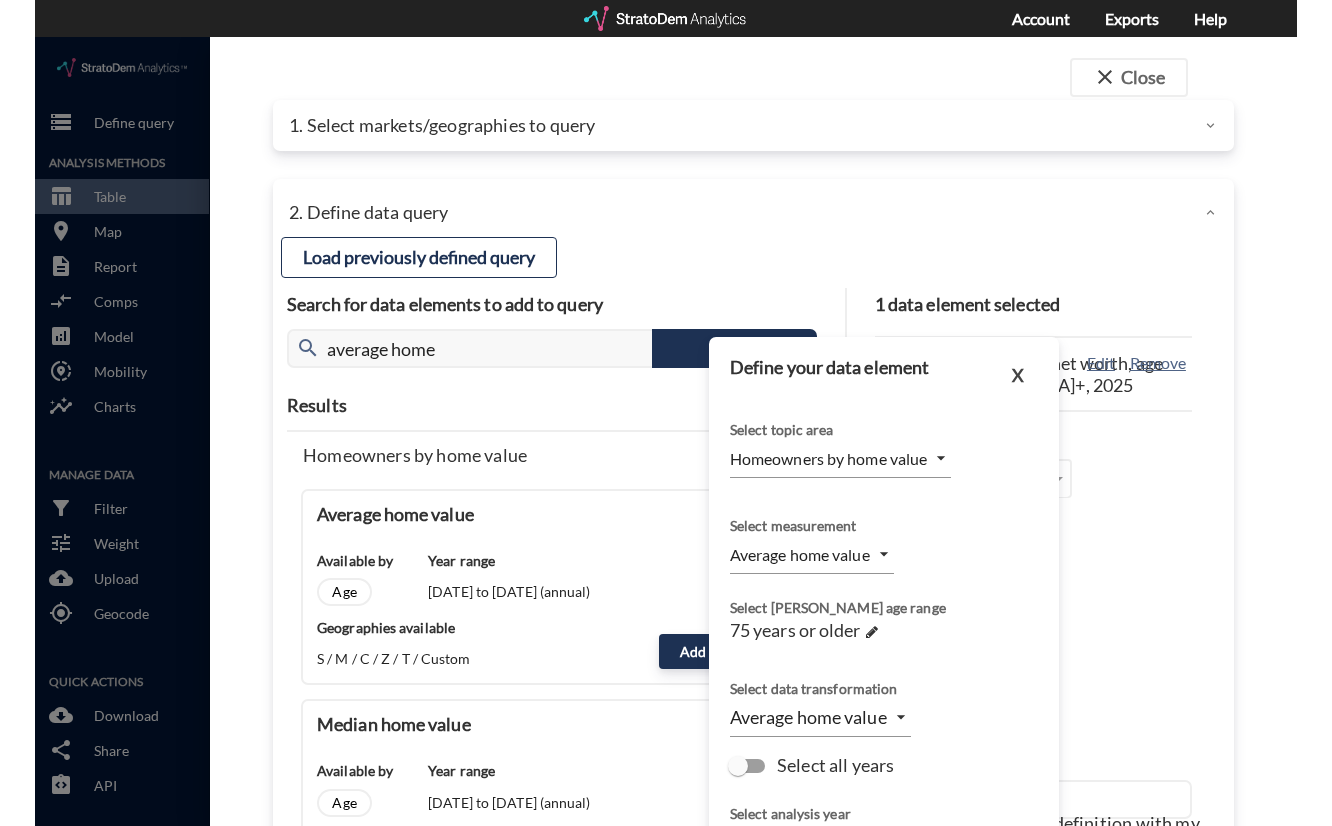 scroll, scrollTop: 30, scrollLeft: 0, axis: vertical 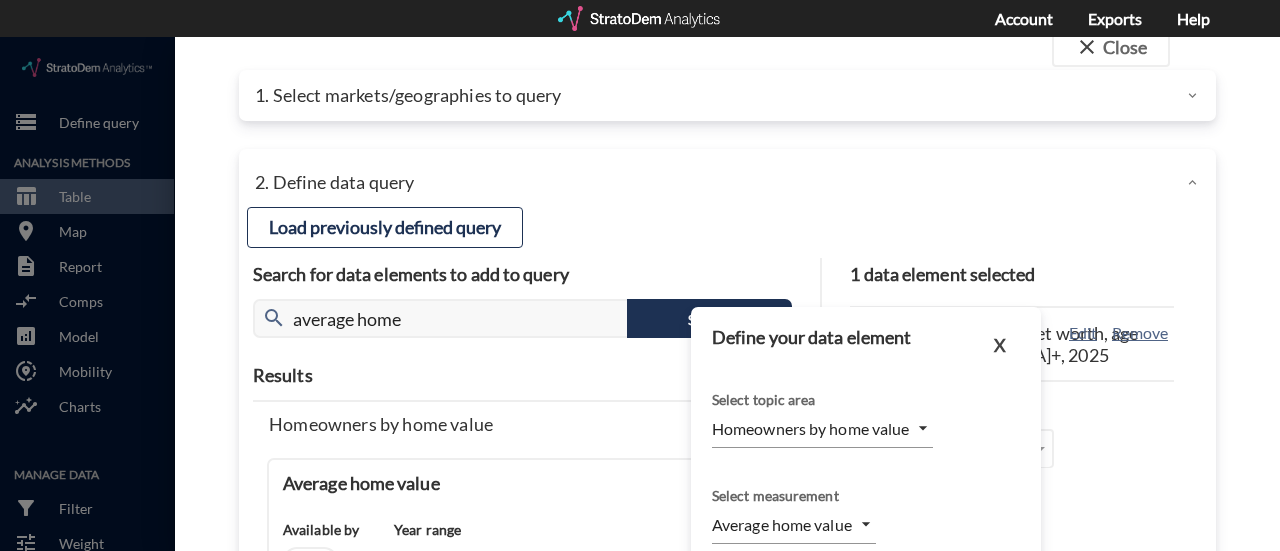 click on "Load a previously defined query Create new query from scratch search [PERSON_NAME][DATE] - [PERSON_NAME] Preview data elements Edit this query Update query years Select this query 3 data elements Average HHI, age [DEMOGRAPHIC_DATA], 2025 Population, age [DEMOGRAPHIC_DATA]+  (Time Series) Average household net worth, age [DEMOGRAPHIC_DATA]+  (Time Series) API ID for this model:  gYaOn2ql Delete this query portland  [DATE] - Charlotte Du Preview data elements Edit this query Update query years Select this query 1 data element Pct. growth population, age [DEMOGRAPHIC_DATA]+, [DATE]-[DATE] API ID for this model:  V7wGGv7o Delete this query senior housing   [DATE] - Charlotte Du Preview data elements Edit this query Update query years Select this query 1 data element Pct. growth population, age [DEMOGRAPHIC_DATA]+, [DATE]-[DATE] API ID for this model:  6qW334qg Delete this query senior housing    [DATE] - Charlotte Du Preview data elements Edit this query Update query years Select this query 1 data element Median household net worth, age [DEMOGRAPHIC_DATA]+, 2025 API ID for this model:  1" 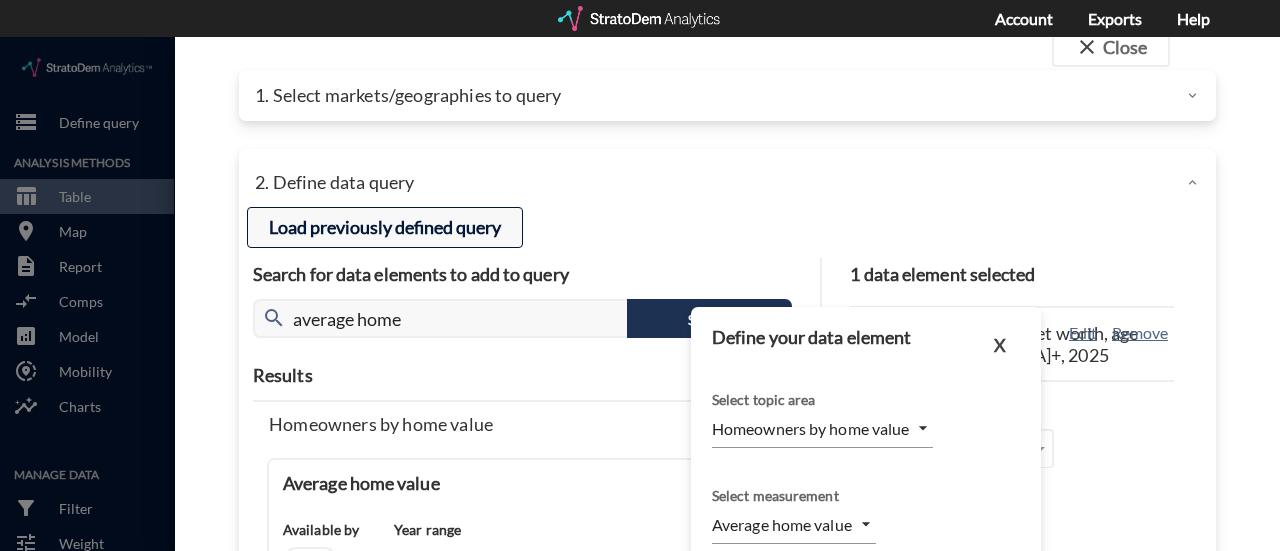 click on "Load previously defined query" 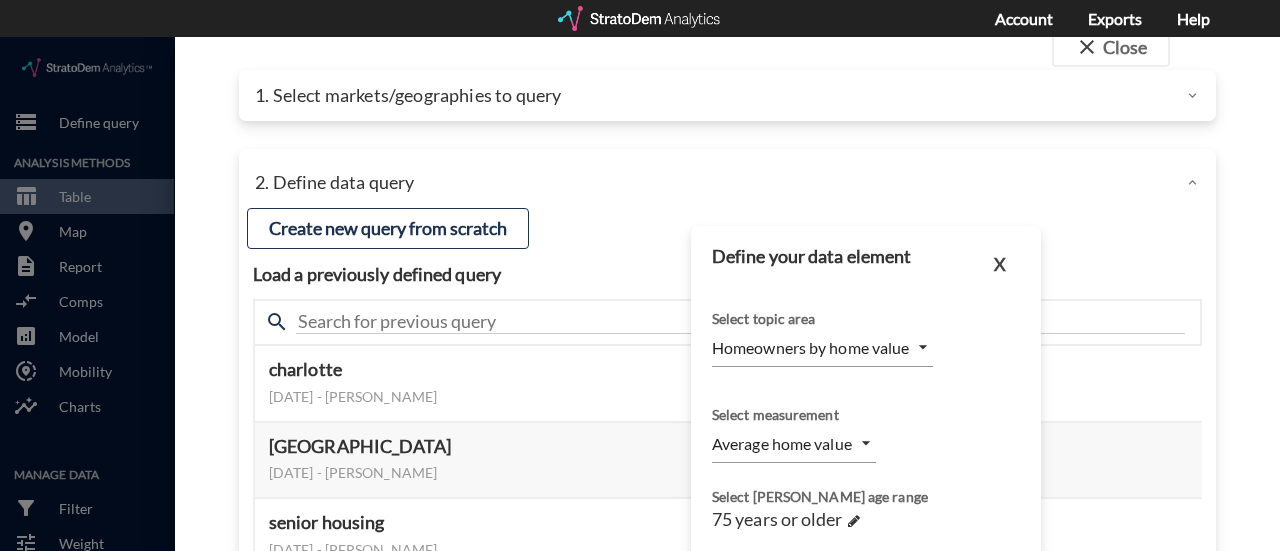 click on "close  Close 1. Select markets/geographies to query Select which rows will appear in the table (ex. zip codes) Metropolitan Statistical Areas Select a portfolio Select a market Search for a site address Enter an address Enter an address Select query method using selected site Aggregate census tracts into single market definition Select buffers × 3-mile radius   Select... Restrict your results to these metros (leaving empty selects all metros) × [US_STATE]-[GEOGRAPHIC_DATA]-[GEOGRAPHIC_DATA], [GEOGRAPHIC_DATA]-[GEOGRAPHIC_DATA]-MD-WV MSA   × Use these 1 metros Address search functionality and drivetime/walktime shapes provided via HERE OPTIONAL Select a benchmark set No benchmark set Select a portfolio 2. Define data query Load a previously defined query Create new query from scratch search [PERSON_NAME][DATE] - [PERSON_NAME] Preview data elements Edit this query Update query years Select this query 3 data elements Average HHI, age [DEMOGRAPHIC_DATA], 2025 Population, age [DEMOGRAPHIC_DATA]+  (Time Series) Average household net worth, age [DEMOGRAPHIC_DATA]+  (Time Series) gYaOn2ql 1 2 3" 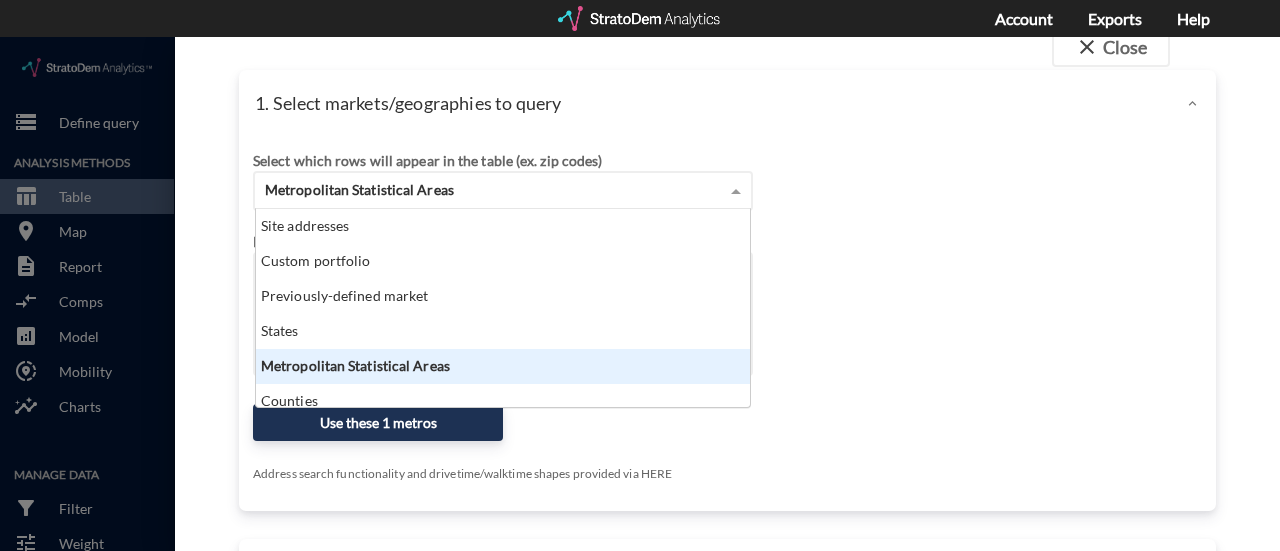 click on "Metropolitan Statistical Areas" 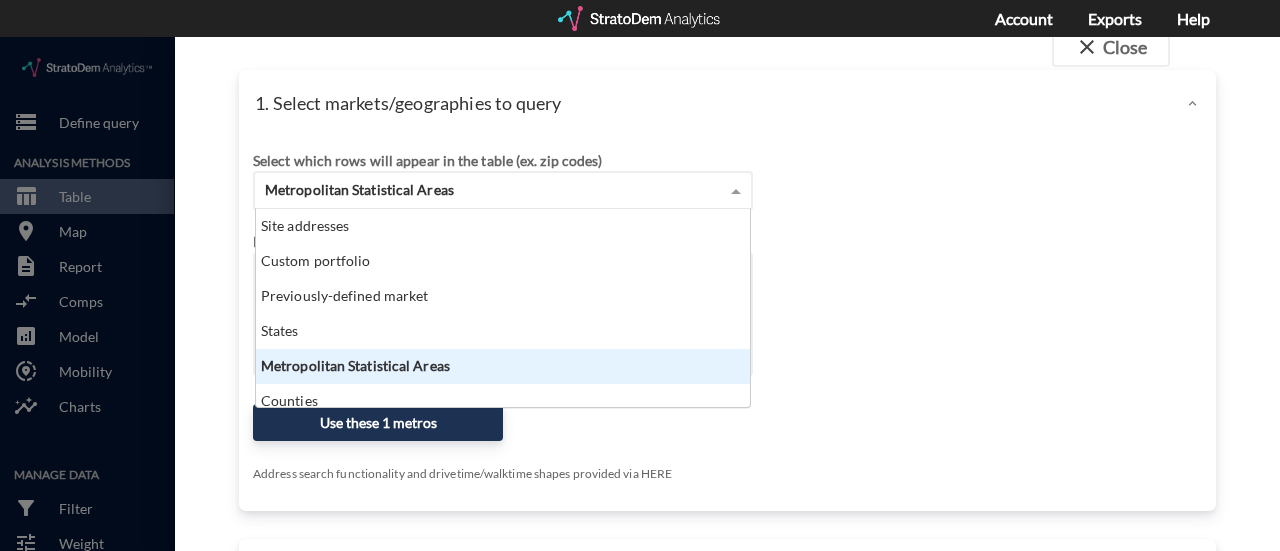 scroll, scrollTop: 16, scrollLeft: 13, axis: both 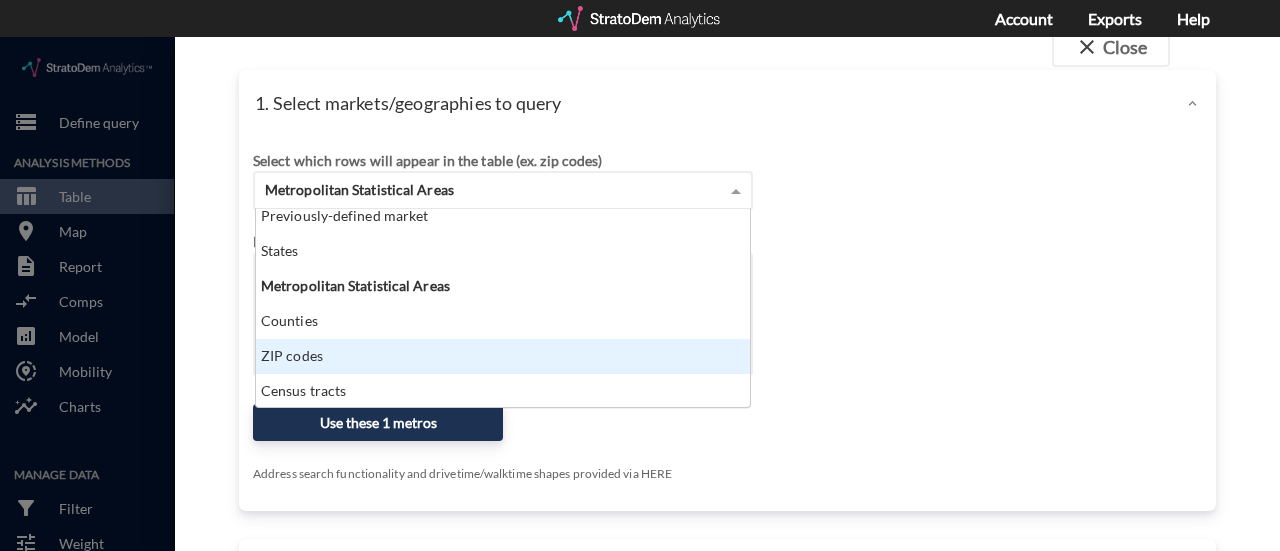 click on "ZIP codes" 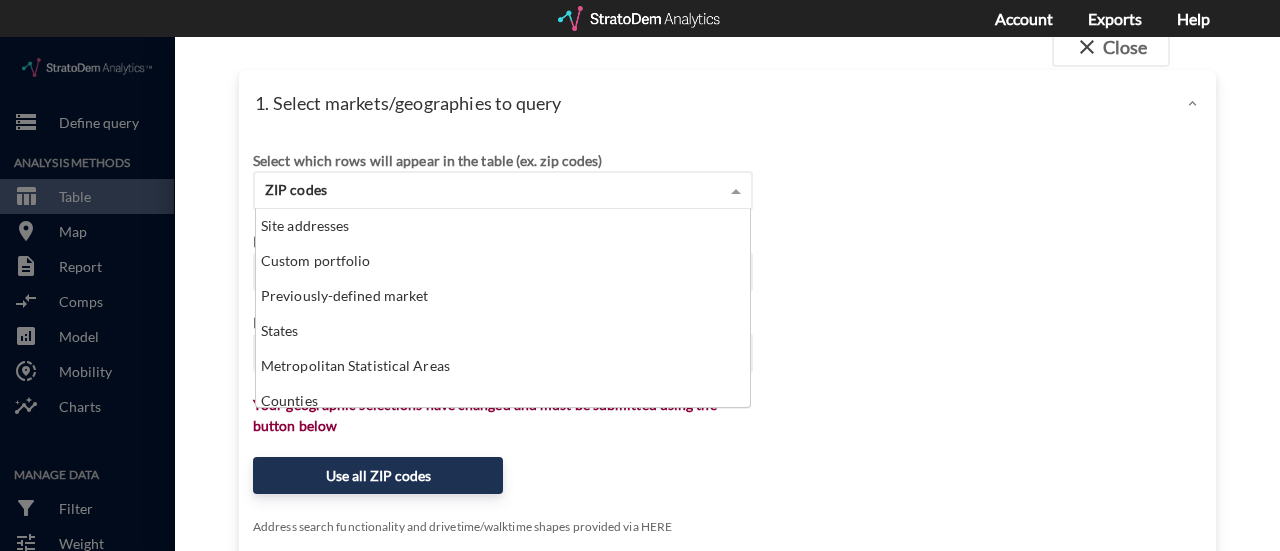 scroll, scrollTop: 45, scrollLeft: 0, axis: vertical 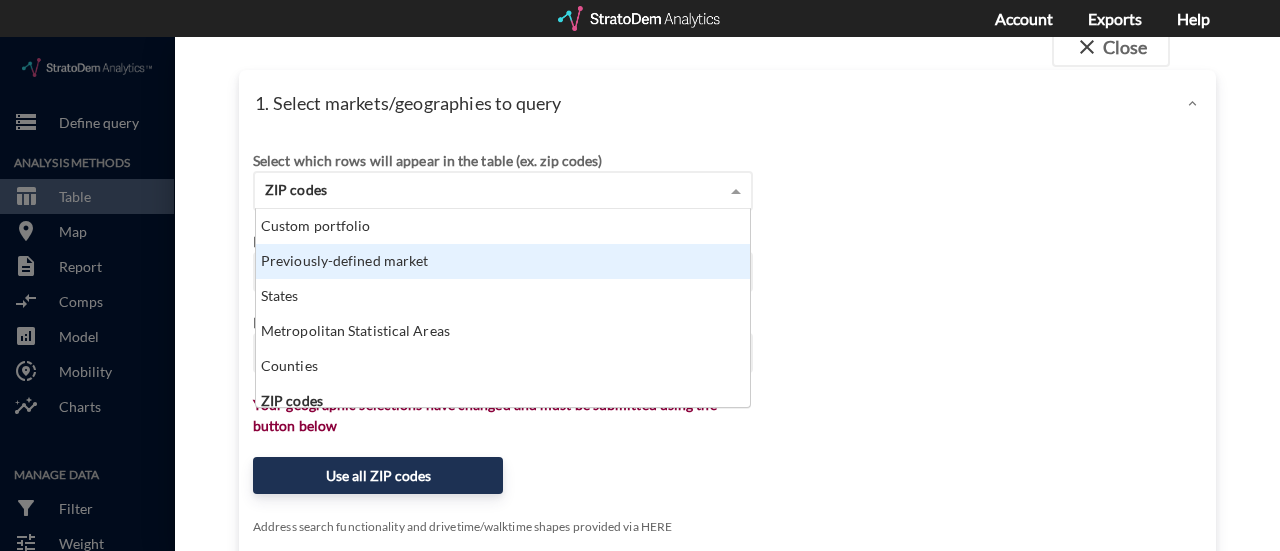 click on "Select which rows will appear in the table (ex. zip codes) ZIP codes Site addresses Custom portfolio Previously-defined market States Metropolitan Statistical Areas Counties ZIP codes Census tracts Select a portfolio Select a market Search for a site address Enter an address Enter an address Select query method using selected site Aggregate census tracts into single market definition Select buffers × 3-mile radius   Restrict your results to ZIP codes within these geographies Select... Restrict your results to these ZIP codes (leaving empty selects all ZIP codes) Select... Your geographic selections have changed and must be submitted using the button below Use all ZIP codes Address search functionality and drivetime/walktime shapes provided via HERE OPTIONAL Select a benchmark set No benchmark set Select a portfolio" 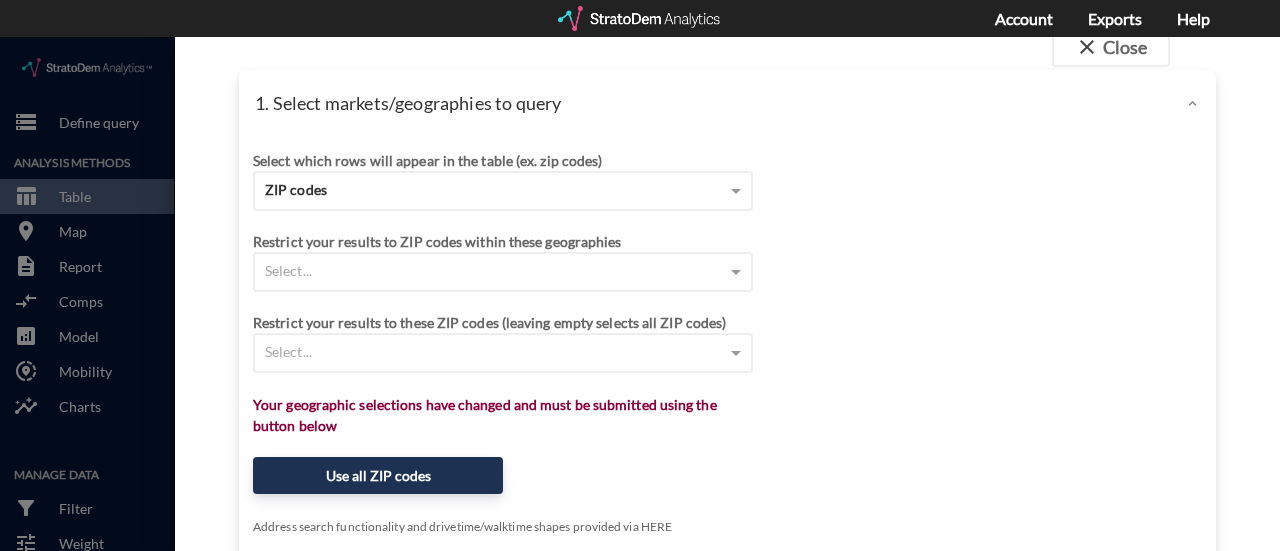 scroll, scrollTop: 285, scrollLeft: 0, axis: vertical 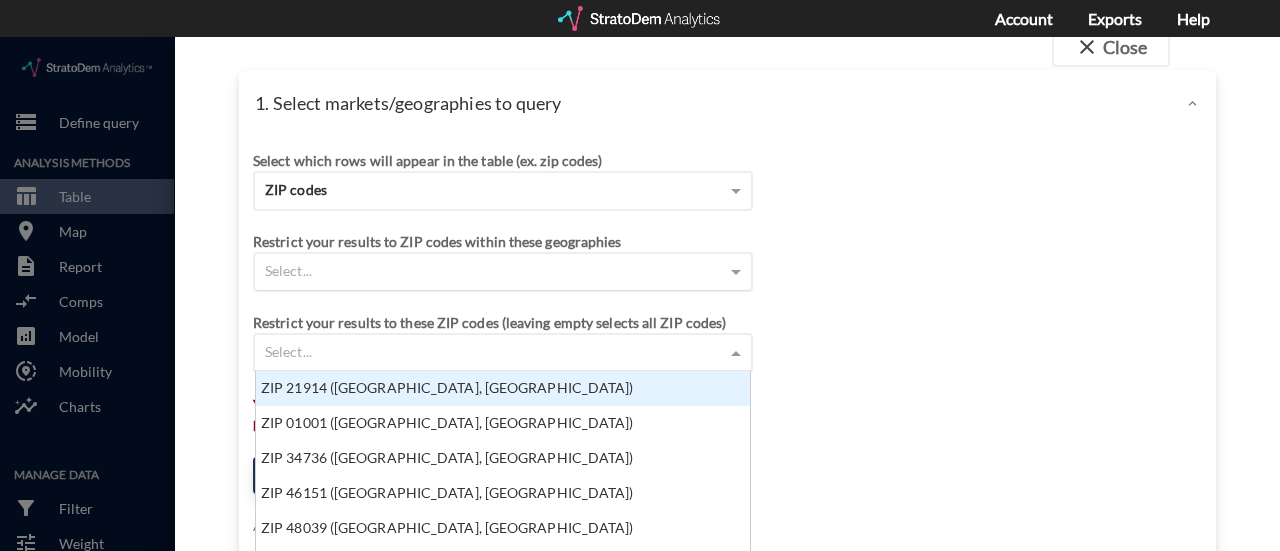 click on "Select..." 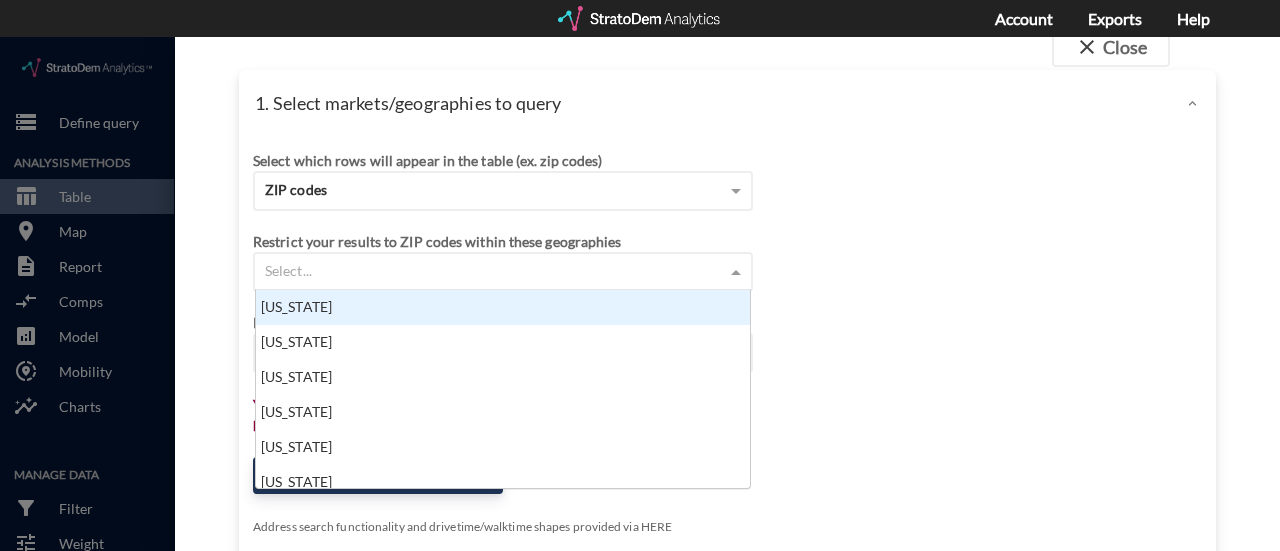 scroll, scrollTop: 16, scrollLeft: 13, axis: both 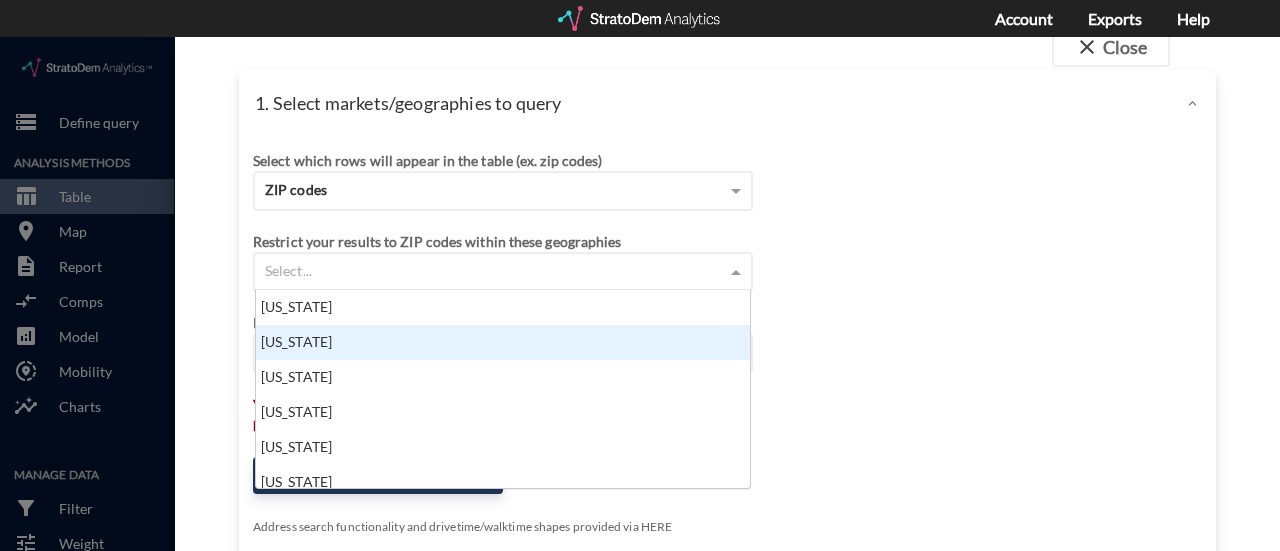 click on "Select which rows will appear in the table (ex. zip codes) ZIP codes Select a portfolio Select a market Search for a site address Enter an address Enter an address Select query method using selected site Aggregate census tracts into single market definition Select buffers × 3-mile radius   Restrict your results to ZIP codes within these geographies Select... [US_STATE] [US_STATE] [US_STATE] [US_STATE] [US_STATE] [US_STATE] [US_STATE] [US_STATE] [US_STATE] [US_STATE] [US_STATE] [US_STATE] [US_STATE] [US_STATE] [US_STATE] [US_STATE] Restrict your results to these ZIP codes (leaving empty selects all ZIP codes) Select... Your geographic selections have changed and must be submitted using the button below Use all ZIP codes Address search functionality and drivetime/walktime shapes provided via HERE OPTIONAL Select a benchmark set No benchmark set Select a portfolio" 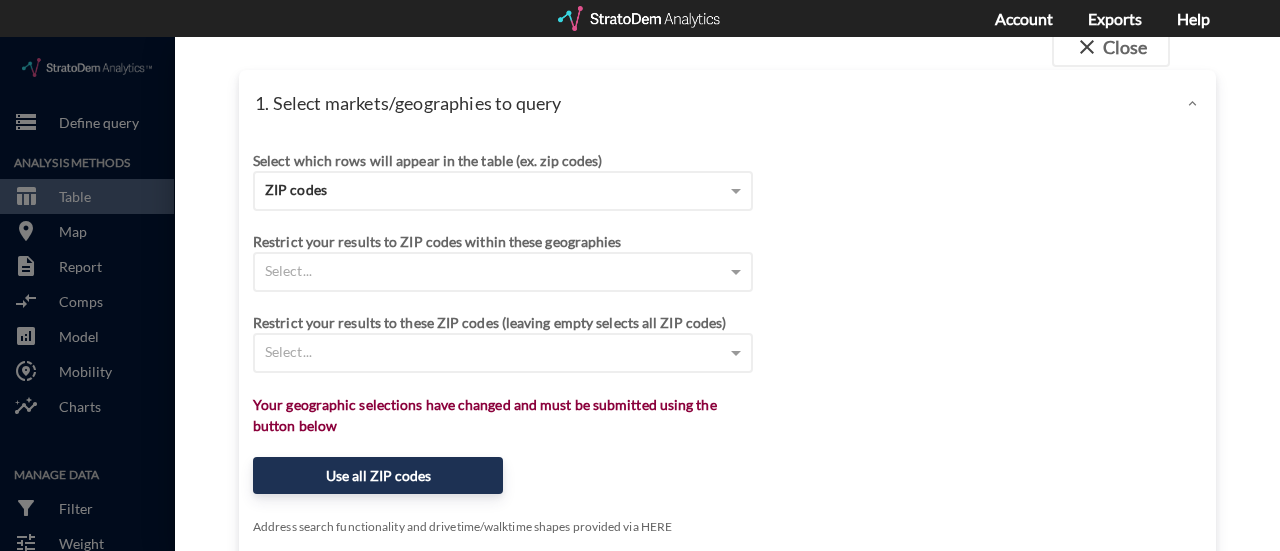 click on "Select which rows will appear in the table (ex. zip codes) ZIP codes Select a portfolio Select a market Search for a site address Enter an address Enter an address Select query method using selected site Aggregate census tracts into single market definition Select buffers × 3-mile radius   Restrict your results to ZIP codes within these geographies Select... Restrict your results to these ZIP codes (leaving empty selects all ZIP codes) Select... Your geographic selections have changed and must be submitted using the button below Use all ZIP codes Address search functionality and drivetime/walktime shapes provided via HERE" 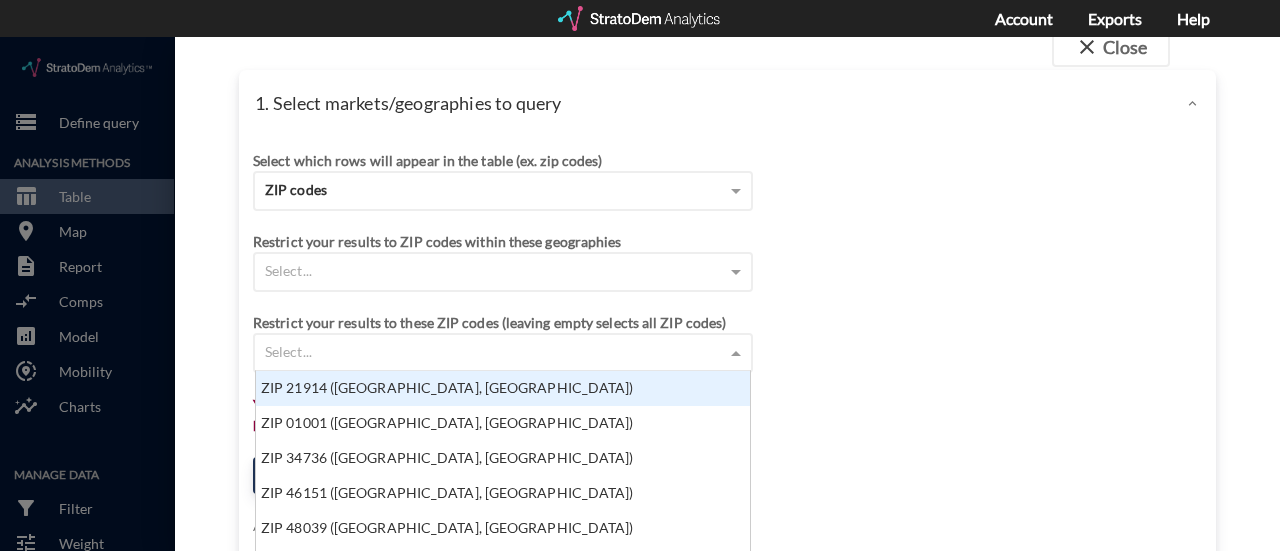 scroll, scrollTop: 302, scrollLeft: 0, axis: vertical 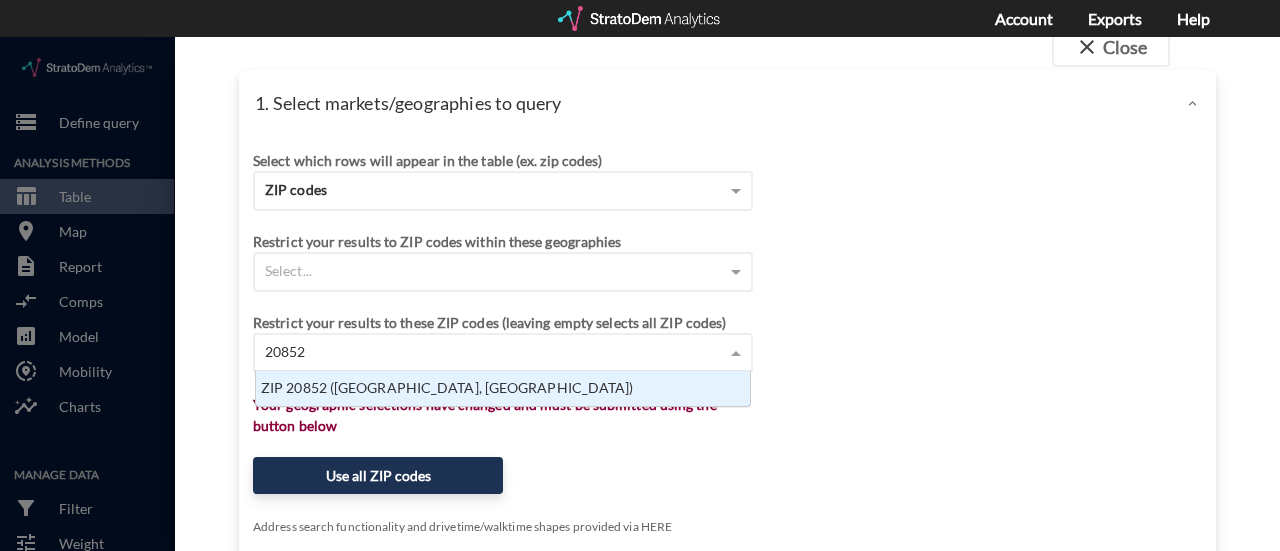 click on "ZIP 20852 ([GEOGRAPHIC_DATA], [GEOGRAPHIC_DATA])" 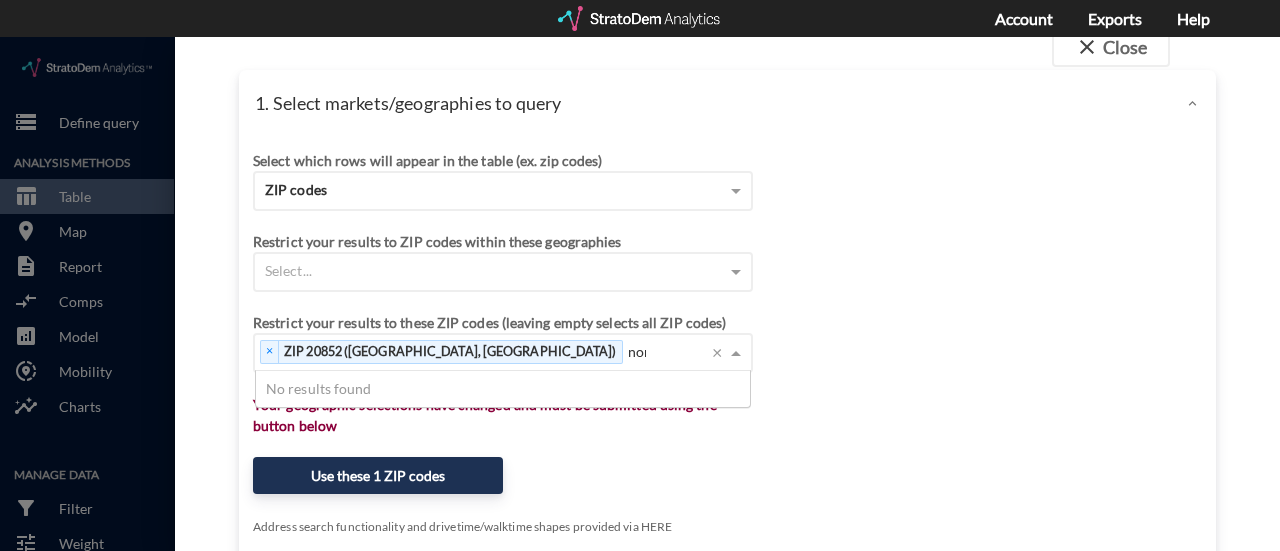 scroll, scrollTop: 406, scrollLeft: 0, axis: vertical 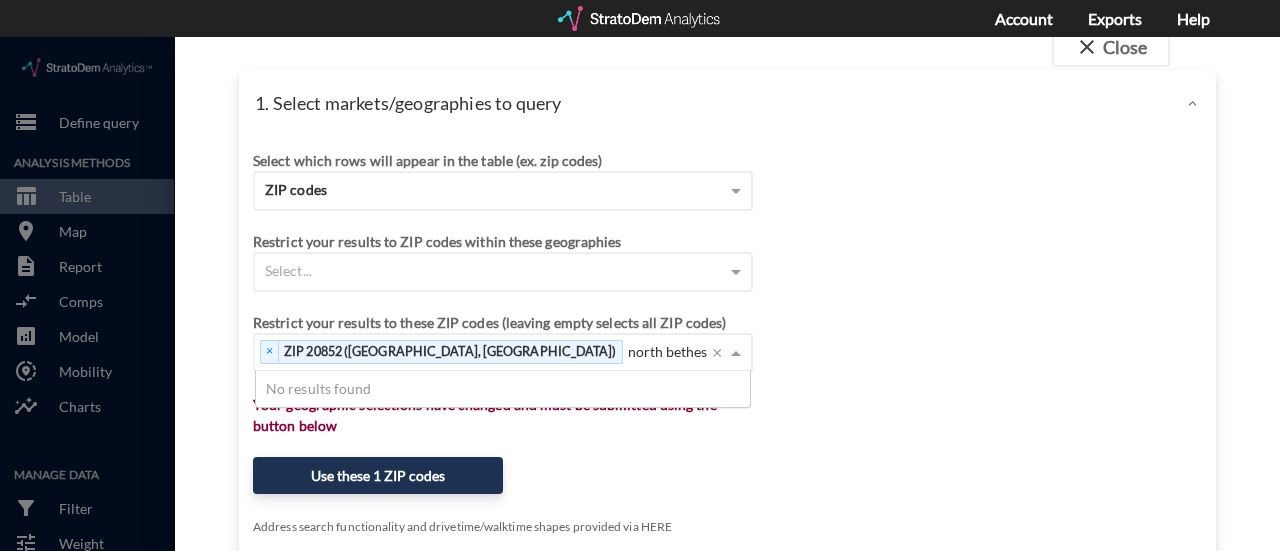 click on "north bethes" 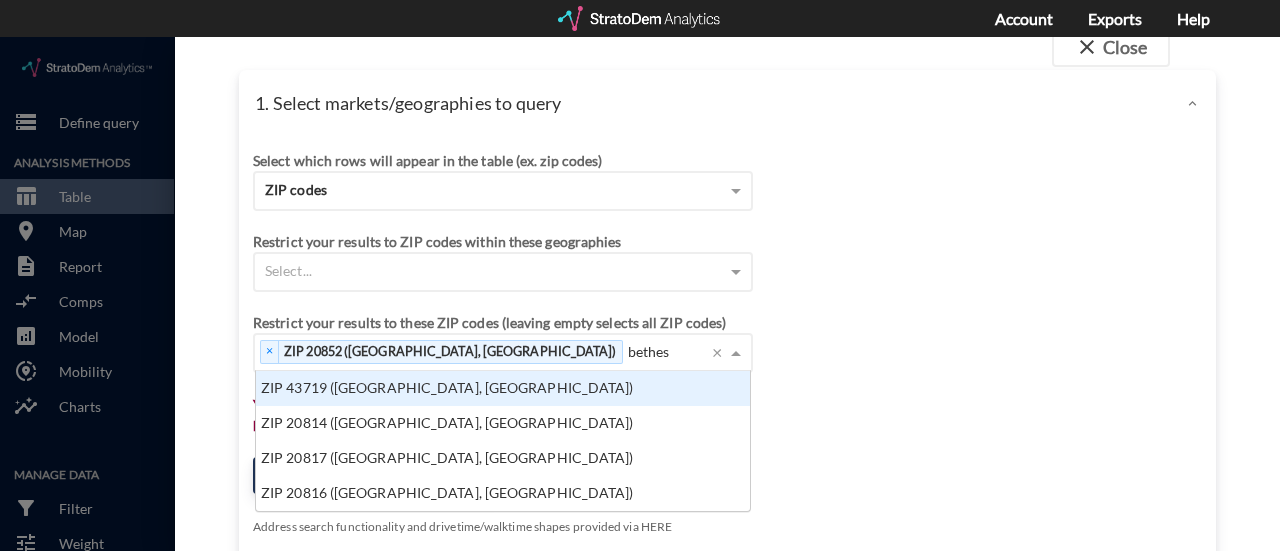 scroll, scrollTop: 16, scrollLeft: 13, axis: both 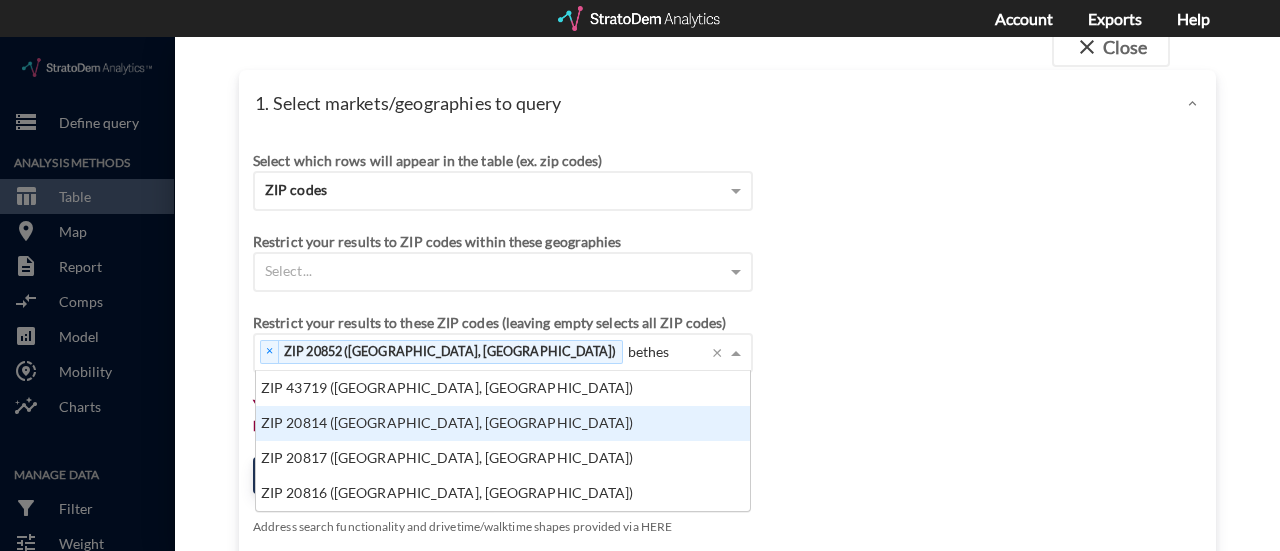 click on "ZIP 20817 ([GEOGRAPHIC_DATA], [GEOGRAPHIC_DATA])" 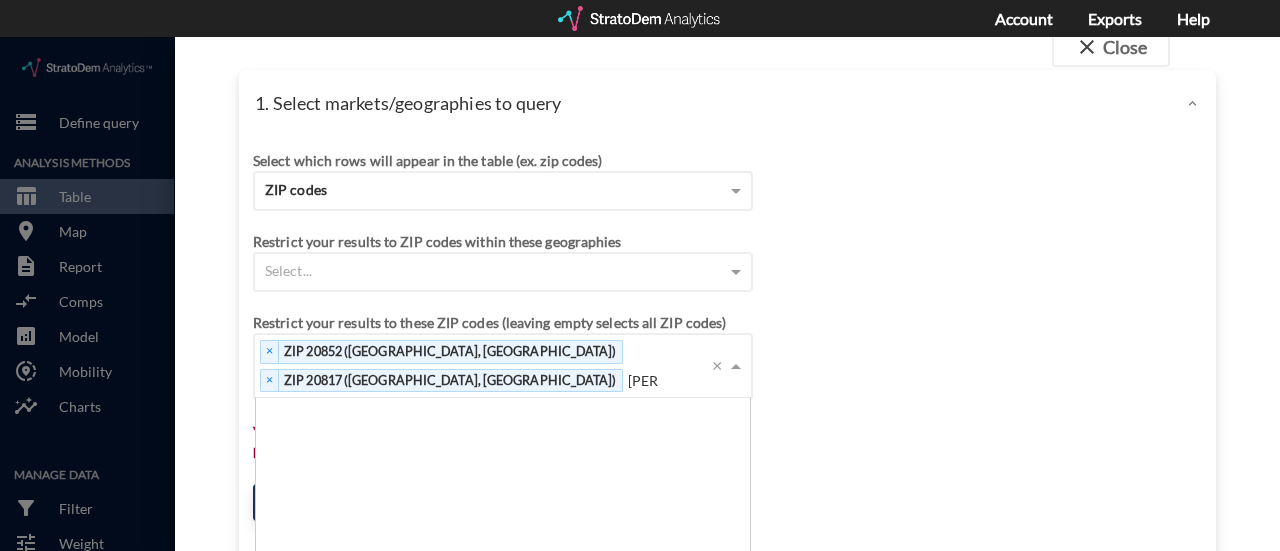 scroll, scrollTop: 926, scrollLeft: 0, axis: vertical 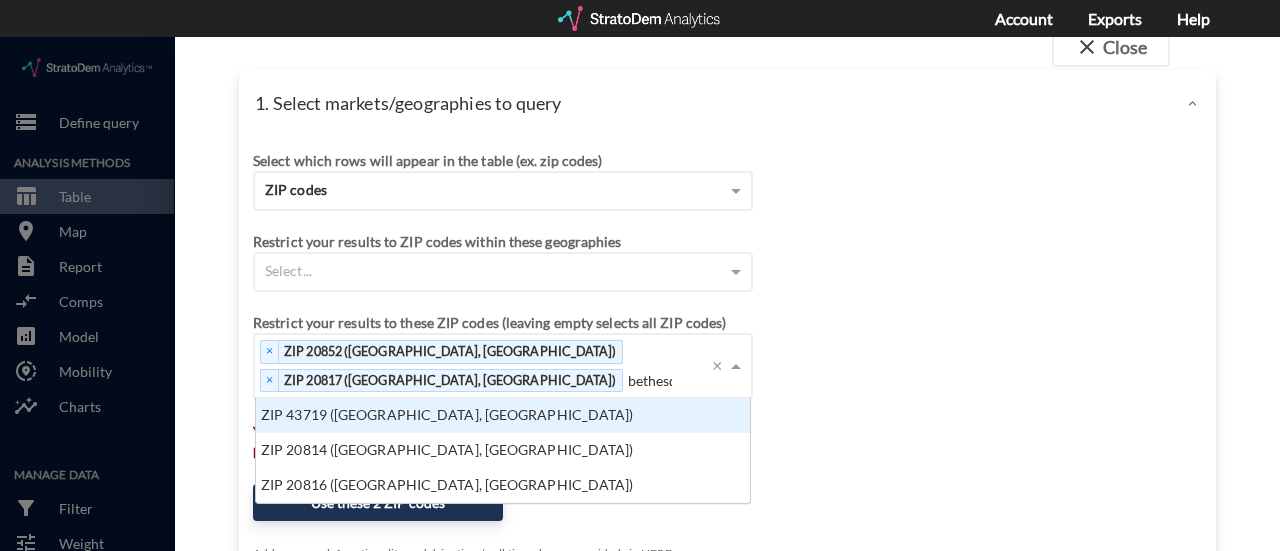 type on "bethesda" 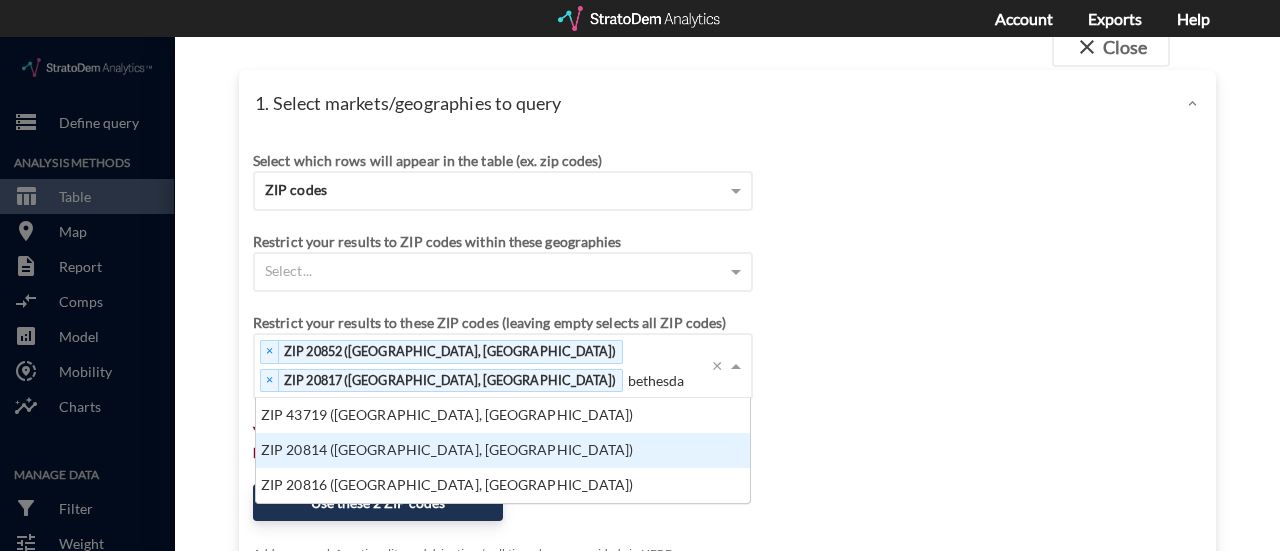 click on "ZIP 20814 ([GEOGRAPHIC_DATA], [GEOGRAPHIC_DATA])" 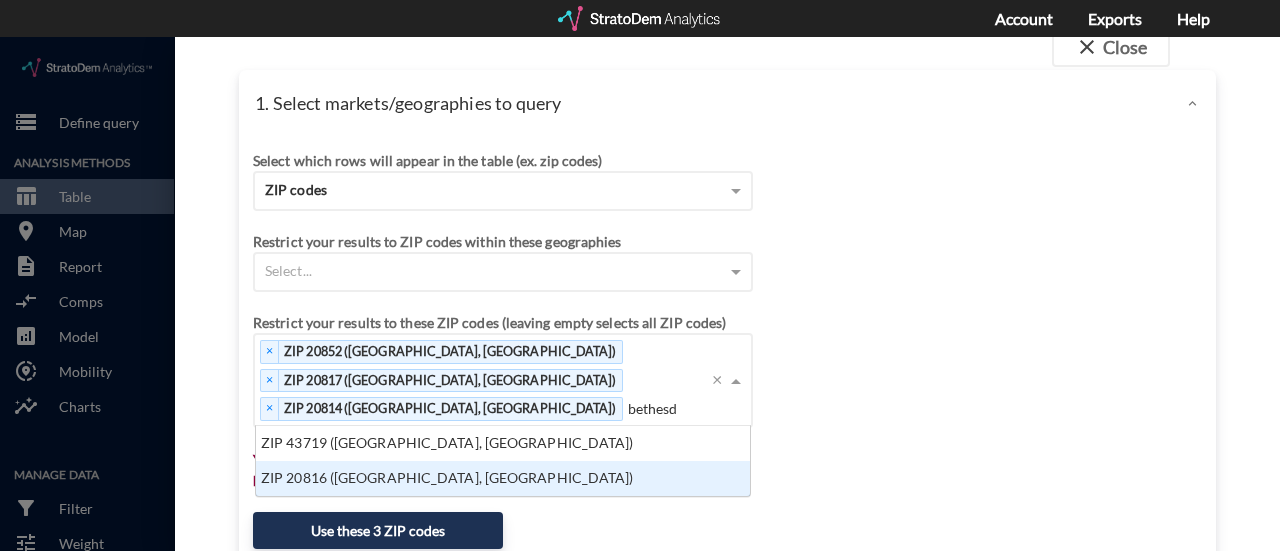 type on "bethesda" 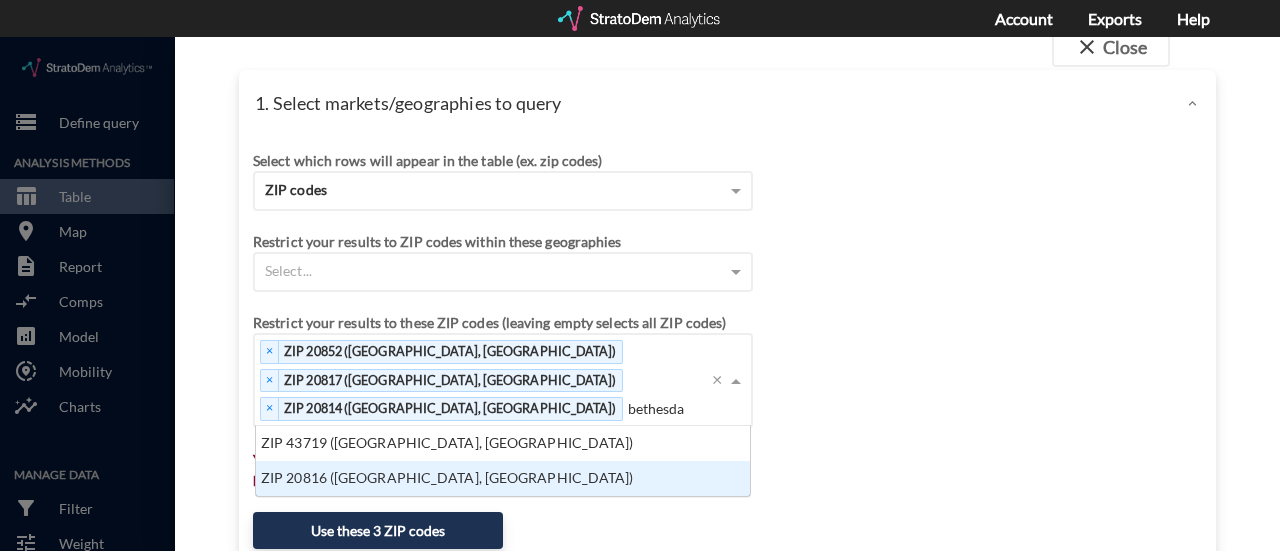 click on "ZIP 20816 ([GEOGRAPHIC_DATA], [GEOGRAPHIC_DATA])" 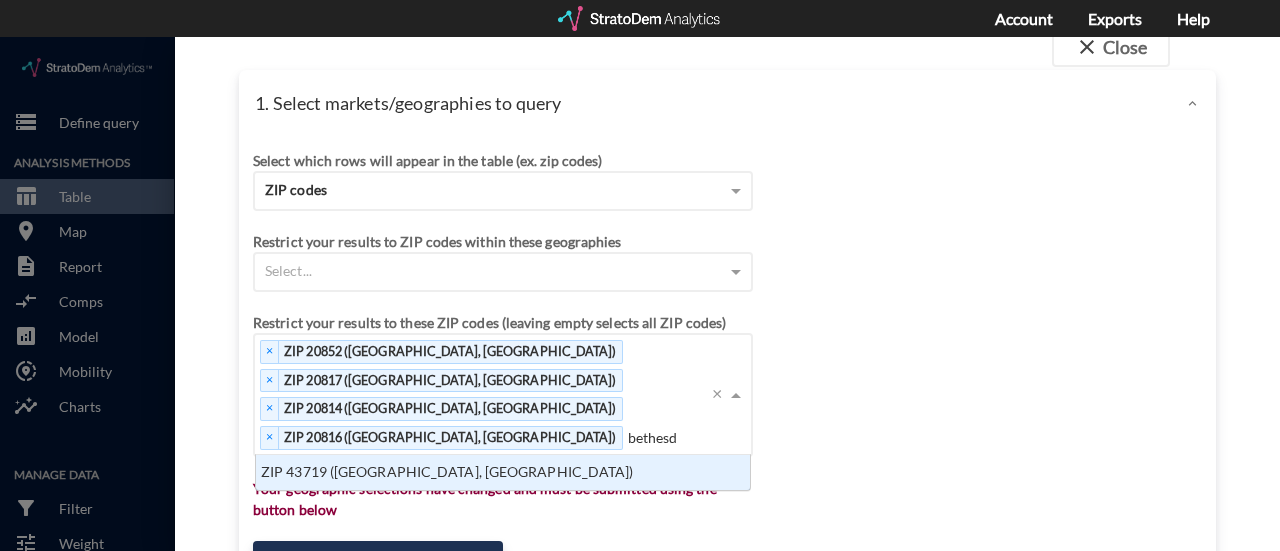 type on "bethesda" 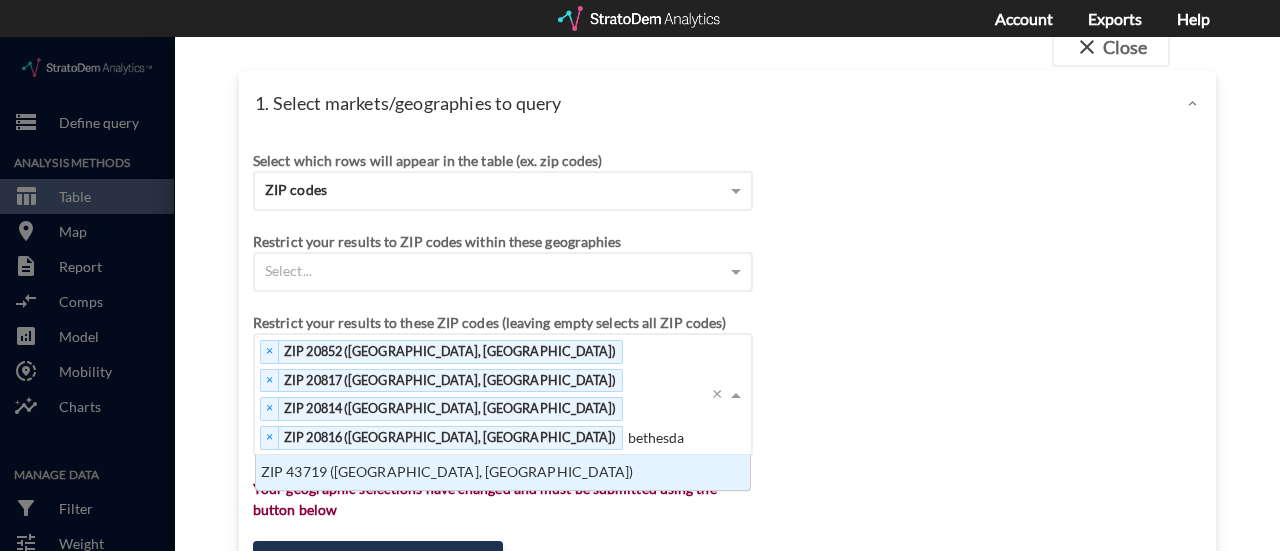 click on "bethesda" 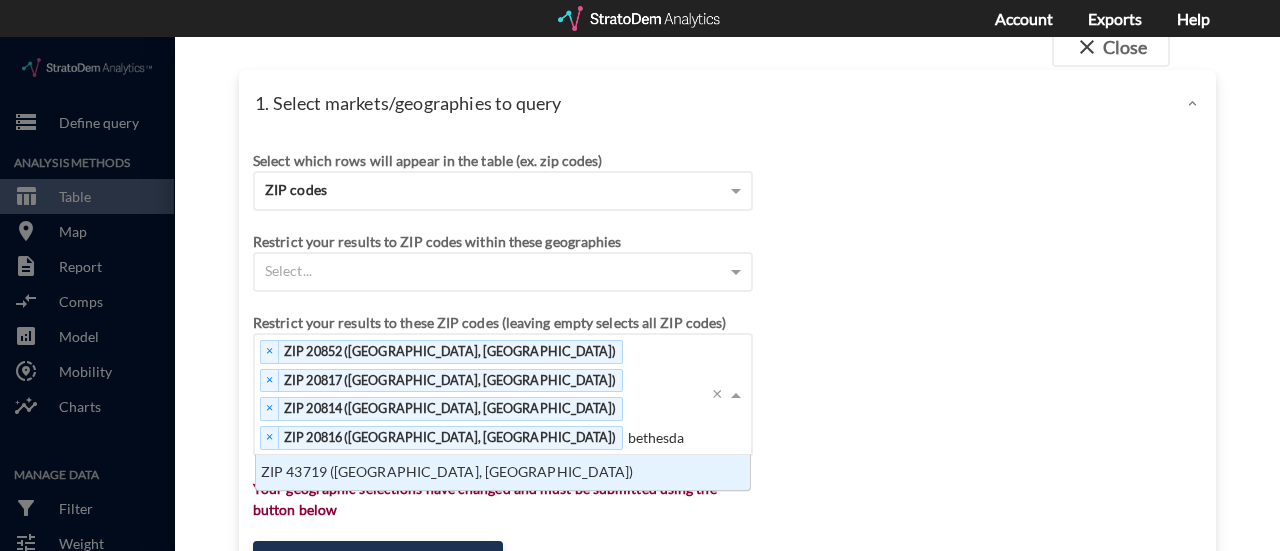 type 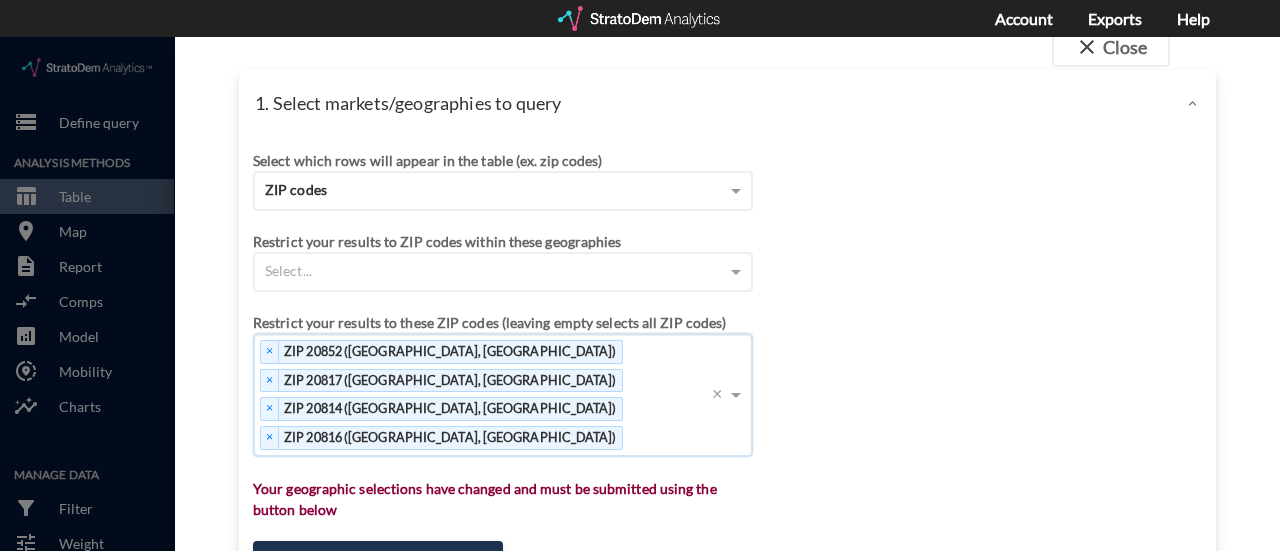 click on "Select which rows will appear in the table (ex. zip codes) ZIP codes Select a portfolio Select a market Search for a site address Enter an address Enter an address Select query method using selected site Aggregate census tracts into single market definition Select buffers × 3-mile radius   Restrict your results to ZIP codes within these geographies Select... Restrict your results to these ZIP codes (leaving empty selects all ZIP codes) × ZIP 20852 ([GEOGRAPHIC_DATA], [GEOGRAPHIC_DATA])   × ZIP 20817 ([GEOGRAPHIC_DATA], [GEOGRAPHIC_DATA])   × ZIP 20814 ([GEOGRAPHIC_DATA], [GEOGRAPHIC_DATA])   × ZIP 20816 ([GEOGRAPHIC_DATA], [GEOGRAPHIC_DATA])   Press backspace to remove ZIP 20816 ([GEOGRAPHIC_DATA], [GEOGRAPHIC_DATA]) × Your geographic selections have changed and must be submitted using the button below Use these 4 ZIP codes Address search functionality and drivetime/walktime shapes provided via HERE OPTIONAL Select a benchmark set No benchmark set Select a portfolio" 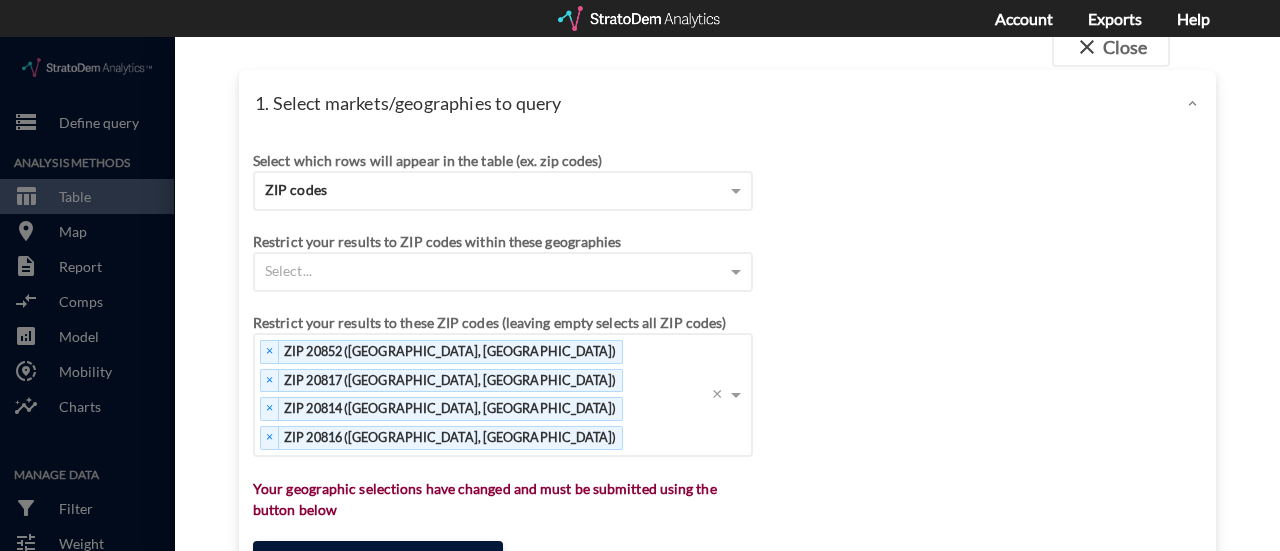 click on "Use these 4 ZIP codes" 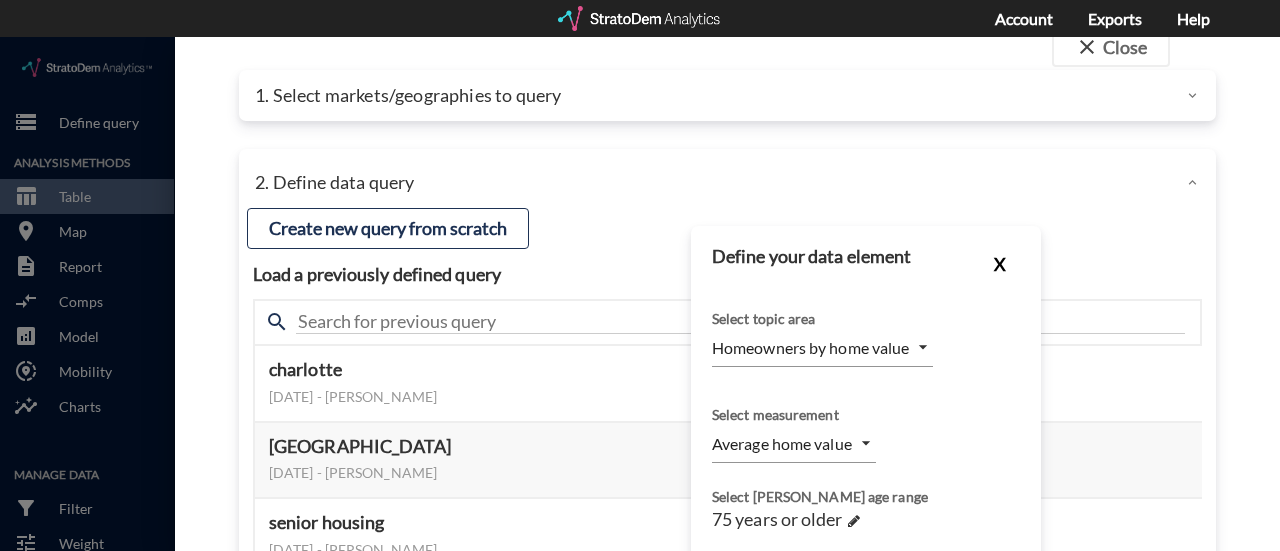 click on "X" 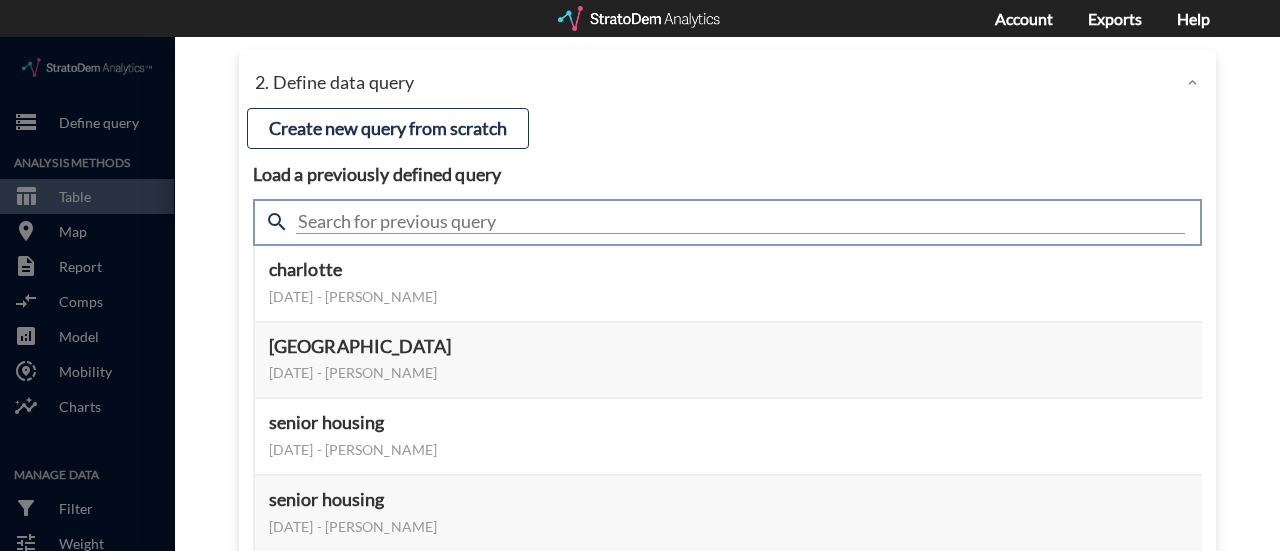 click 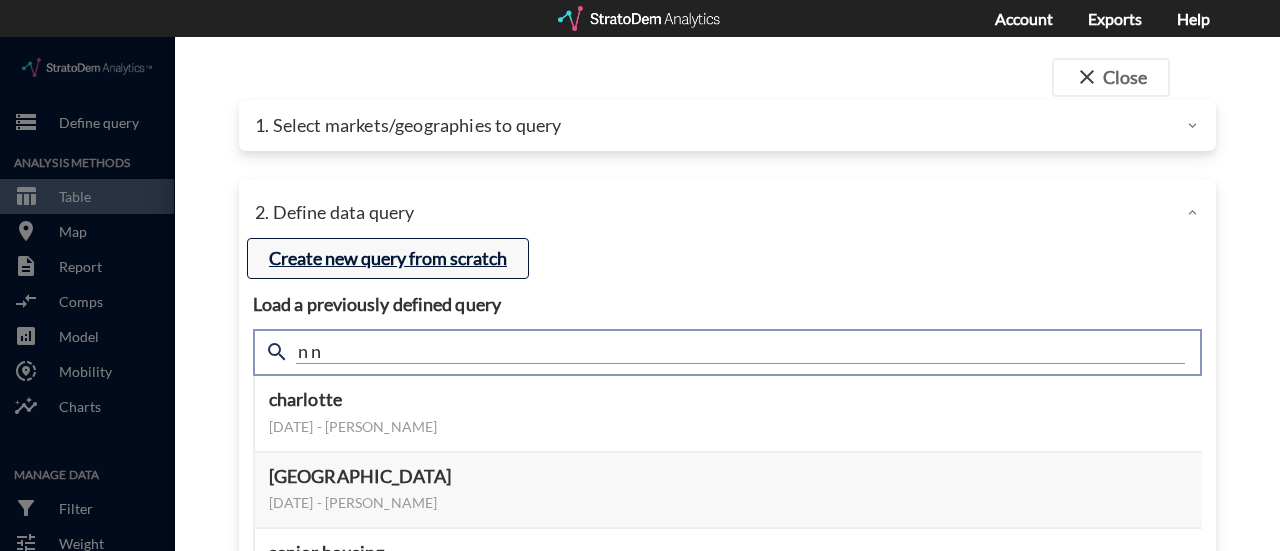 type on "n n" 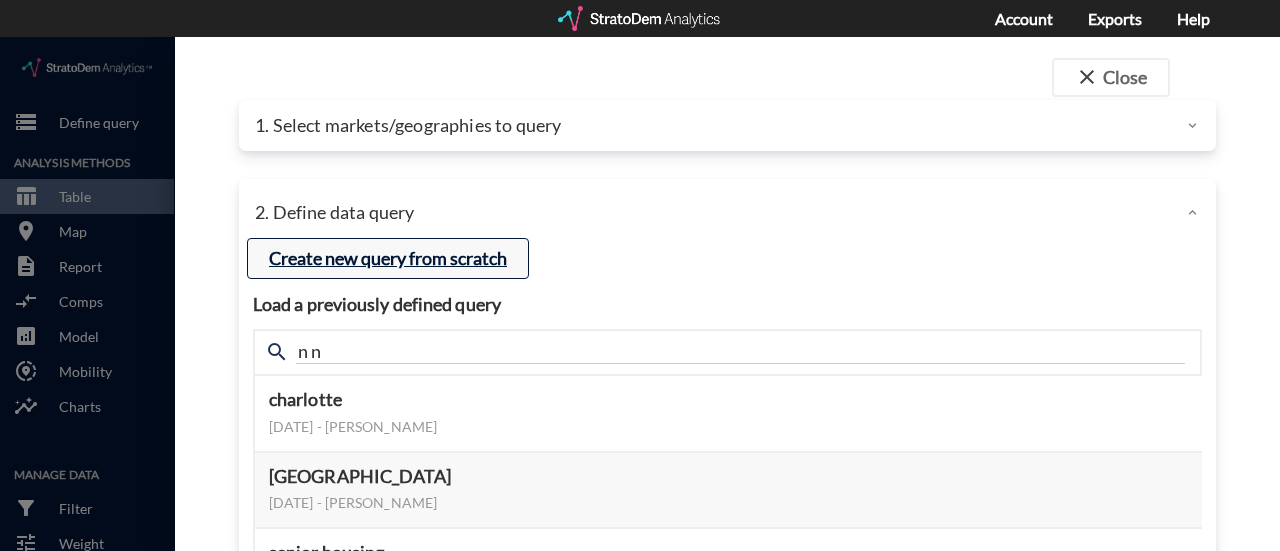 click on "Create new query from scratch" 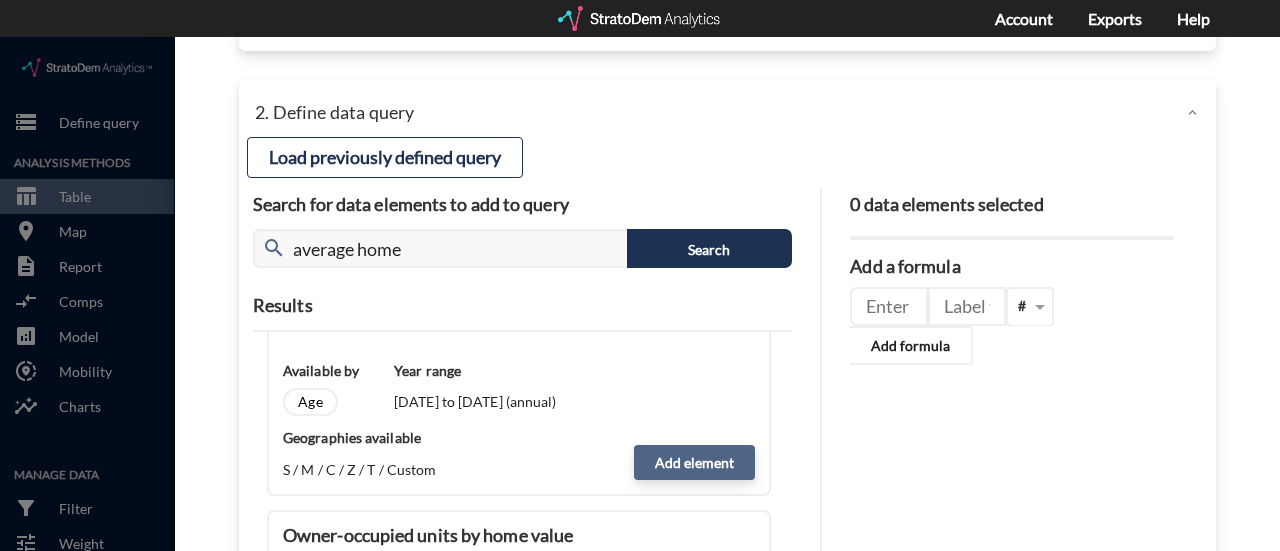 click on "Add element" 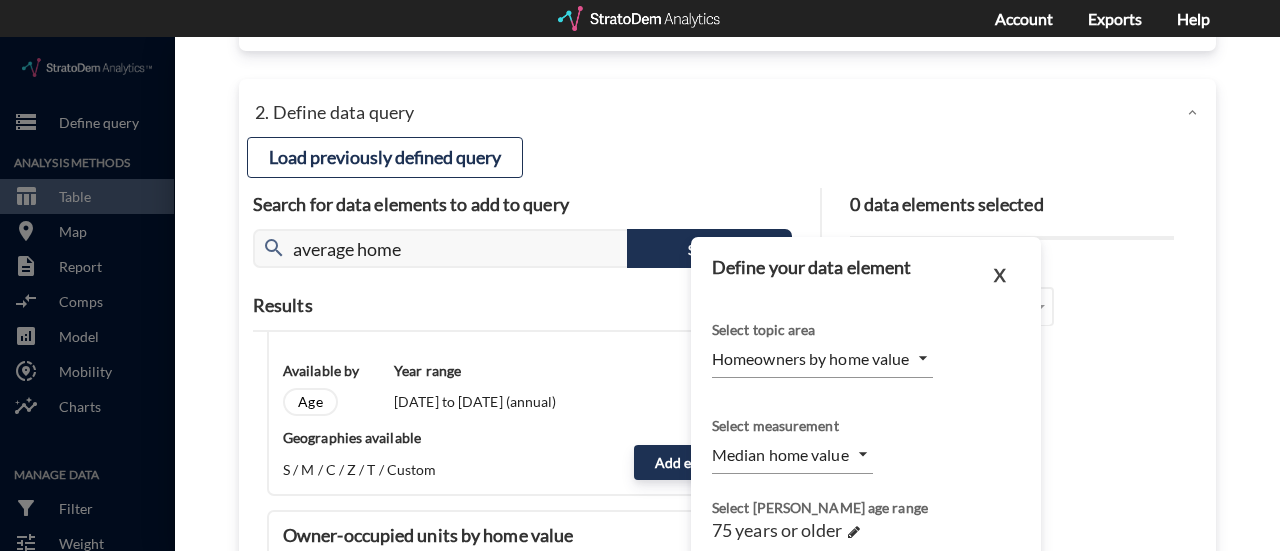 click on "/vantagepoint/us/-1 storage Define query Analysis Methods table_chart Table room Map description Report compare_arrows Comps analytics Model share_location Mobility insights Charts Manage Data filter_alt Filter tune Weight cloud_upload Upload my_location Geocode Quick Actions cloud_download Download share Share integration_instructions API stale Show column ranks Query progress Aggregation Percentile score Median household net worth, age [DEMOGRAPHIC_DATA]+, 2025 US $268,841 Median $241,531 Average $277,000 Market Percentile score Median household net worth, age [DEMOGRAPHIC_DATA]+, 2025 [GEOGRAPHIC_DATA], [GEOGRAPHIC_DATA] 31.3 $221,689 [GEOGRAPHIC_DATA], [GEOGRAPHIC_DATA] 21.8 $209,112 [GEOGRAPHIC_DATA], [GEOGRAPHIC_DATA] 4.5 $179,724 [GEOGRAPHIC_DATA], [GEOGRAPHIC_DATA] 83.3 $348,316 [GEOGRAPHIC_DATA]-[GEOGRAPHIC_DATA]-[GEOGRAPHIC_DATA], [GEOGRAPHIC_DATA] 64.5 $282,073 [GEOGRAPHIC_DATA], [GEOGRAPHIC_DATA] 70.8 $299,972 [GEOGRAPHIC_DATA], [GEOGRAPHIC_DATA] 14.3 $198,625 [GEOGRAPHIC_DATA]-[GEOGRAPHIC_DATA]-[GEOGRAPHIC_DATA], [GEOGRAPHIC_DATA]-[GEOGRAPHIC_DATA] 53.8 $248,762 [GEOGRAPHIC_DATA], [GEOGRAPHIC_DATA] 3.3 $173,082 [GEOGRAPHIC_DATA], [GEOGRAPHIC_DATA] 43.0 $234,112 [GEOGRAPHIC_DATA], [GEOGRAPHIC_DATA] 82.0 $340,501 [GEOGRAPHIC_DATA]-[GEOGRAPHIC_DATA][PERSON_NAME], [GEOGRAPHIC_DATA] 96.3 $511,397 [GEOGRAPHIC_DATA], [GEOGRAPHIC_DATA] 87.5 $375,336 [GEOGRAPHIC_DATA], [GEOGRAPHIC_DATA] 89.3 $383,971 24.8 $211,063 1  /  27 ▾" 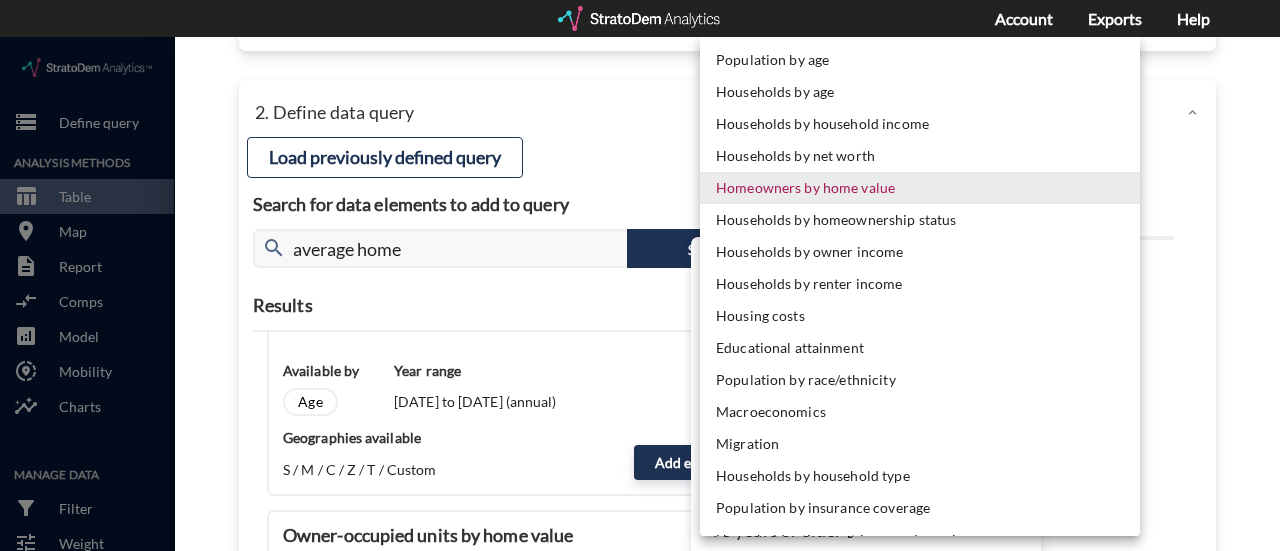 click on "Homeowners by home value" 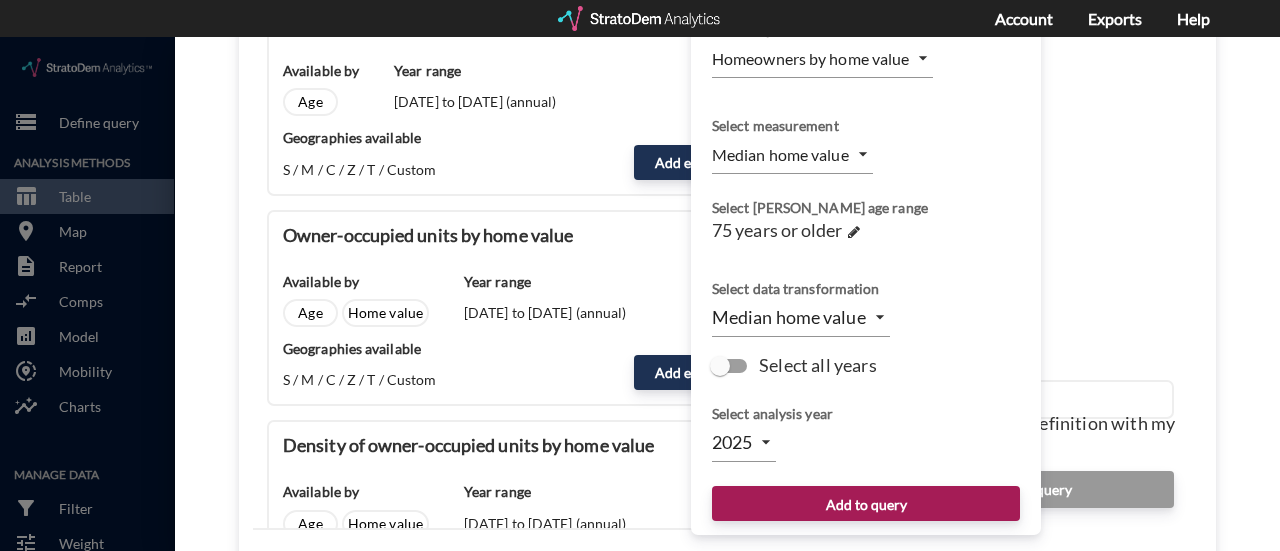 click on "Median home value MEDIAN" 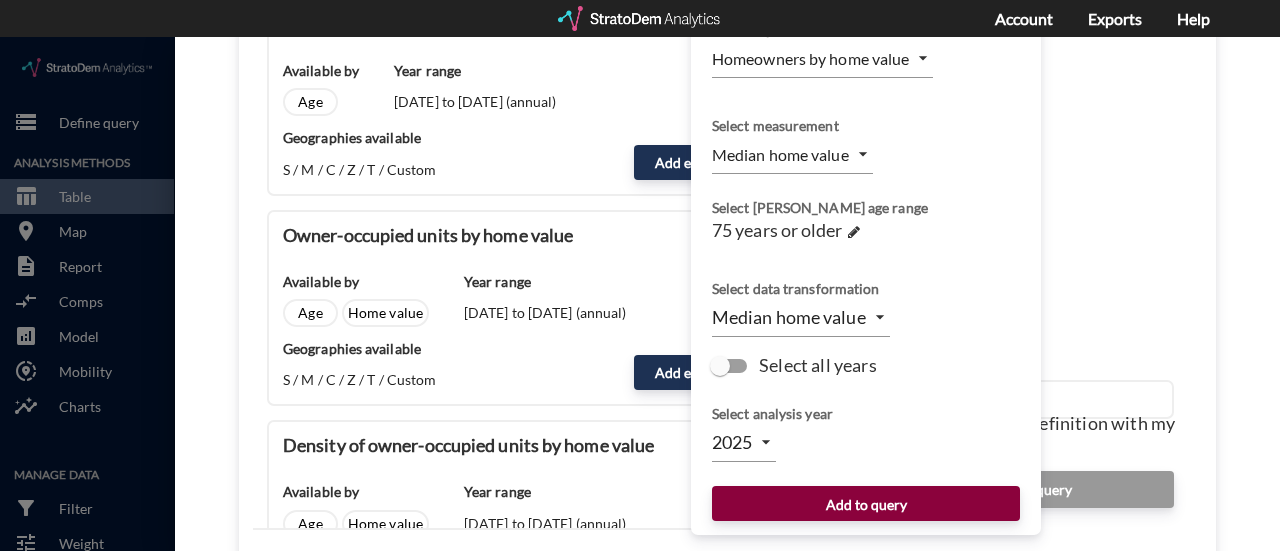 click on "Add to query" 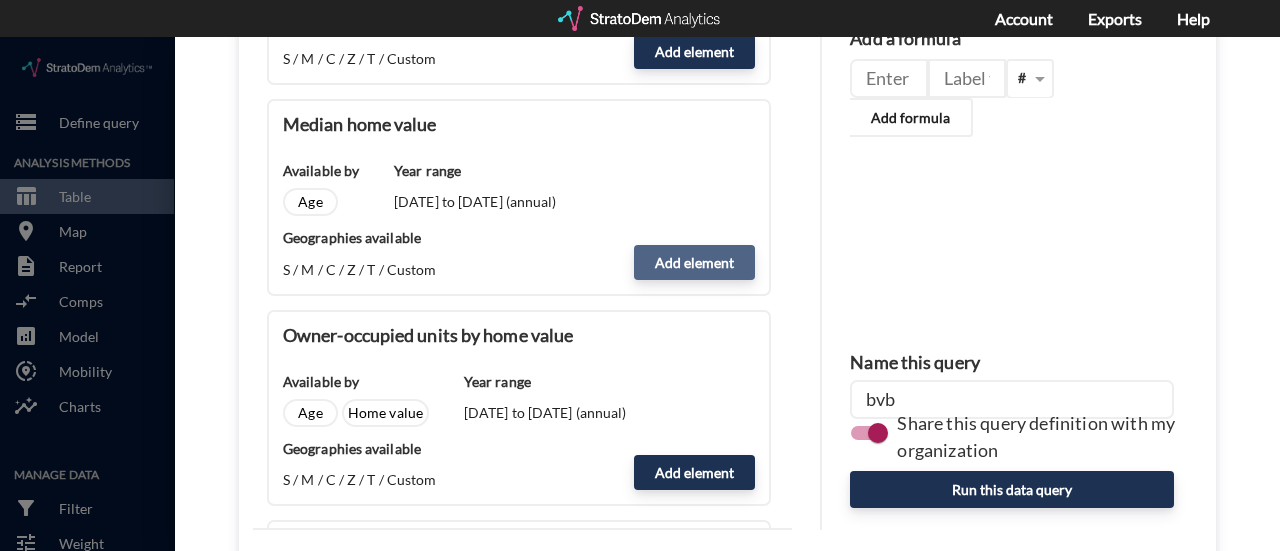 click on "Add element" 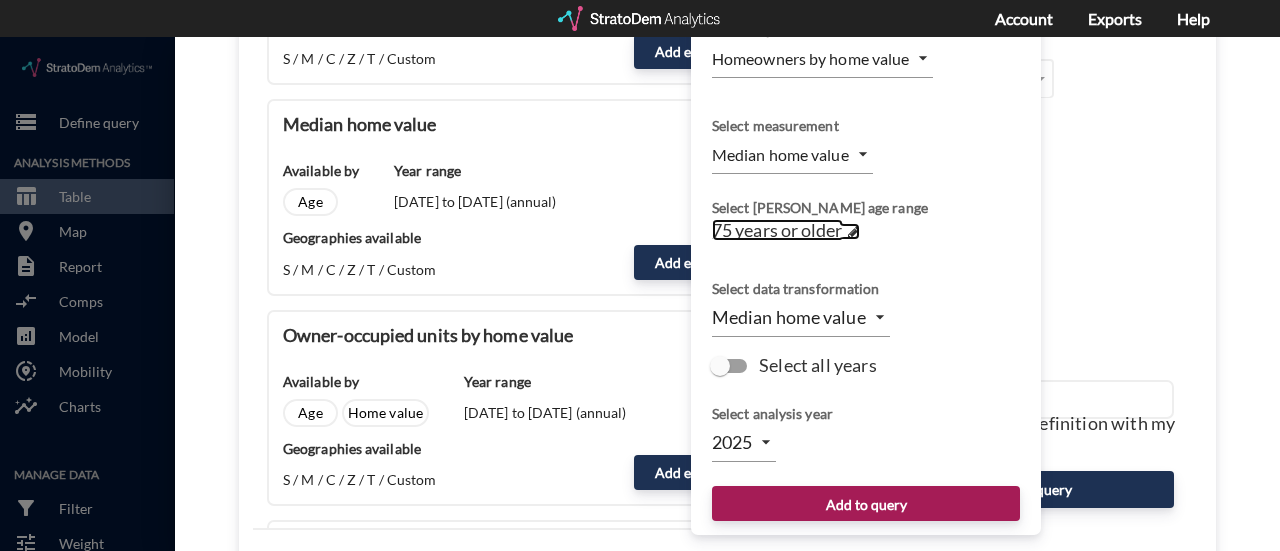 click on "75 years or older" 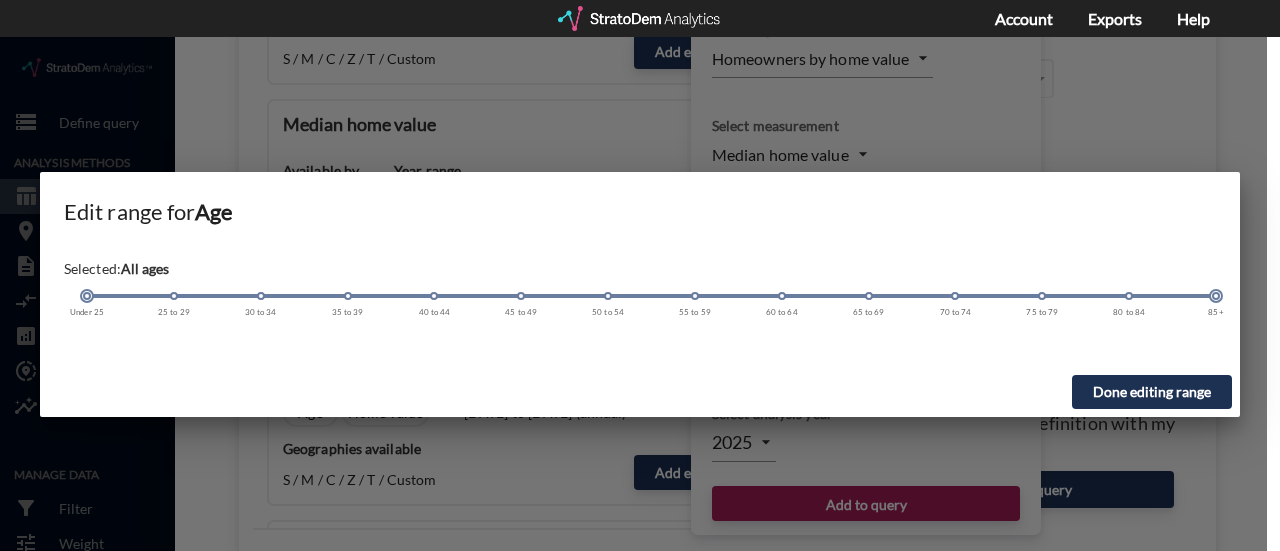 click 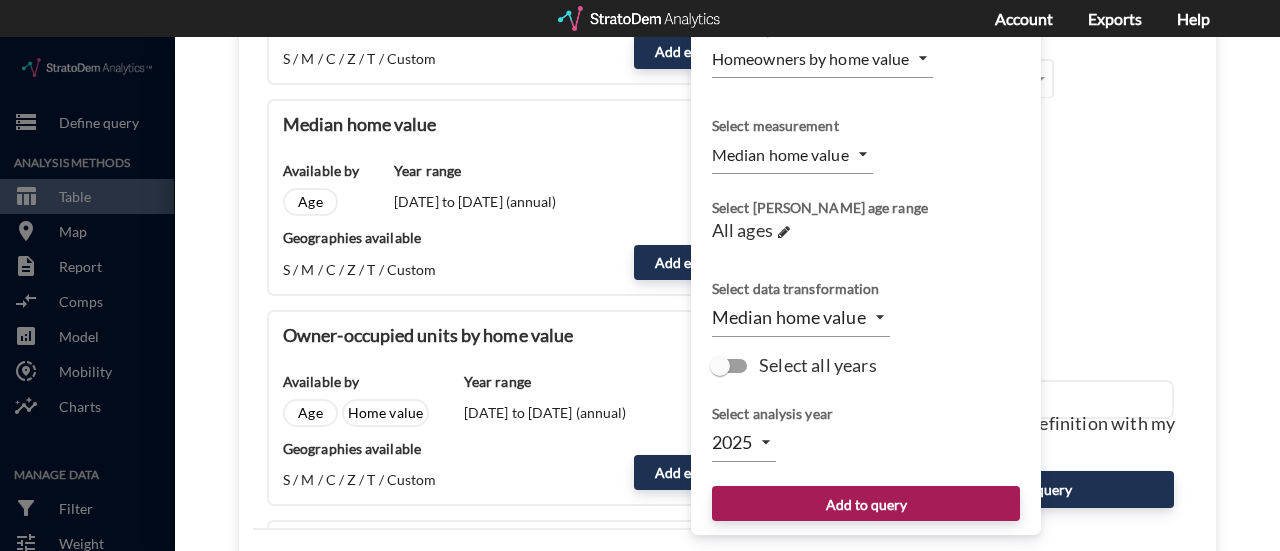 click on "Add to query" 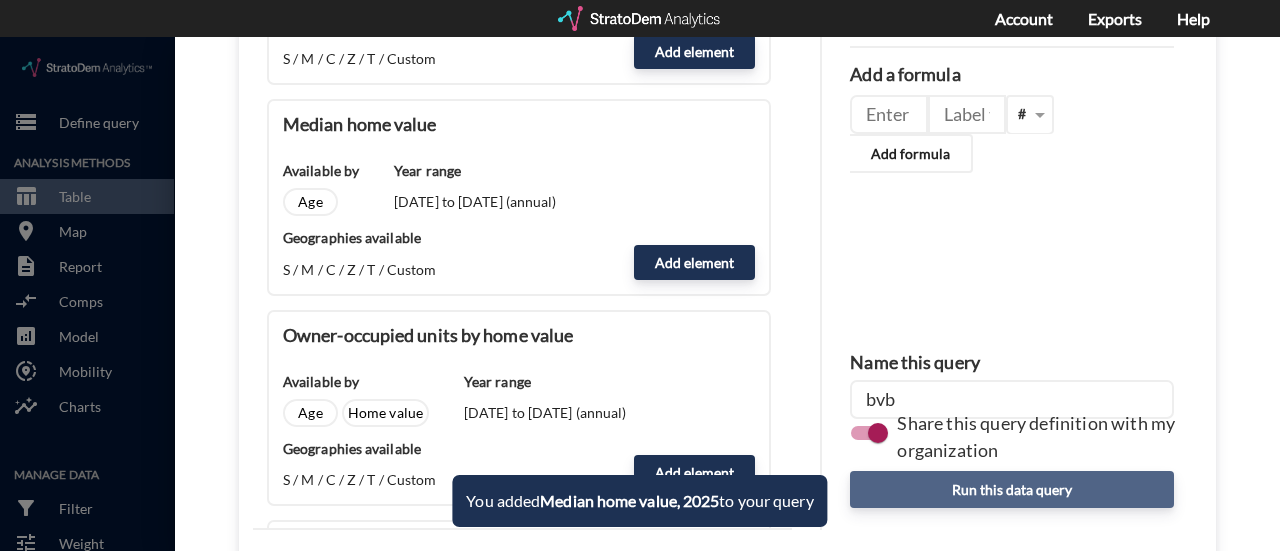 click on "Run this data query" 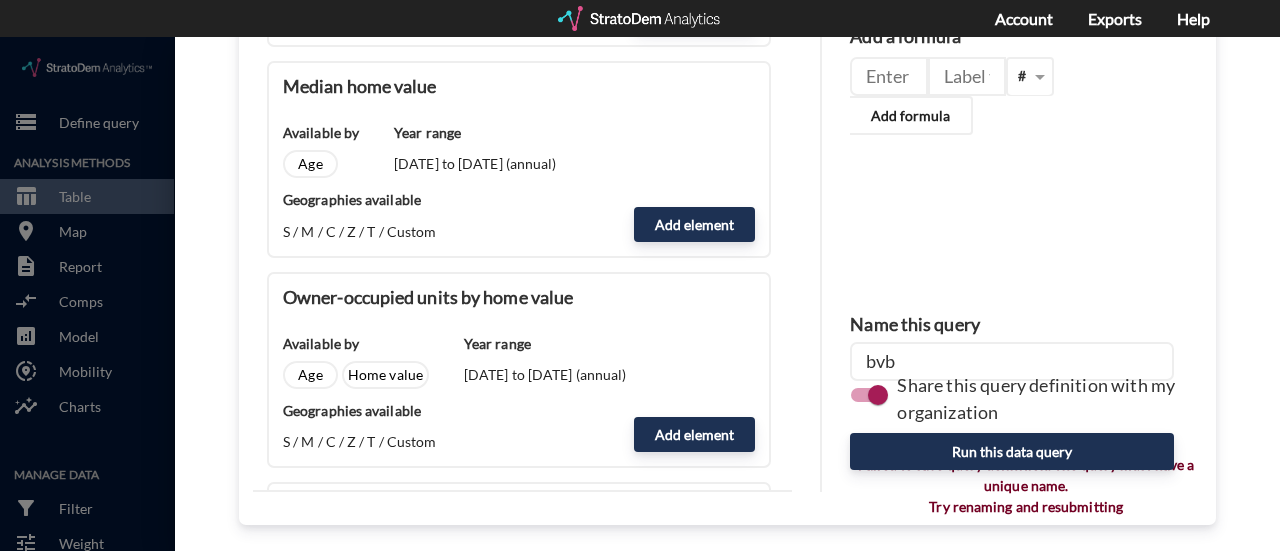 click on "Name this query" 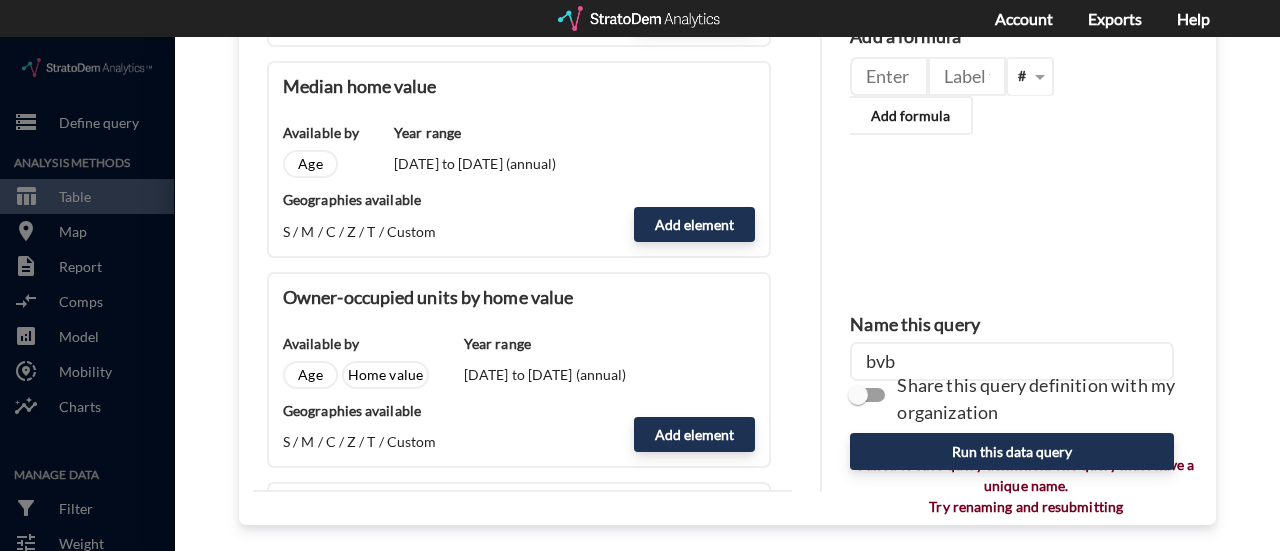 click on "bvb" 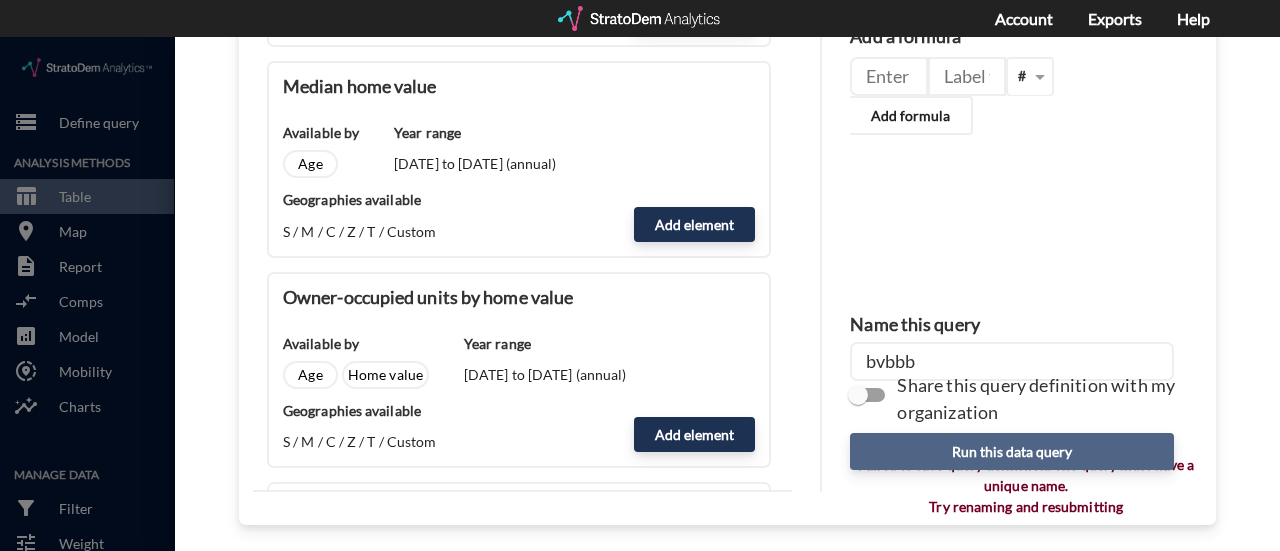 type on "bvbbb" 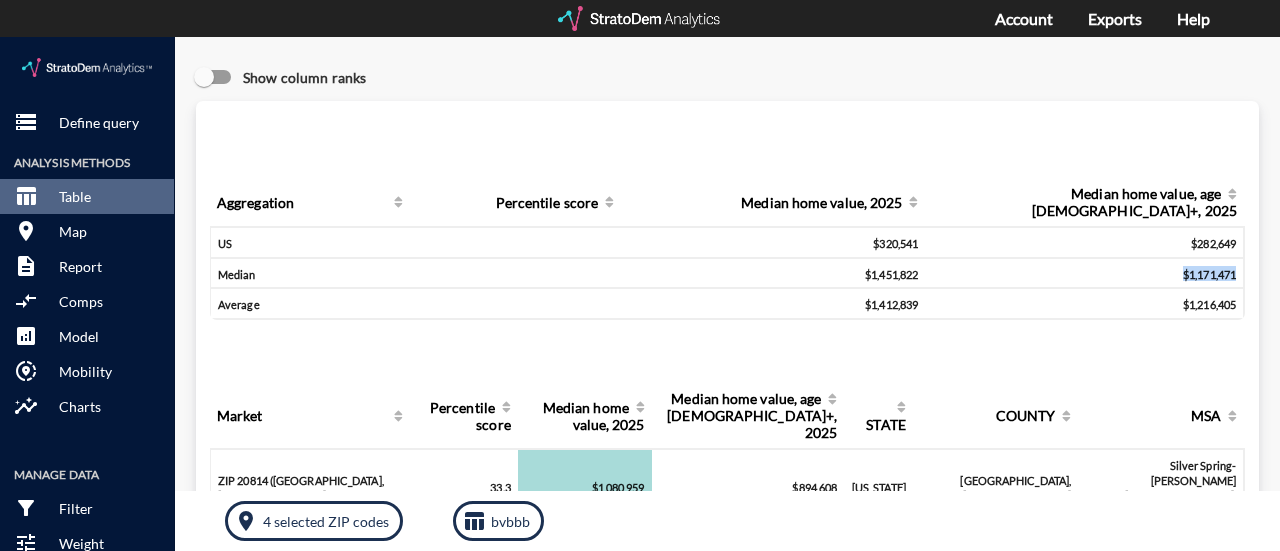 drag, startPoint x: 1166, startPoint y: 220, endPoint x: 1210, endPoint y: 219, distance: 44.011364 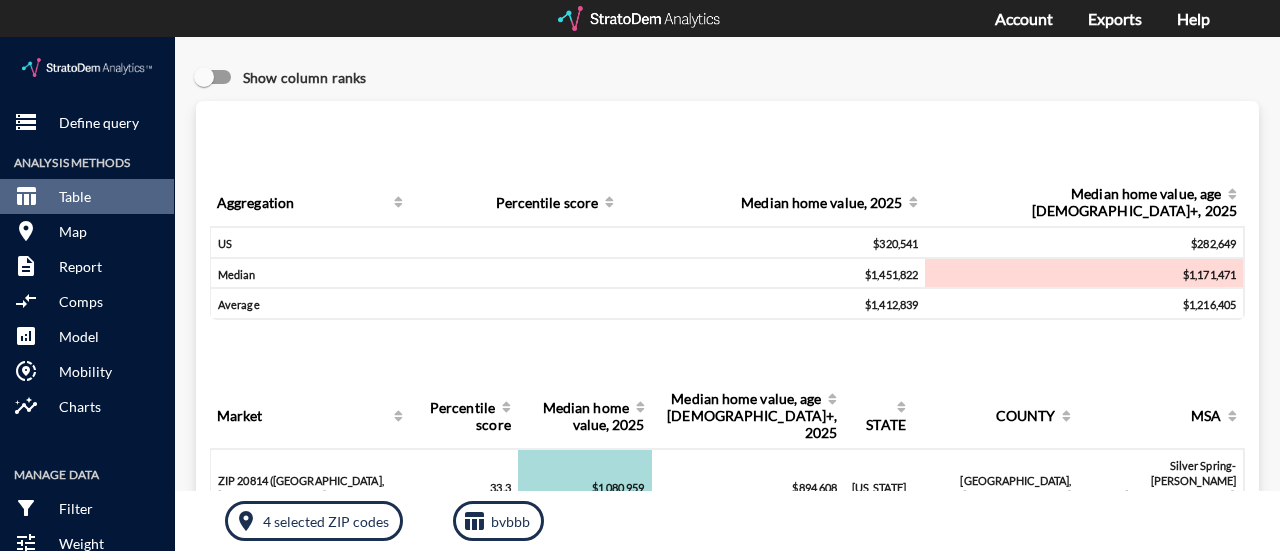 click on "$1,171,471" 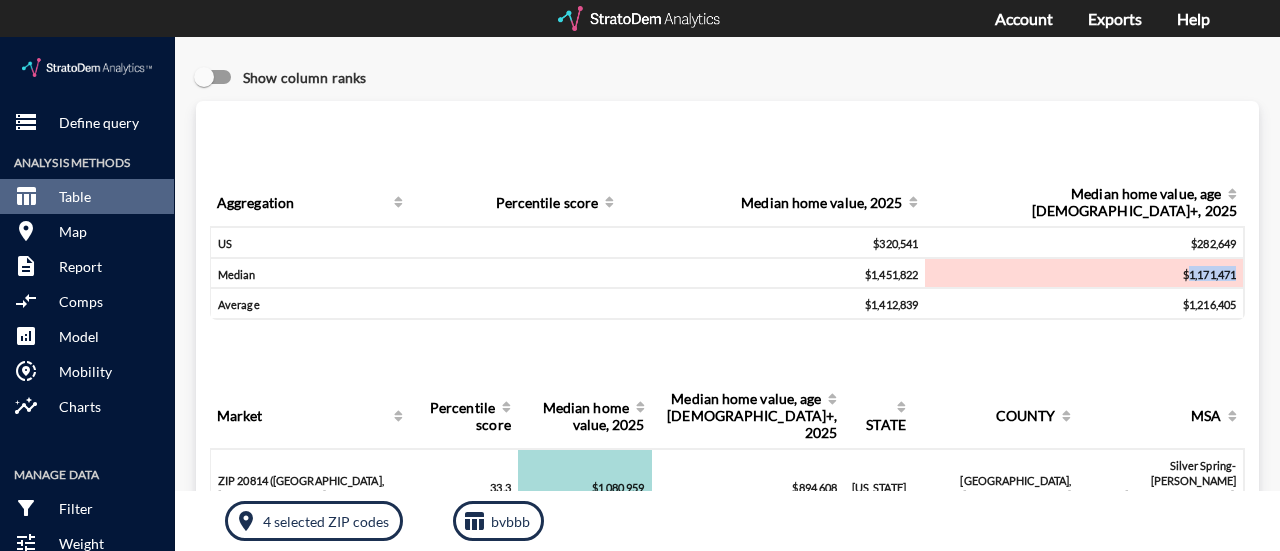 click on "$1,171,471" 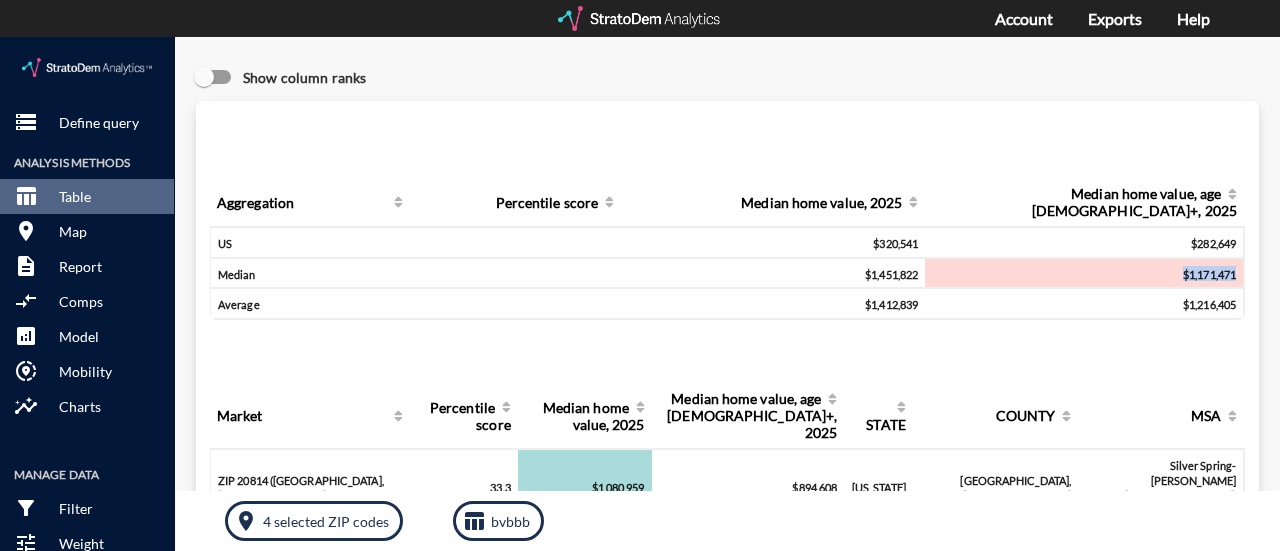 click on "$1,171,471" 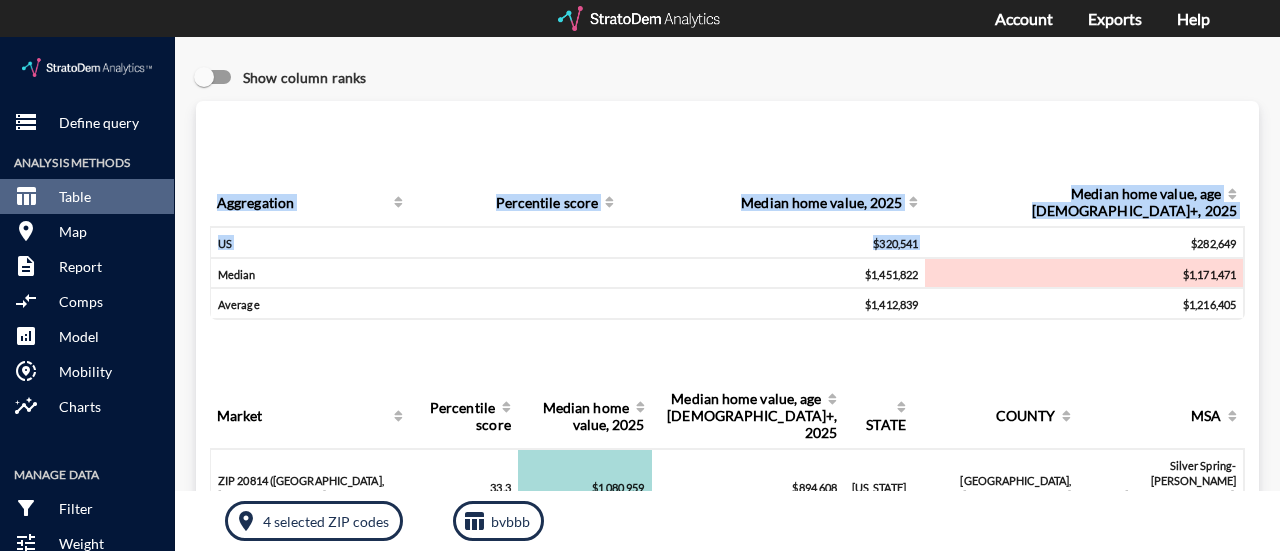 drag, startPoint x: 1238, startPoint y: 221, endPoint x: 1076, endPoint y: 199, distance: 163.487 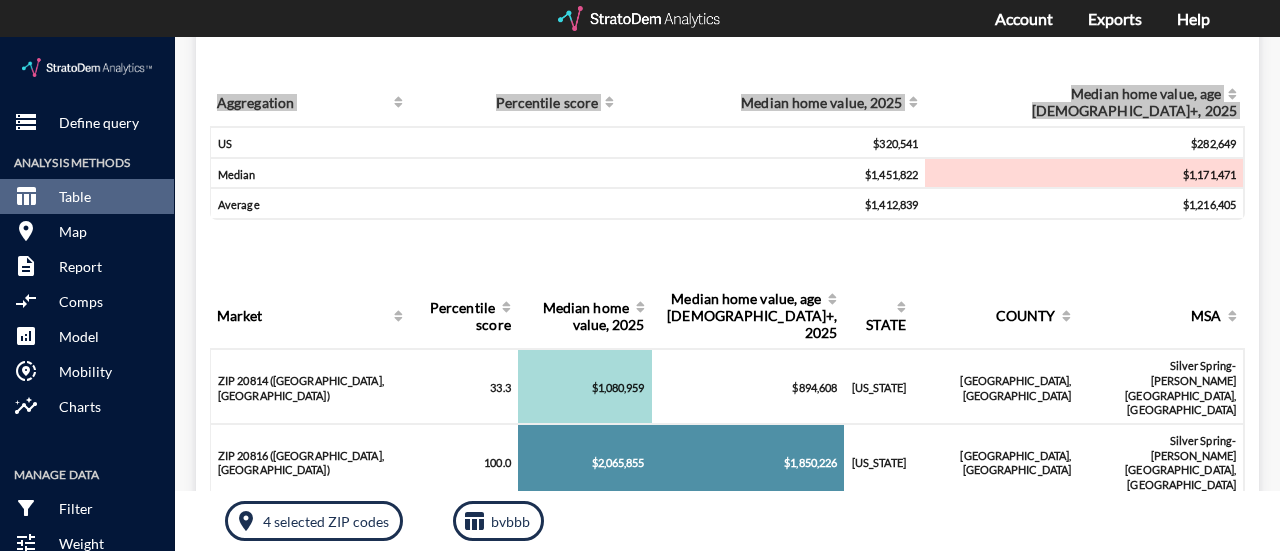 scroll, scrollTop: 200, scrollLeft: 0, axis: vertical 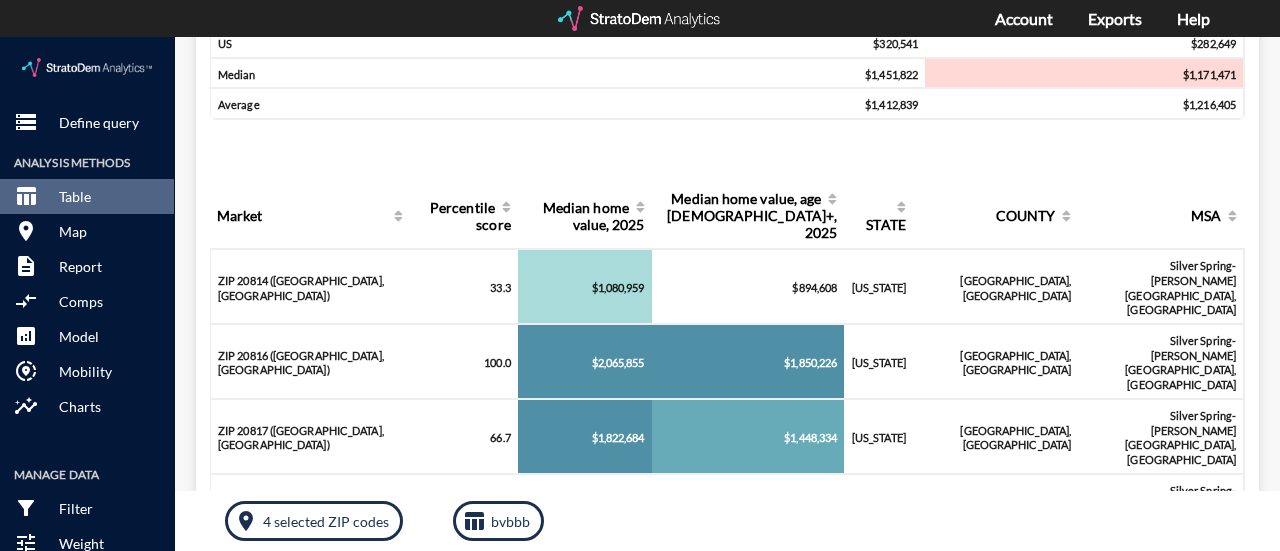 drag, startPoint x: 639, startPoint y: 339, endPoint x: 686, endPoint y: 337, distance: 47.042534 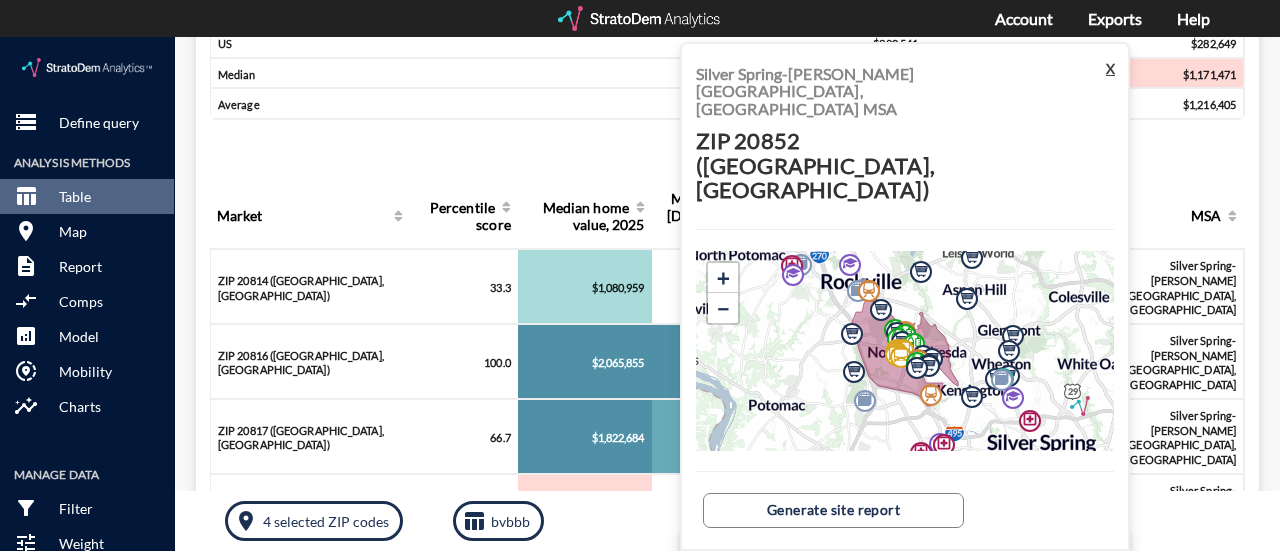 click on "X" 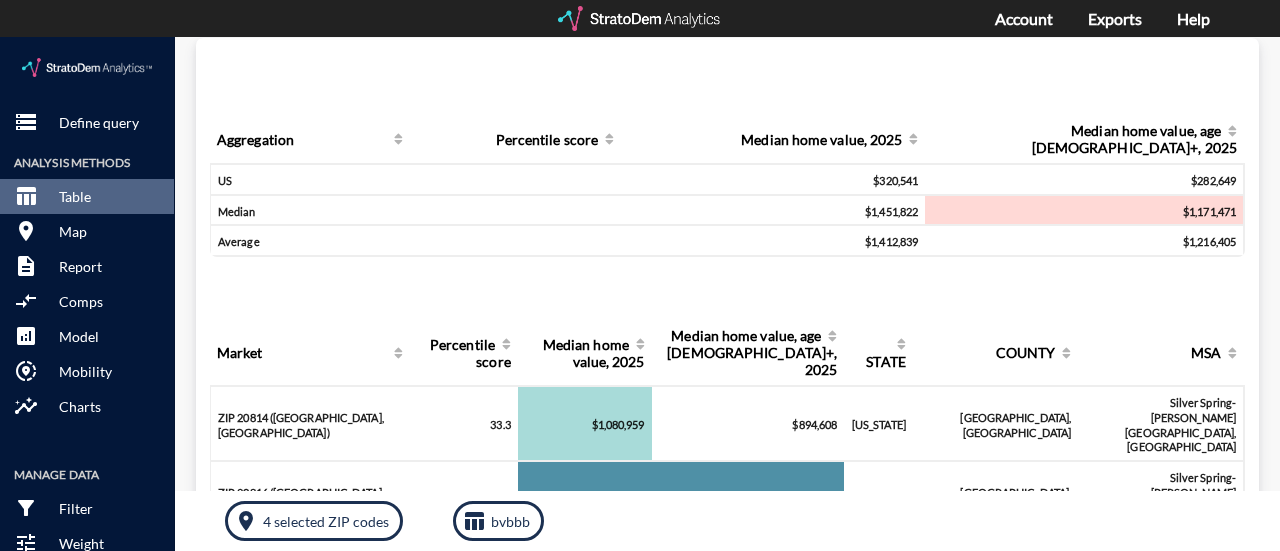 scroll, scrollTop: 0, scrollLeft: 0, axis: both 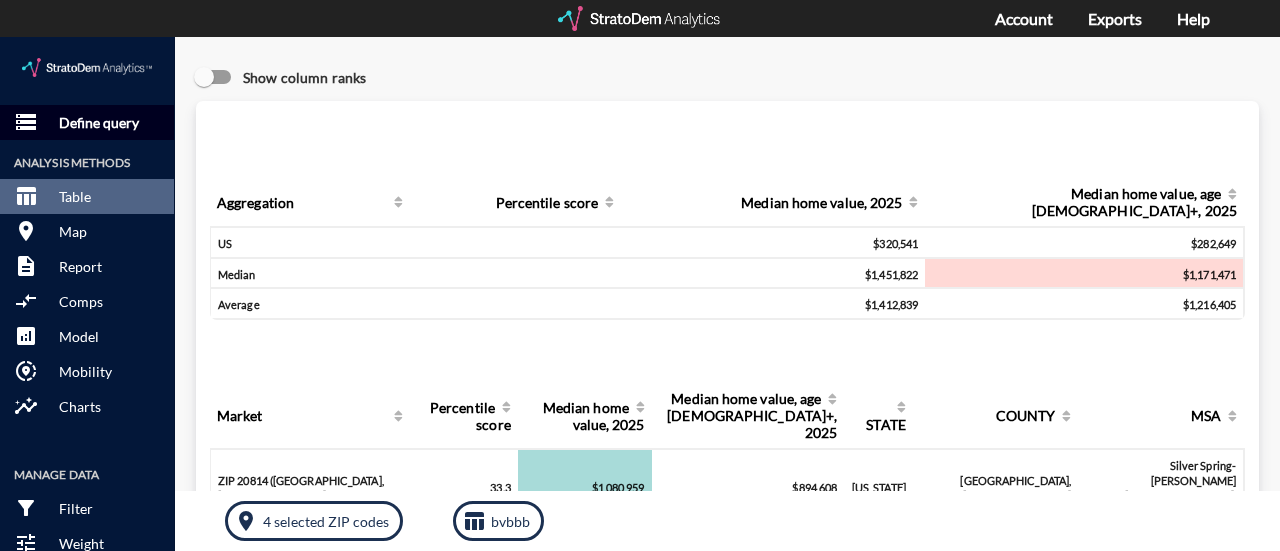 click on "Define query" 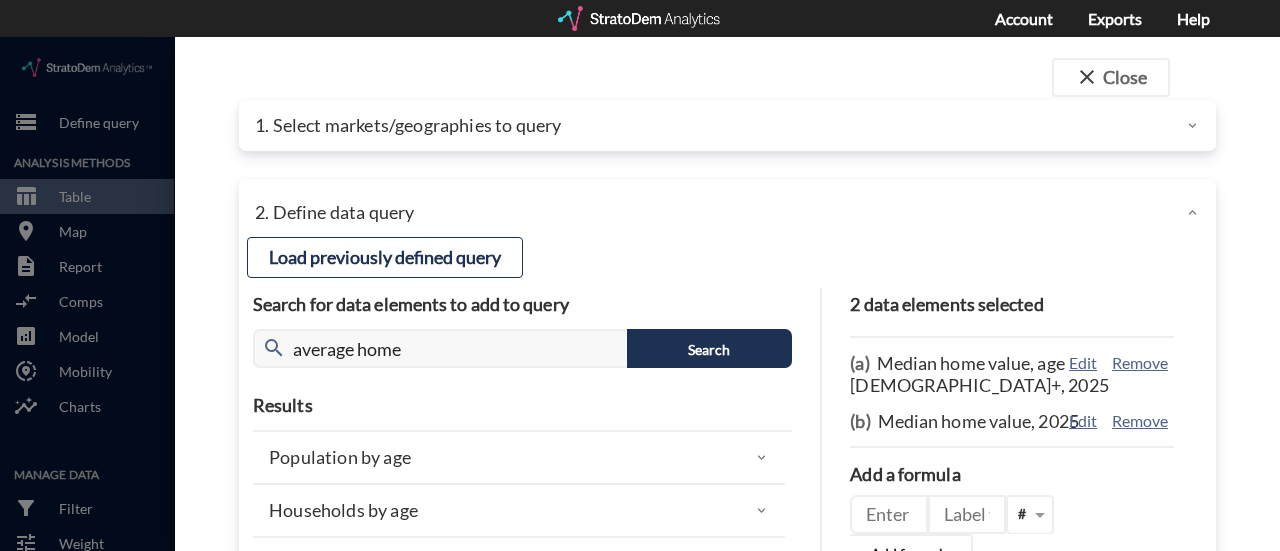 click on "1. Select markets/geographies to query" 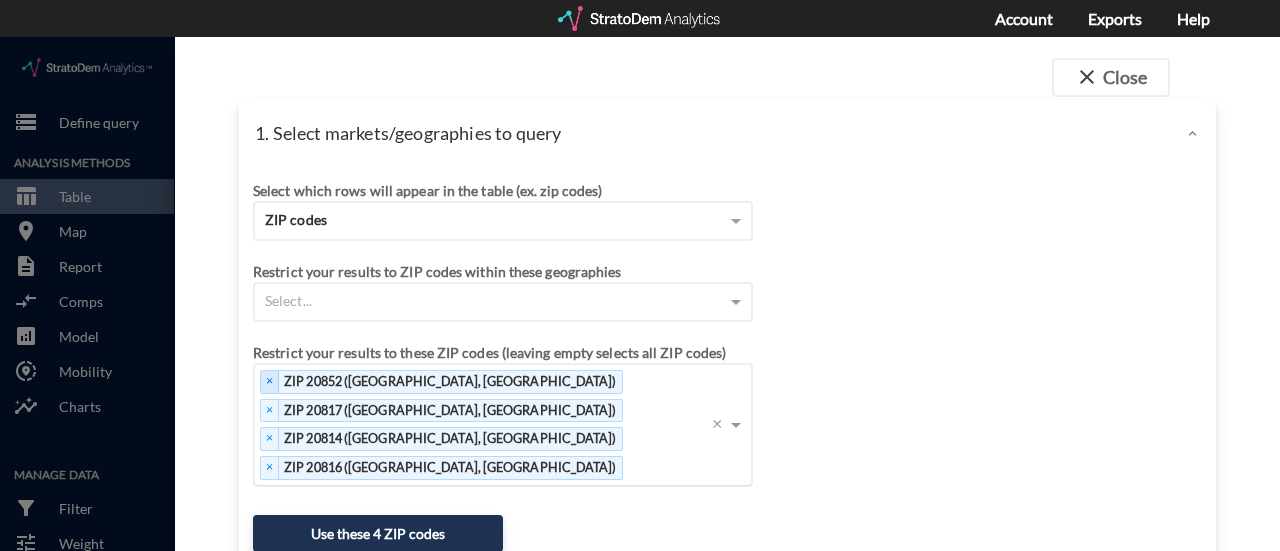 scroll, scrollTop: 2, scrollLeft: 0, axis: vertical 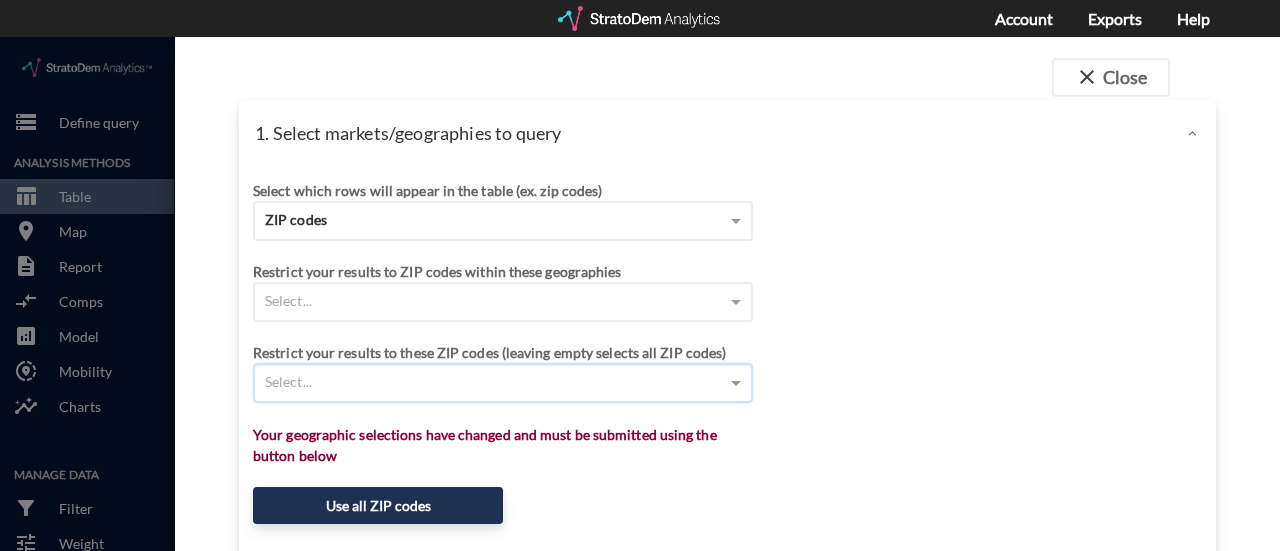 paste on "80111" 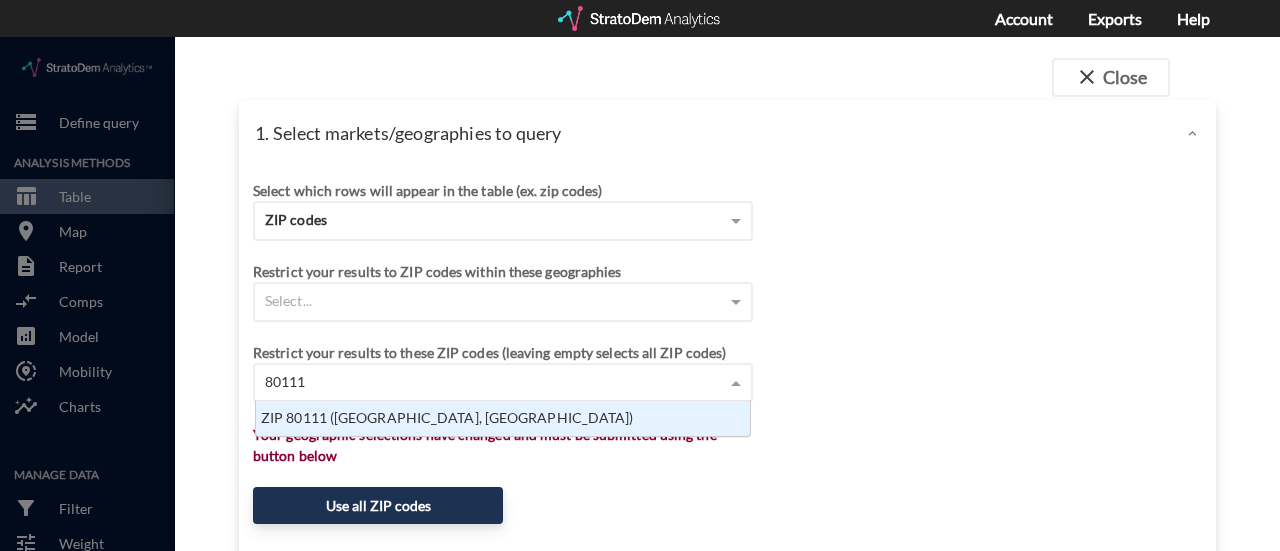 scroll, scrollTop: 16, scrollLeft: 13, axis: both 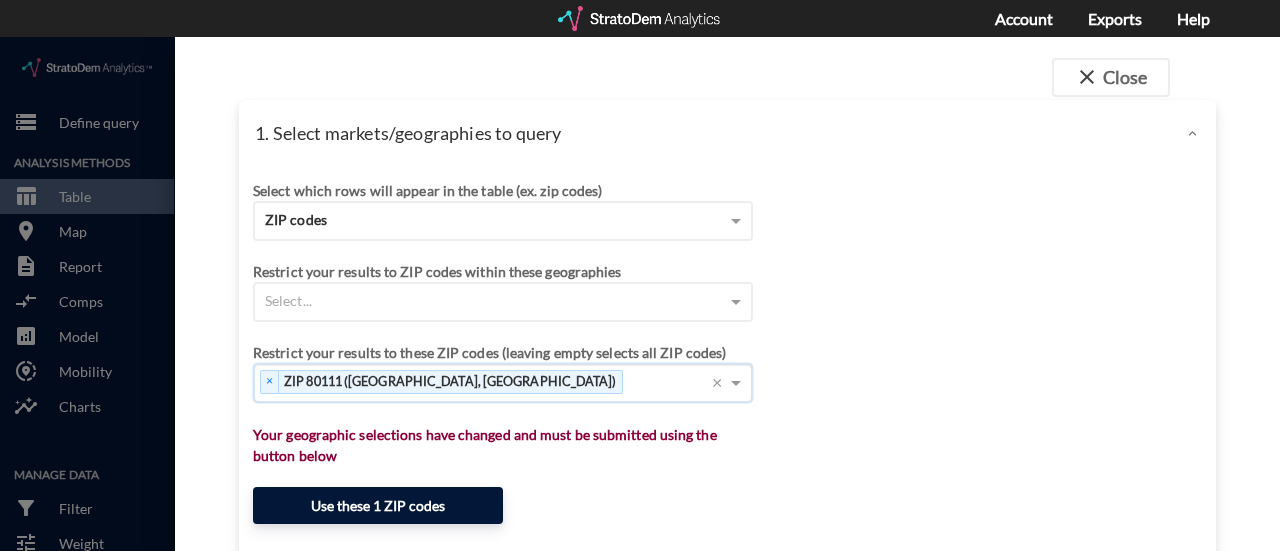 click on "Use these 1 ZIP codes" 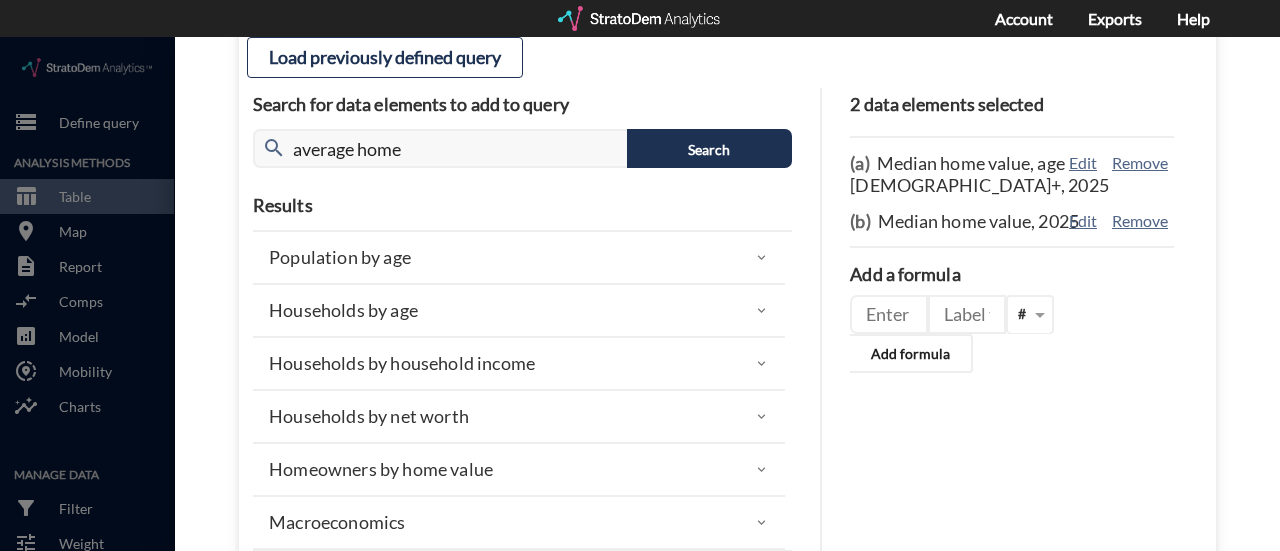 scroll, scrollTop: 433, scrollLeft: 0, axis: vertical 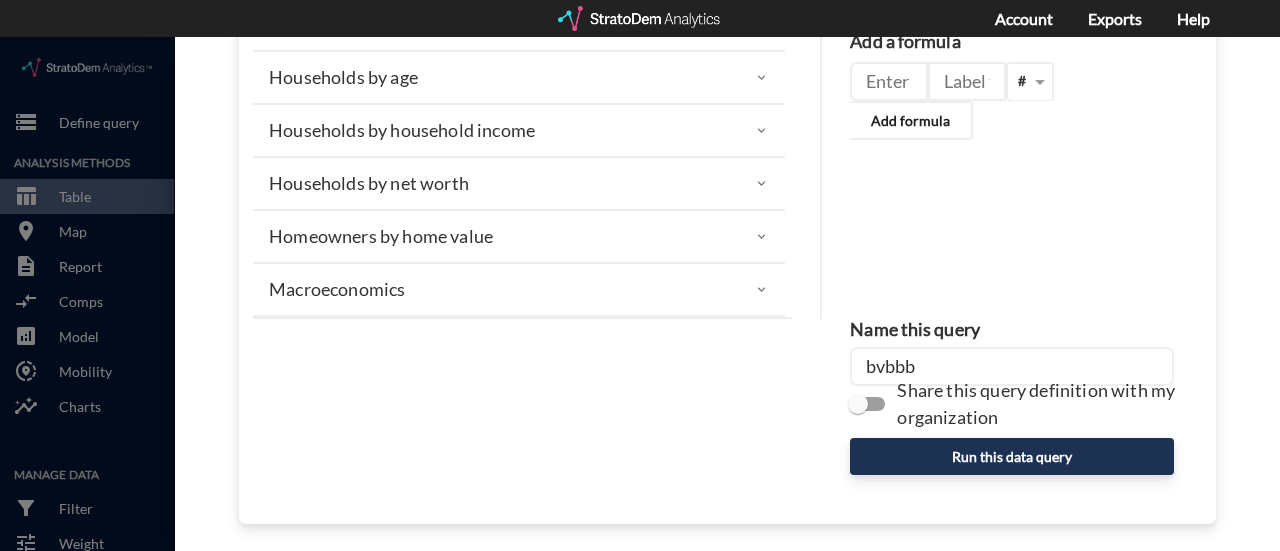 click on "bvbbb" 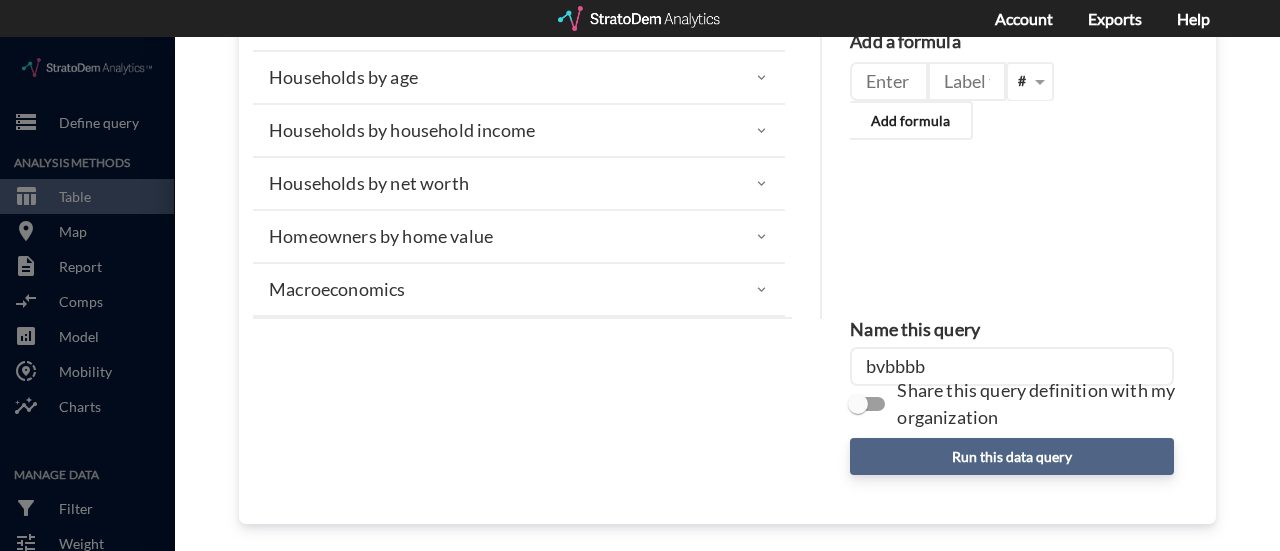 type on "bvbbbb" 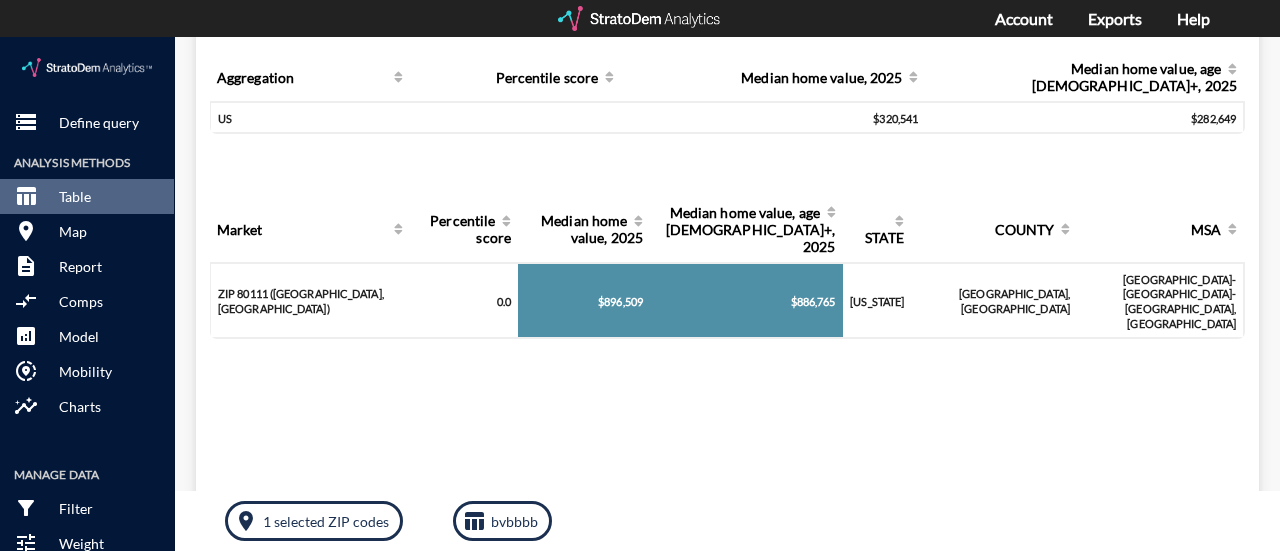 scroll, scrollTop: 0, scrollLeft: 0, axis: both 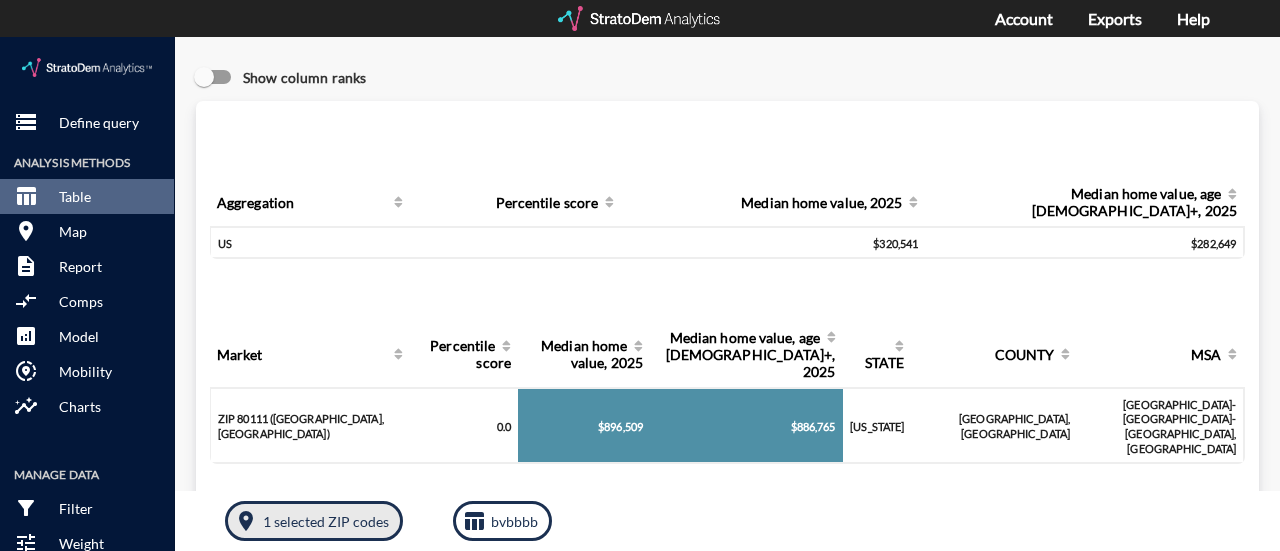 click on "room 1 selected ZIP codes" 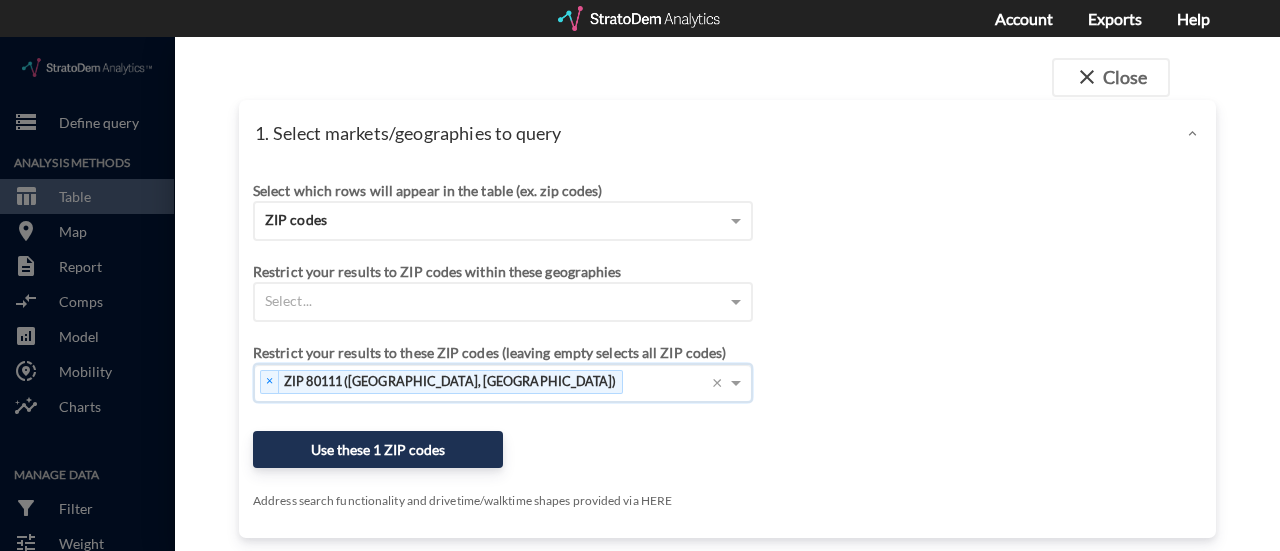 click on "× ZIP 80111 ([GEOGRAPHIC_DATA], [GEOGRAPHIC_DATA])   Press backspace to remove ZIP 80111 ([GEOGRAPHIC_DATA], [GEOGRAPHIC_DATA]) ×" 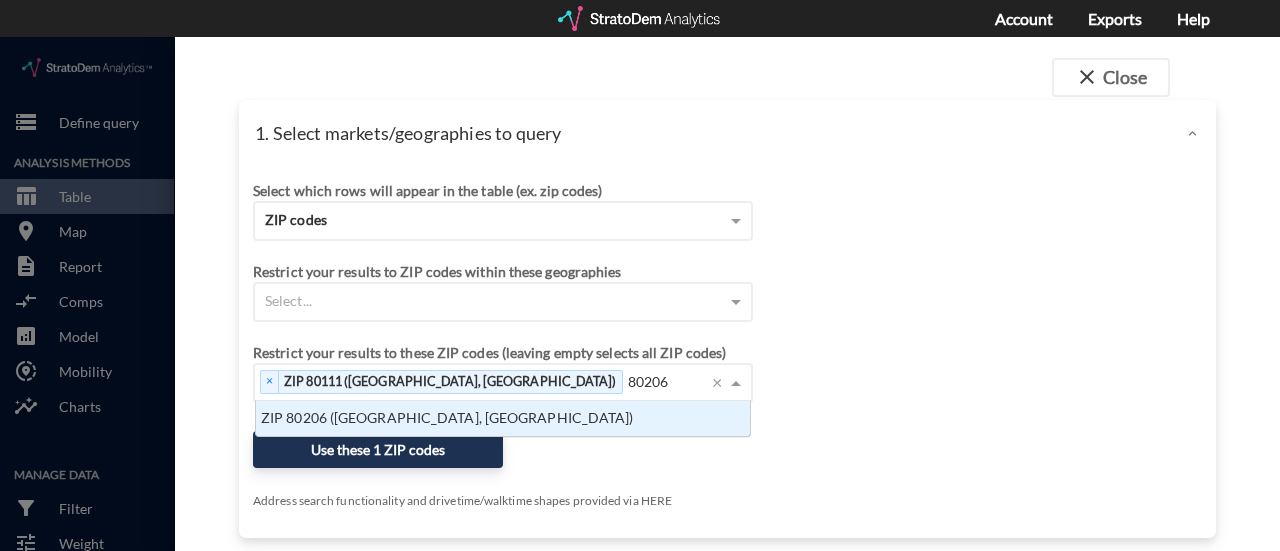 scroll, scrollTop: 16, scrollLeft: 13, axis: both 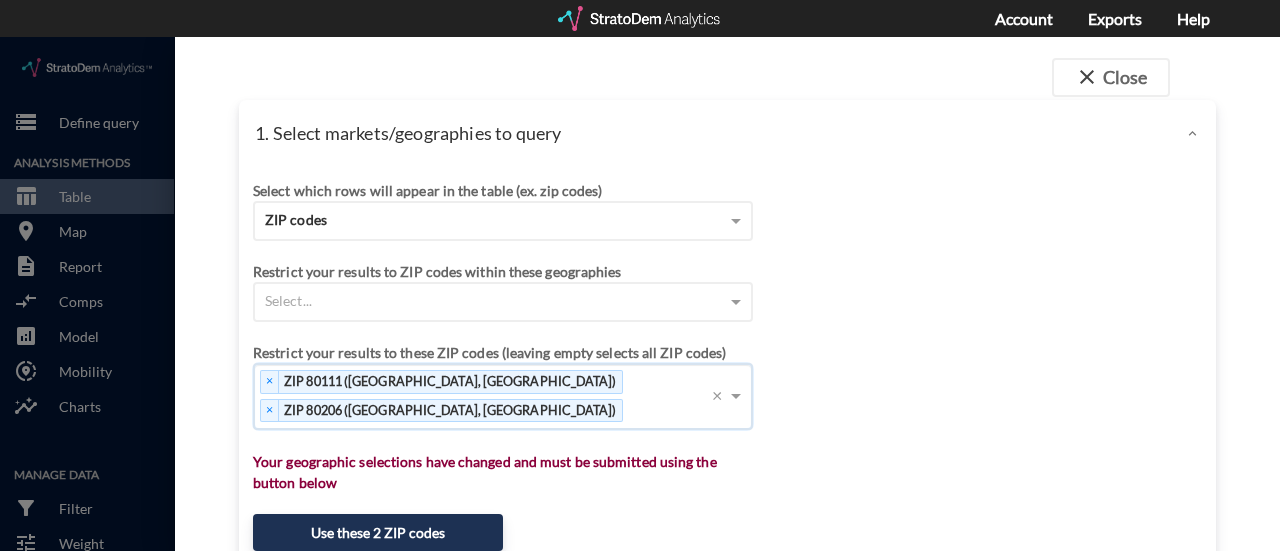 paste on "80209" 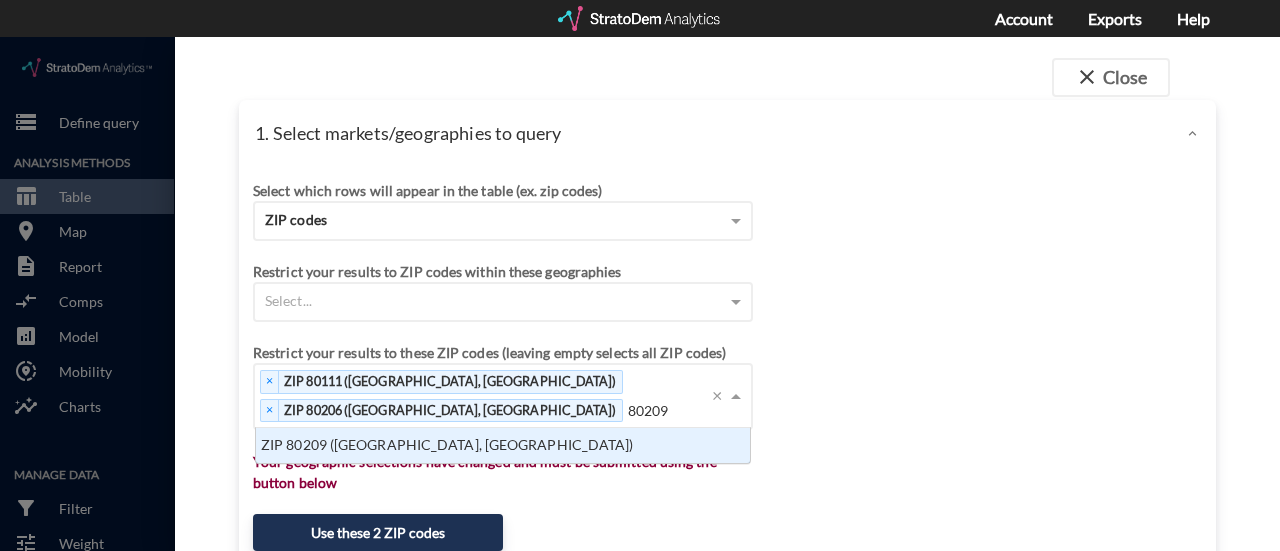 scroll, scrollTop: 16, scrollLeft: 13, axis: both 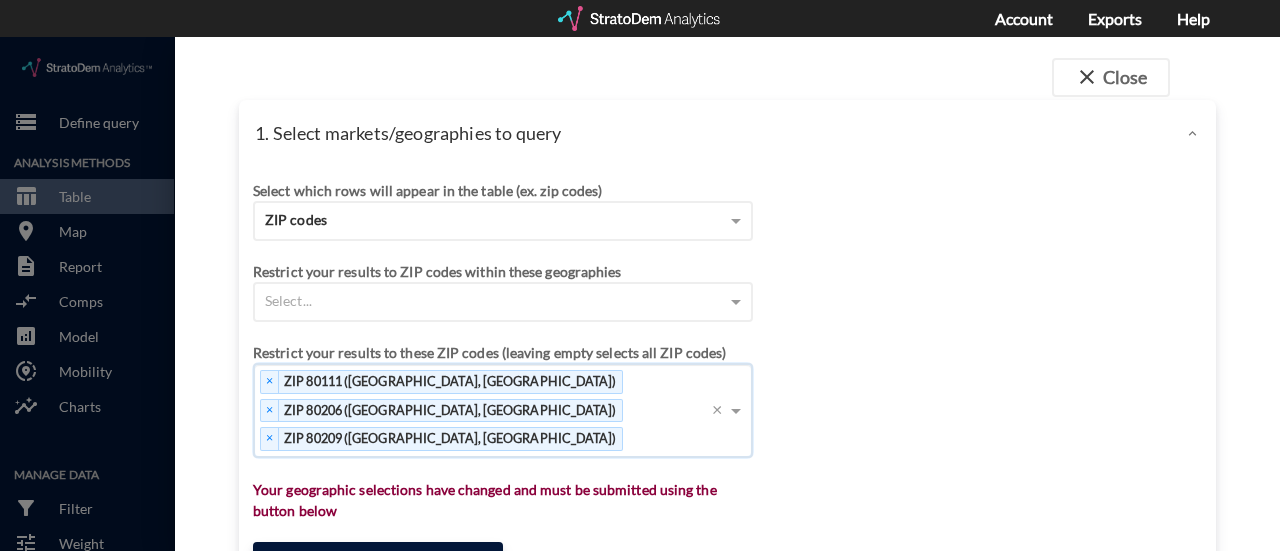 click on "Use these 3 ZIP codes" 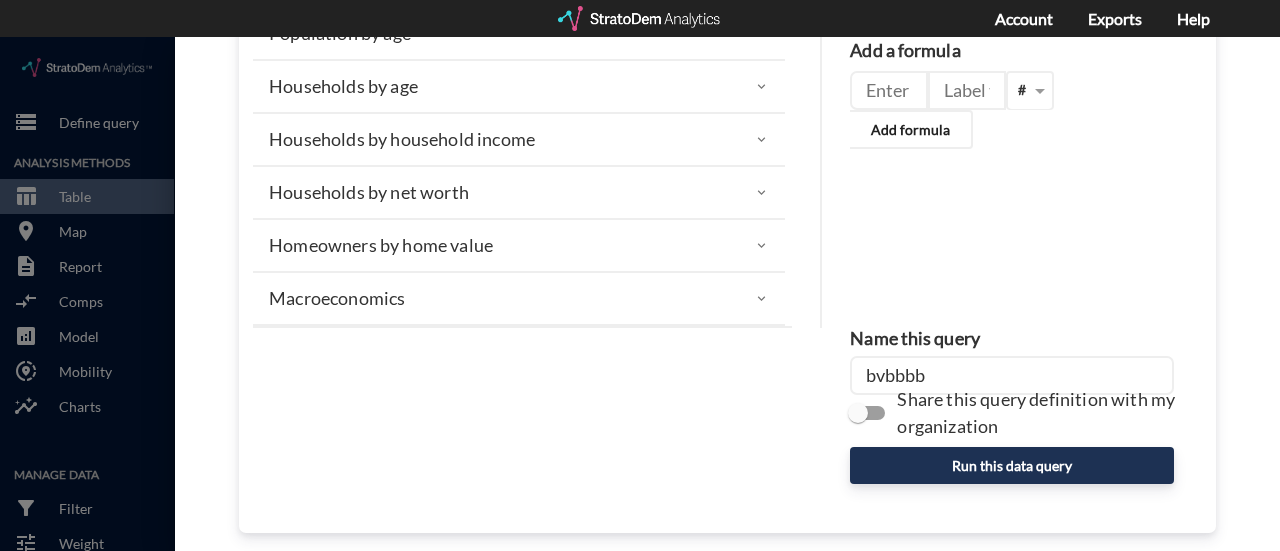 scroll, scrollTop: 433, scrollLeft: 0, axis: vertical 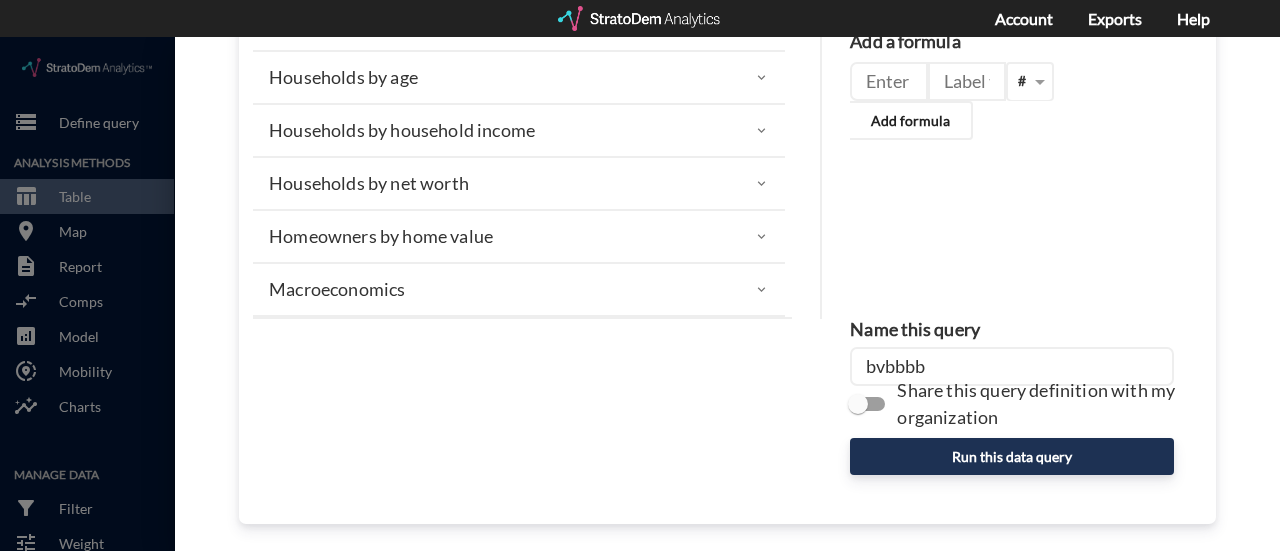 click on "bvbbbb" 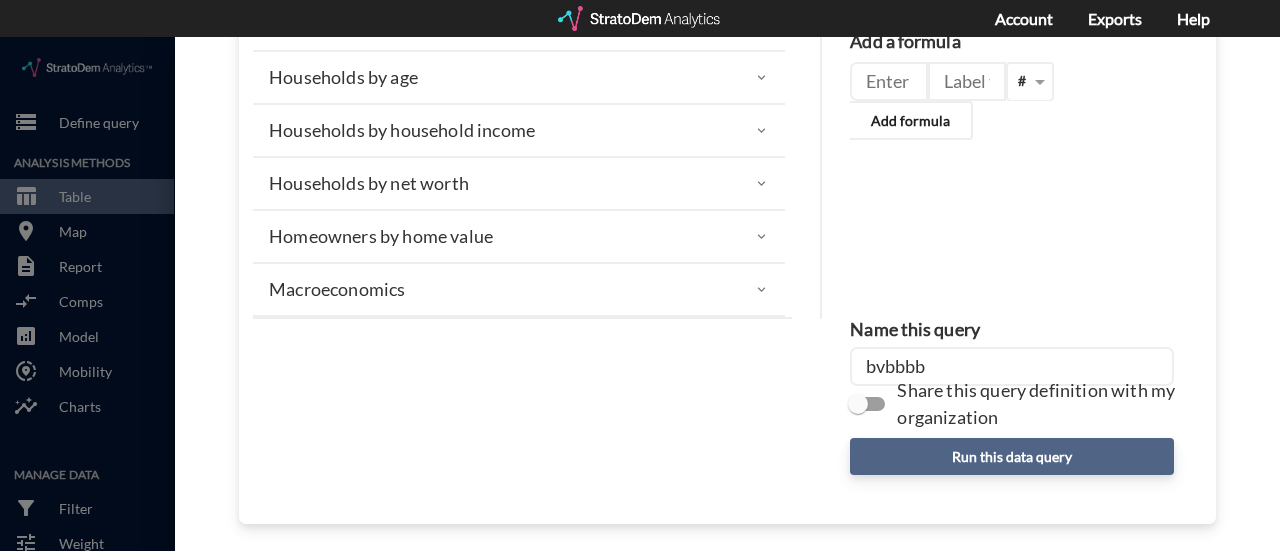 type on "bvbbbb" 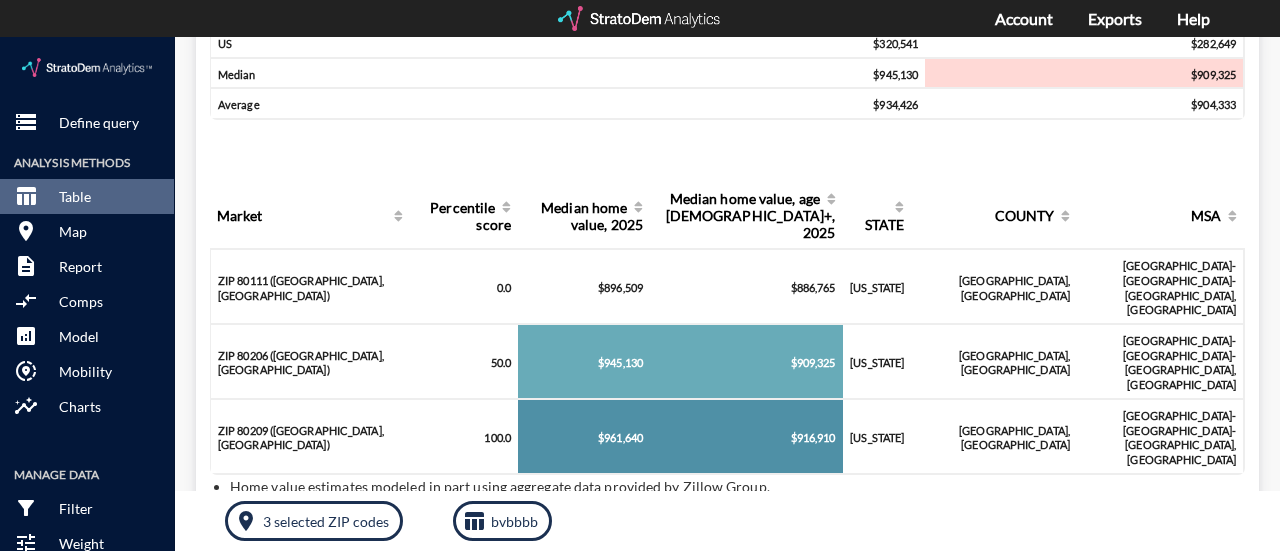 scroll, scrollTop: 100, scrollLeft: 0, axis: vertical 